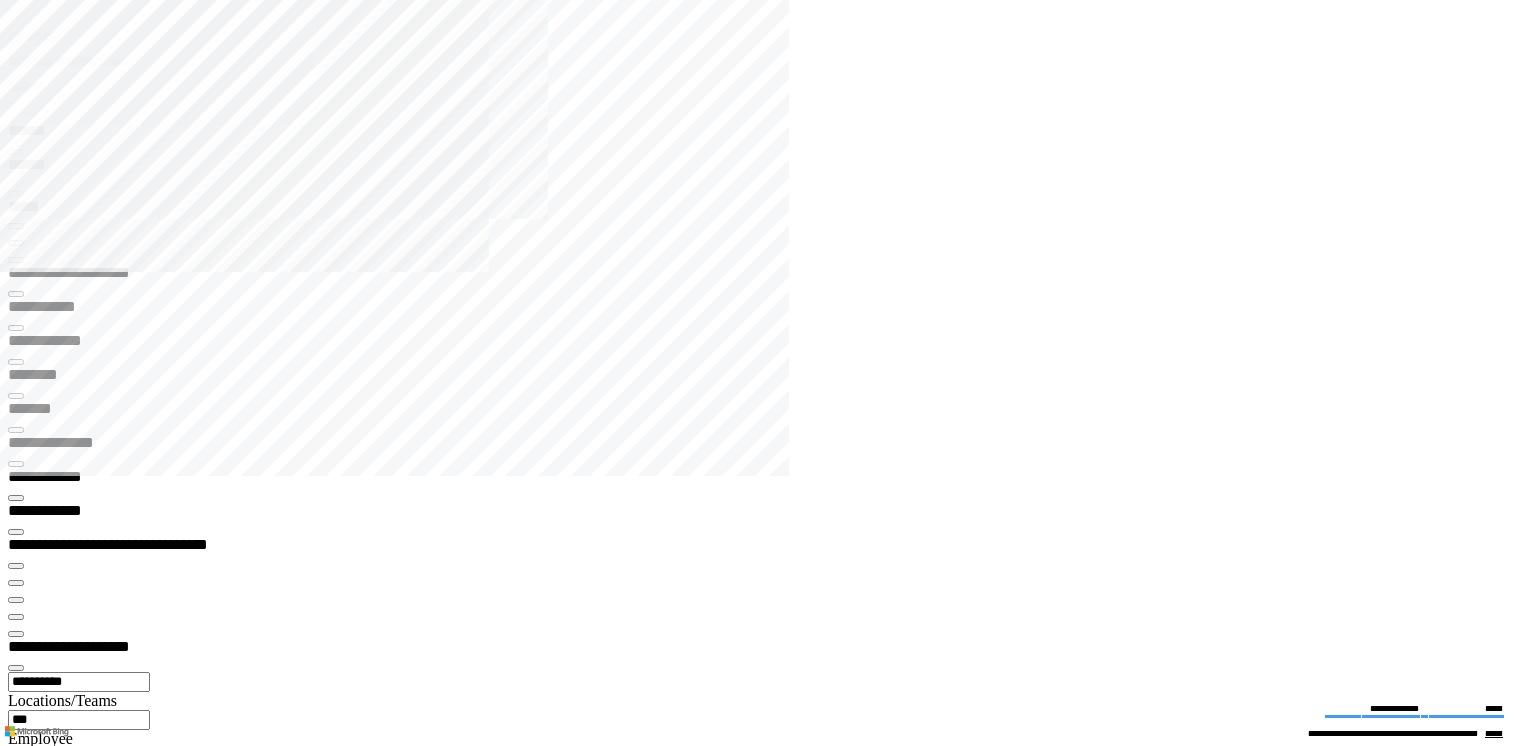 scroll, scrollTop: 0, scrollLeft: 0, axis: both 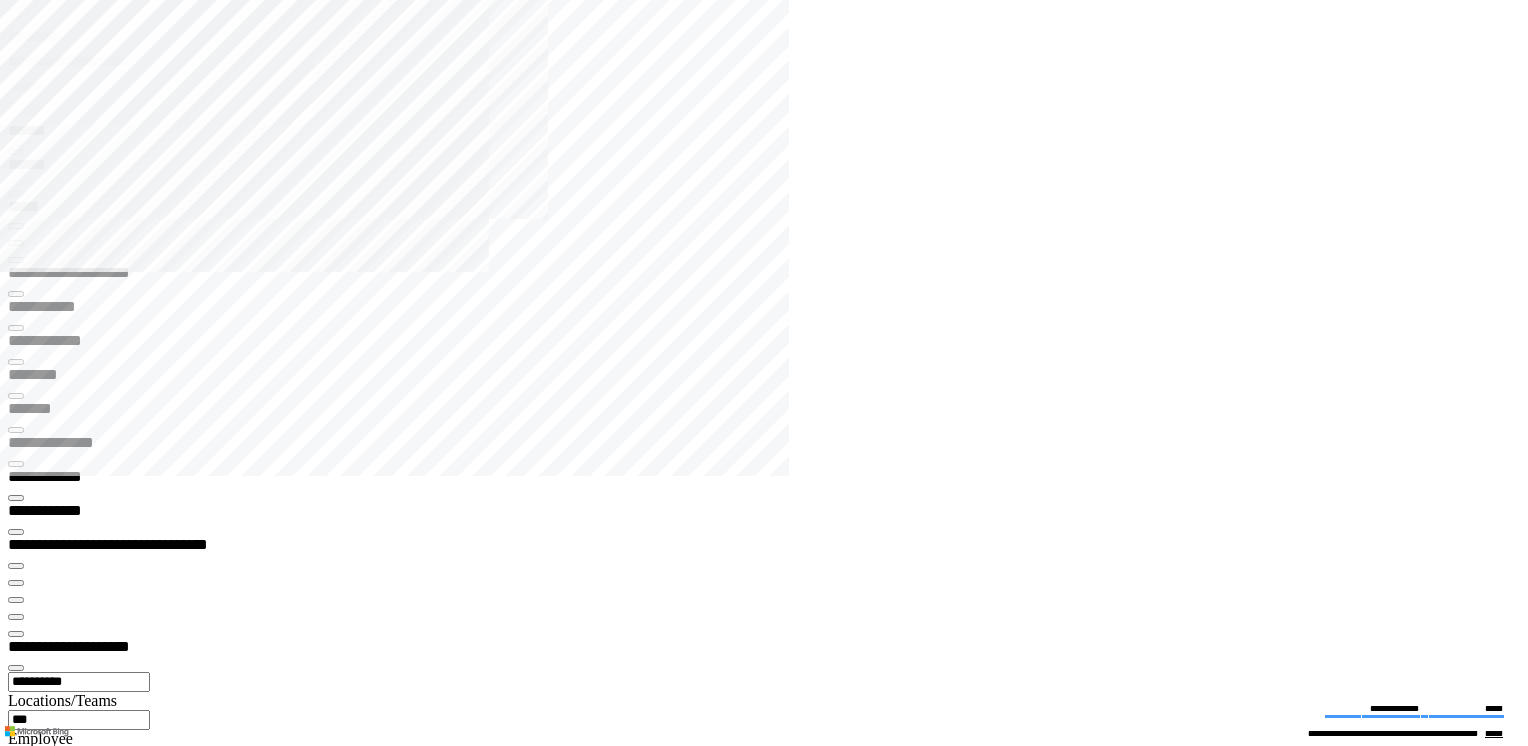click on "**********" at bounding box center (74, 24196) 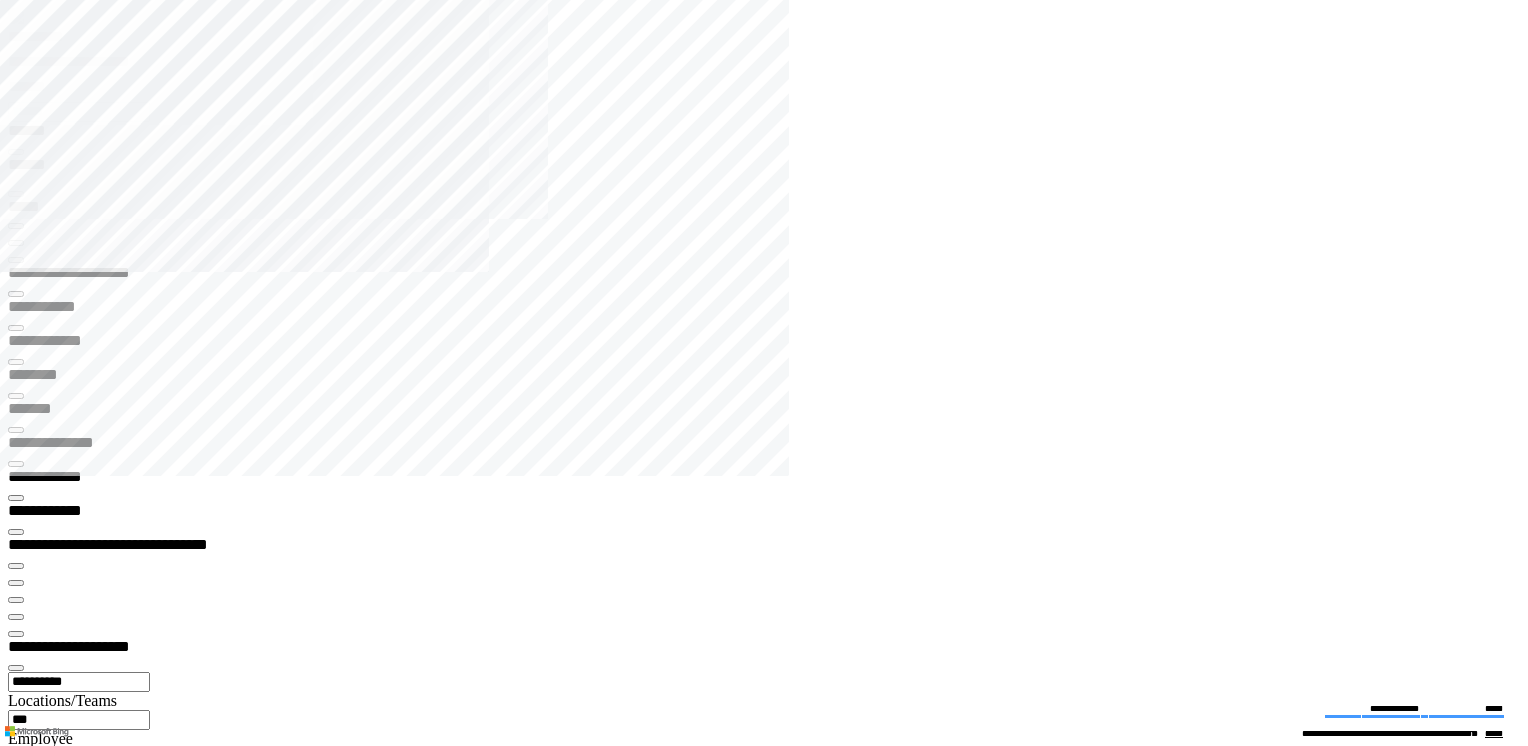 click at bounding box center (16, 13726) 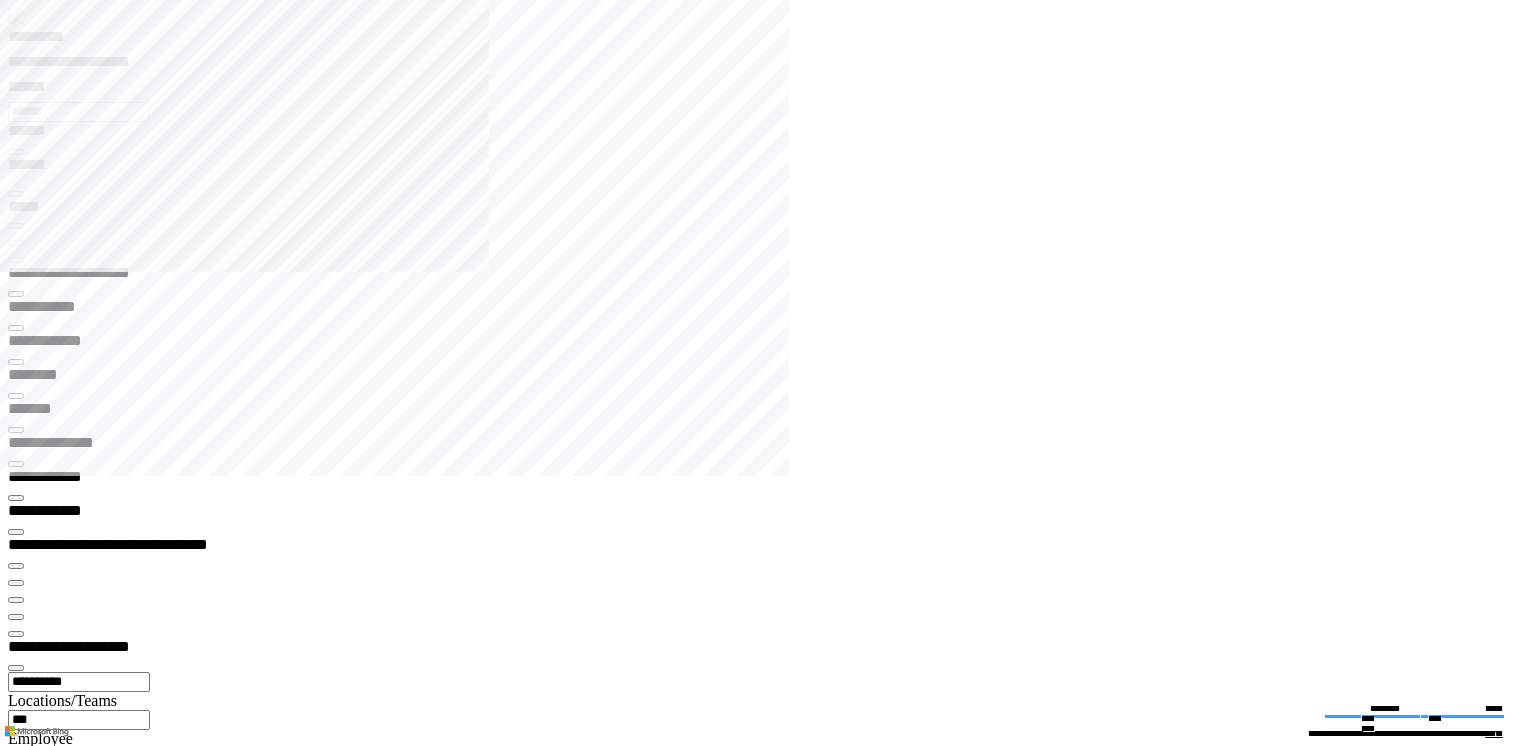 click at bounding box center (16, 22735) 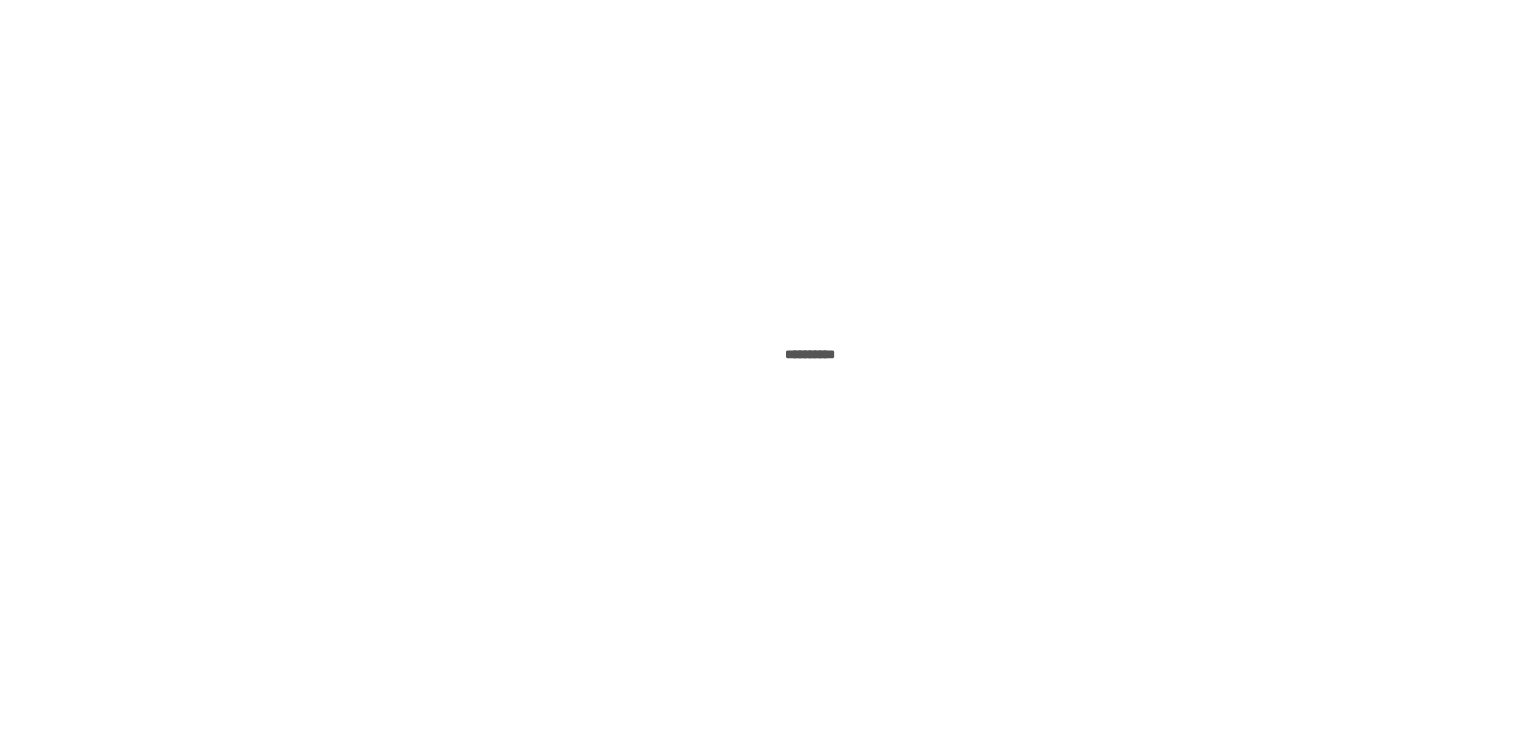 scroll, scrollTop: 0, scrollLeft: 0, axis: both 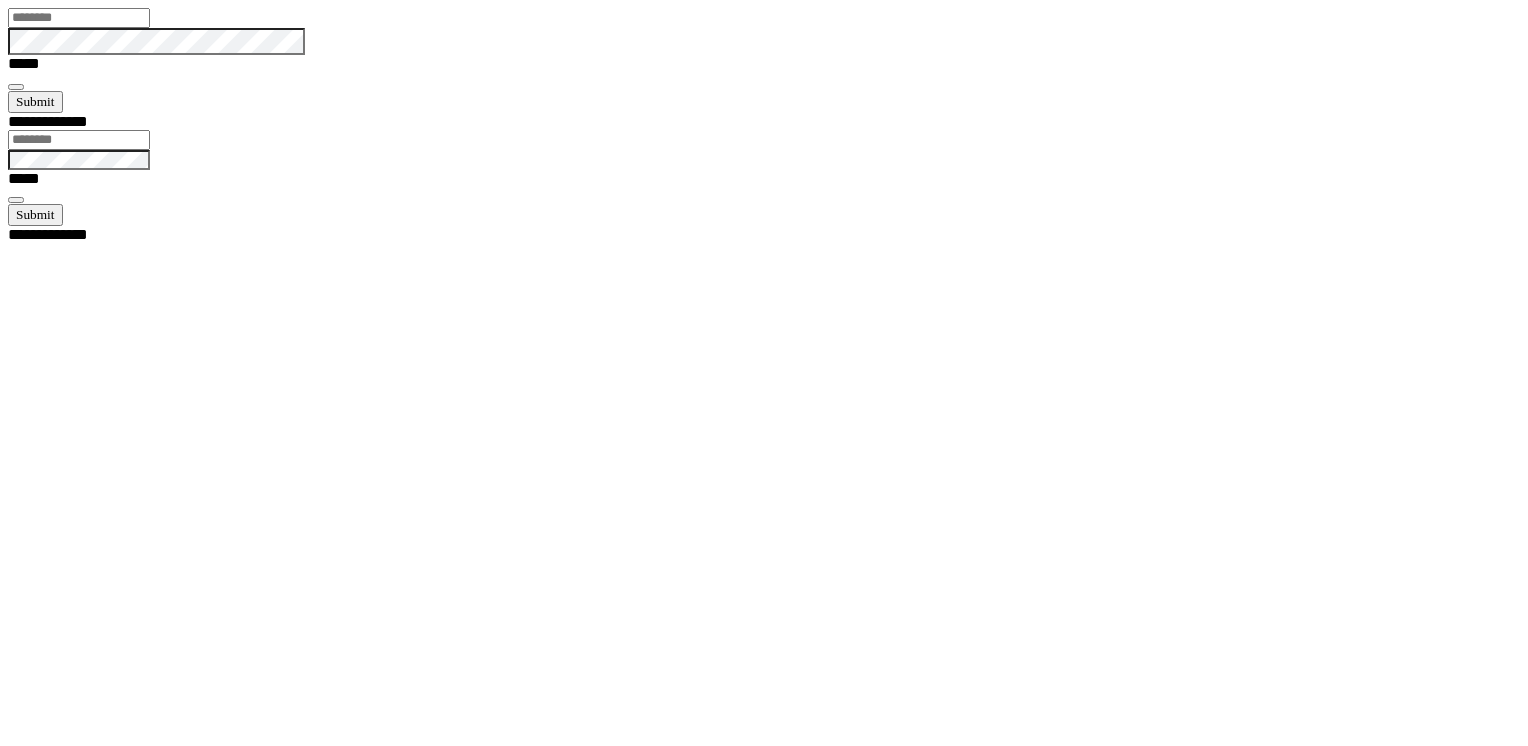type on "******" 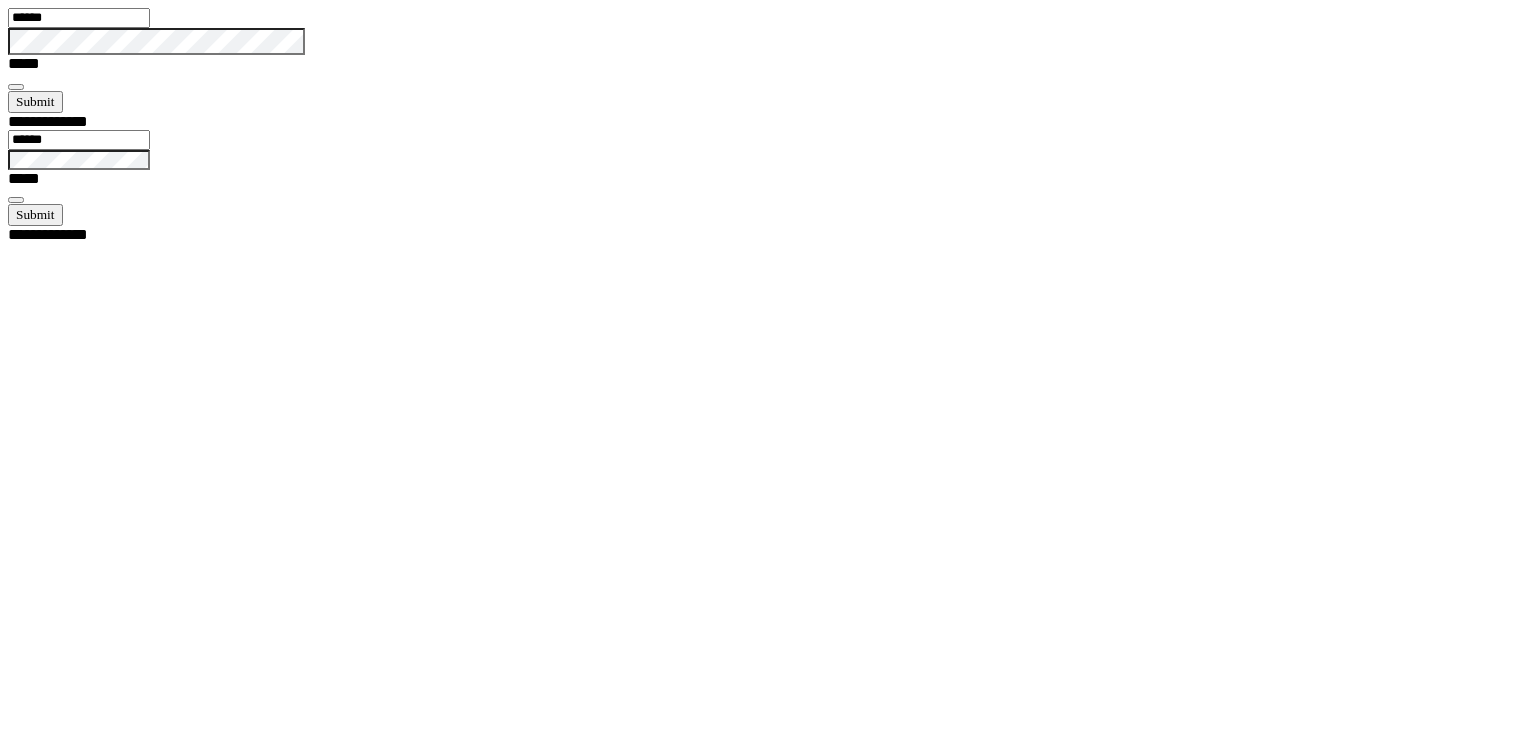 click at bounding box center [16, 87] 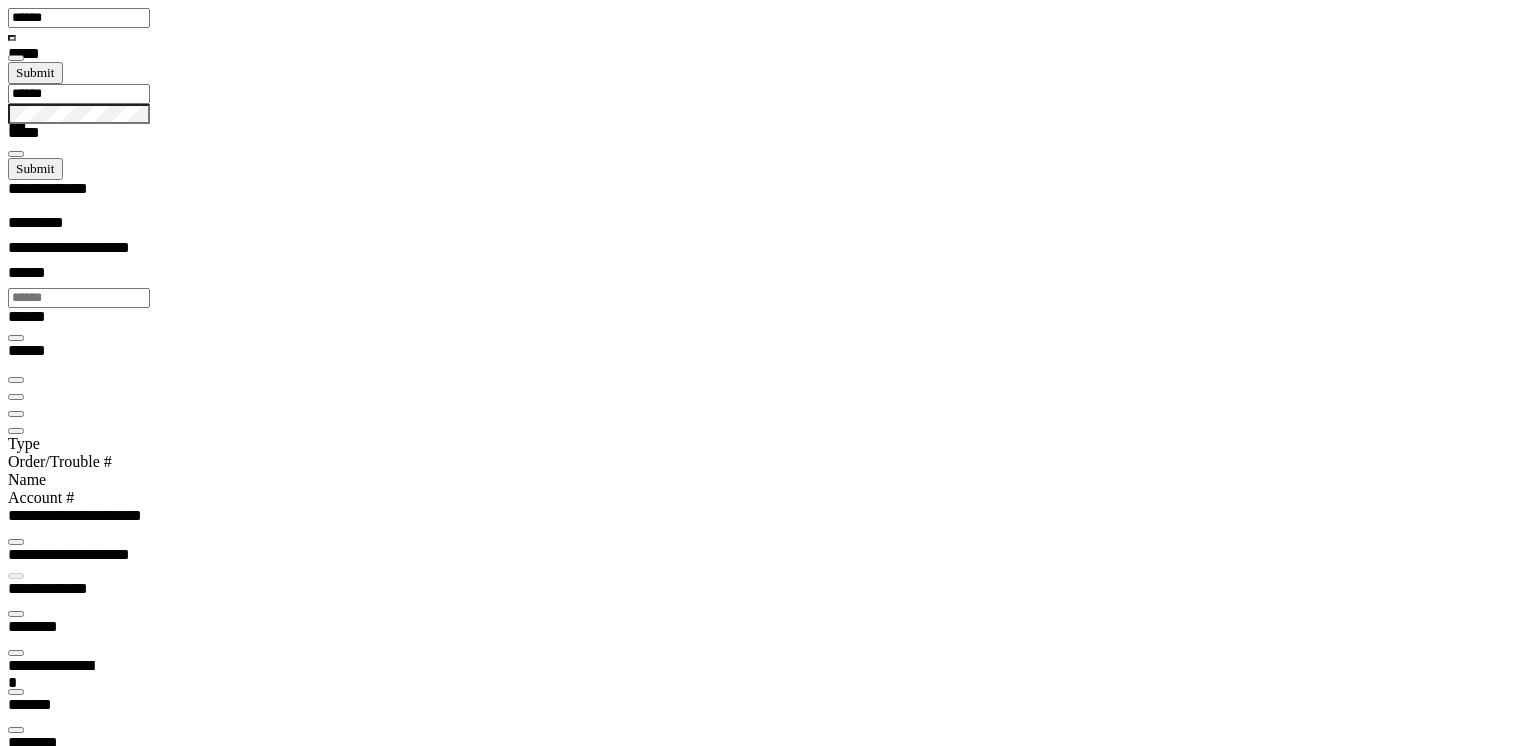 scroll, scrollTop: 99358, scrollLeft: 99800, axis: both 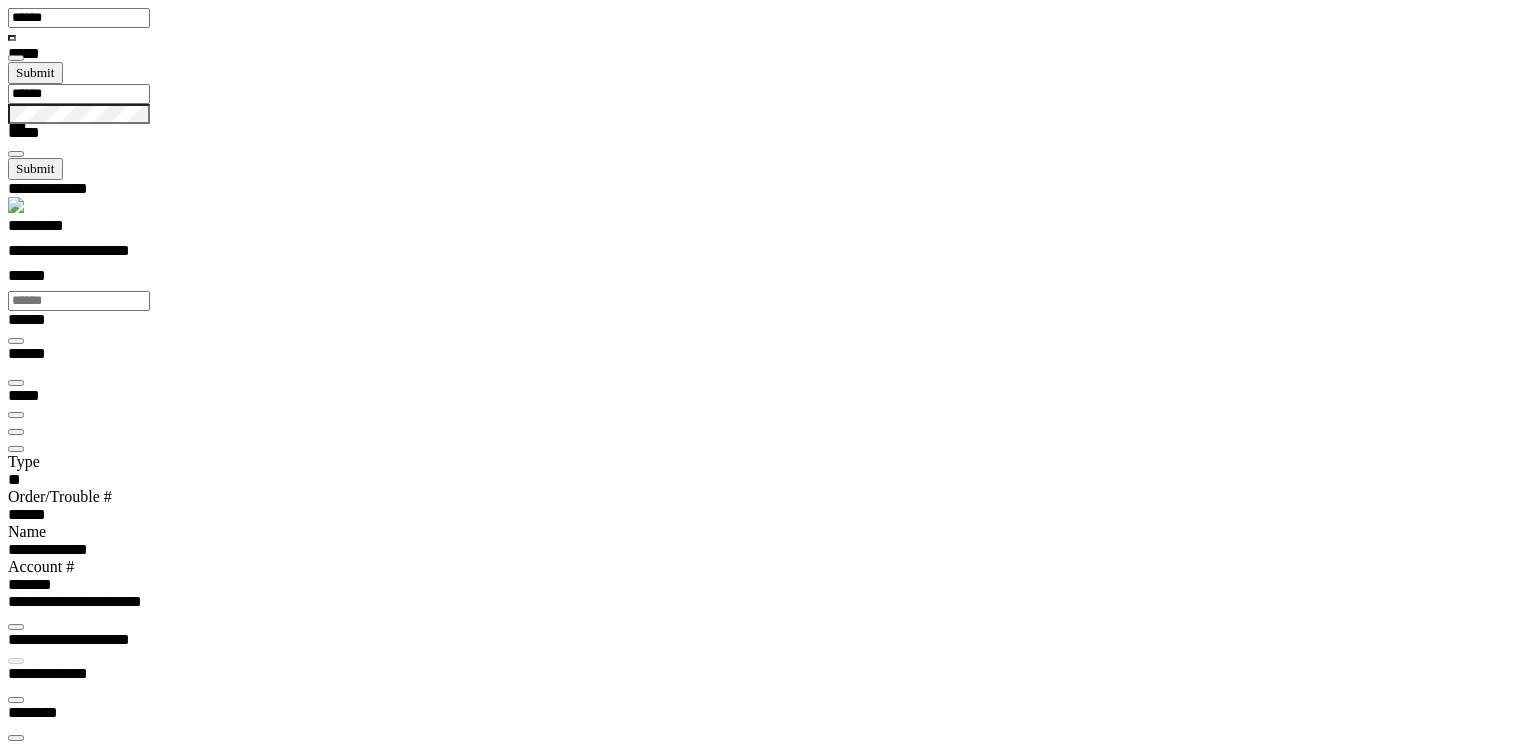 click at bounding box center (16, 14671) 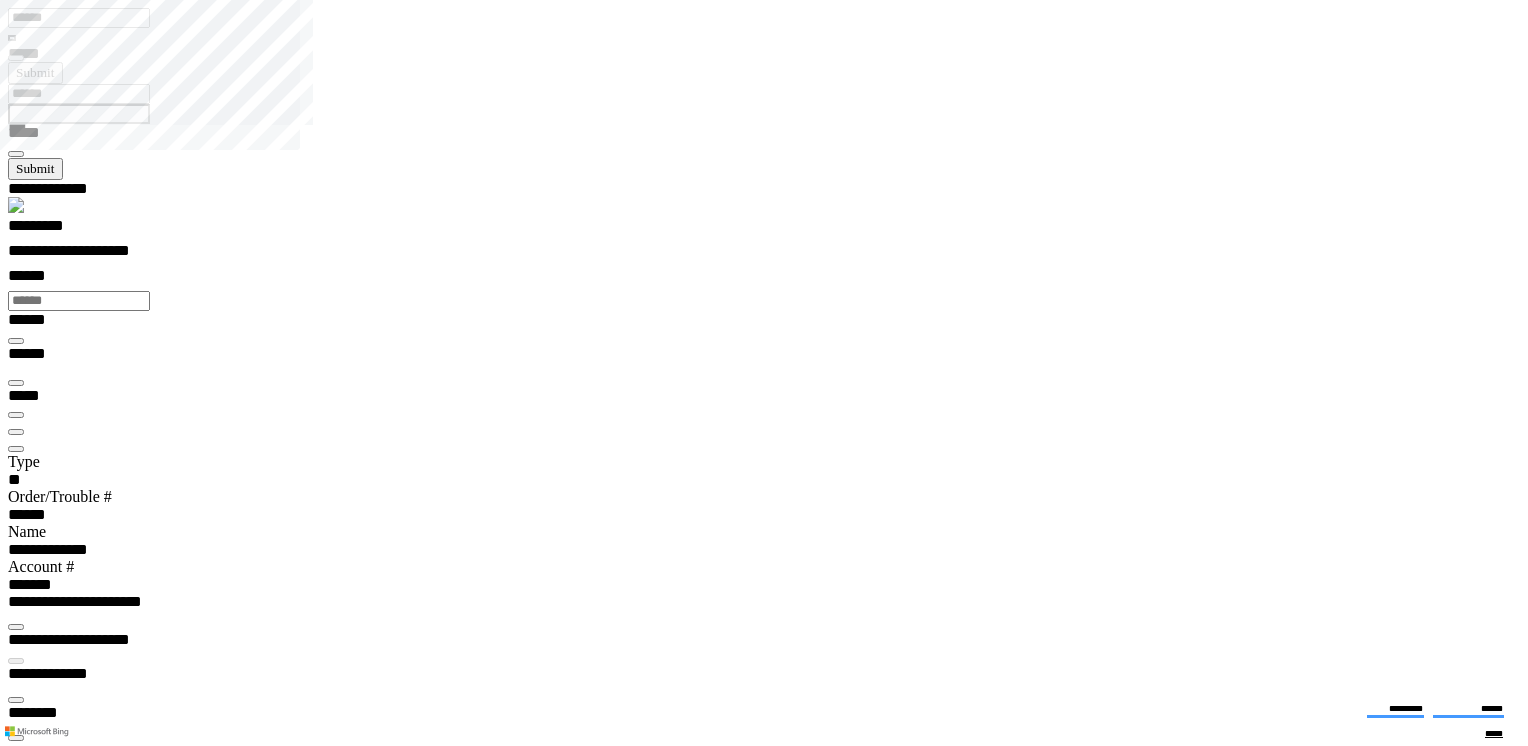 scroll, scrollTop: 99756, scrollLeft: 99508, axis: both 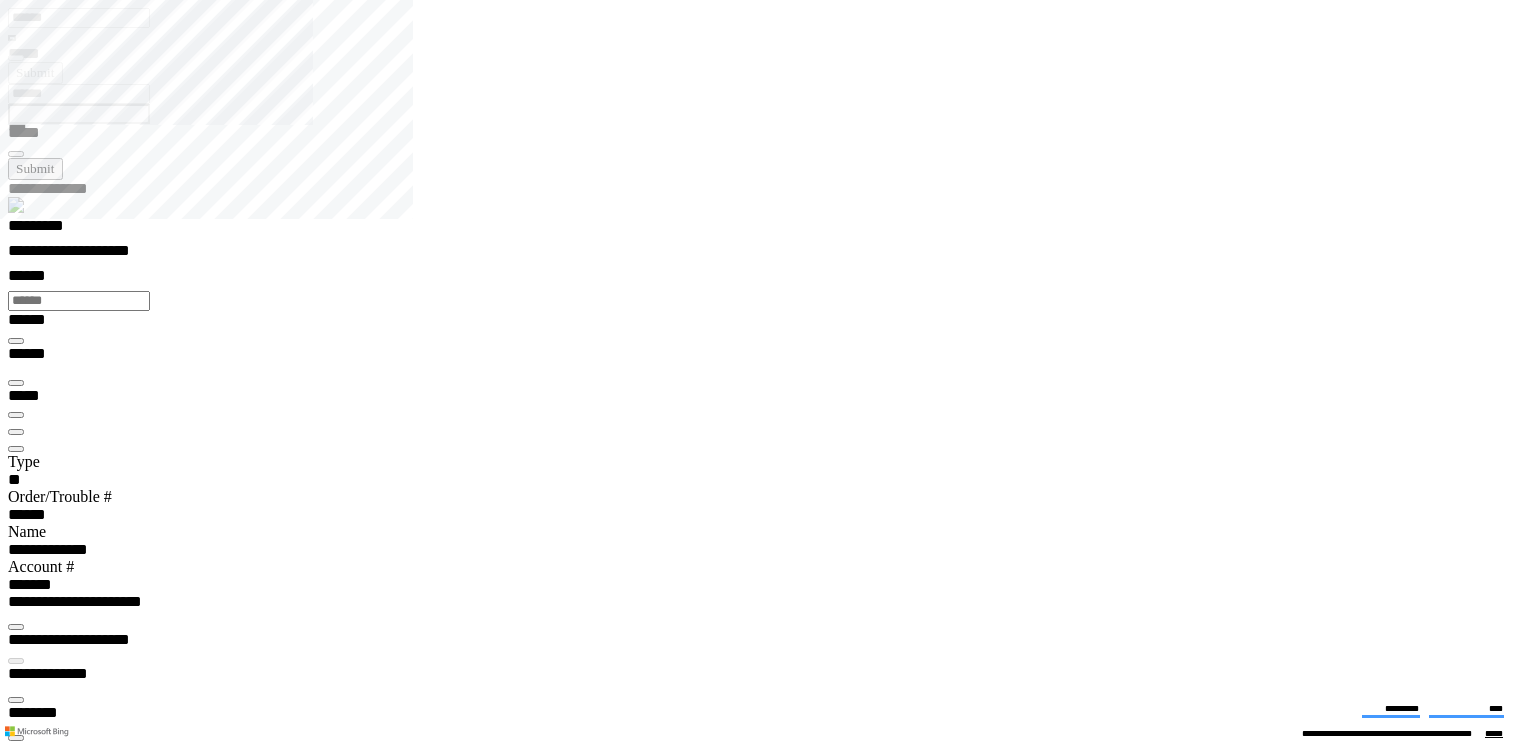 click at bounding box center (16, 3971) 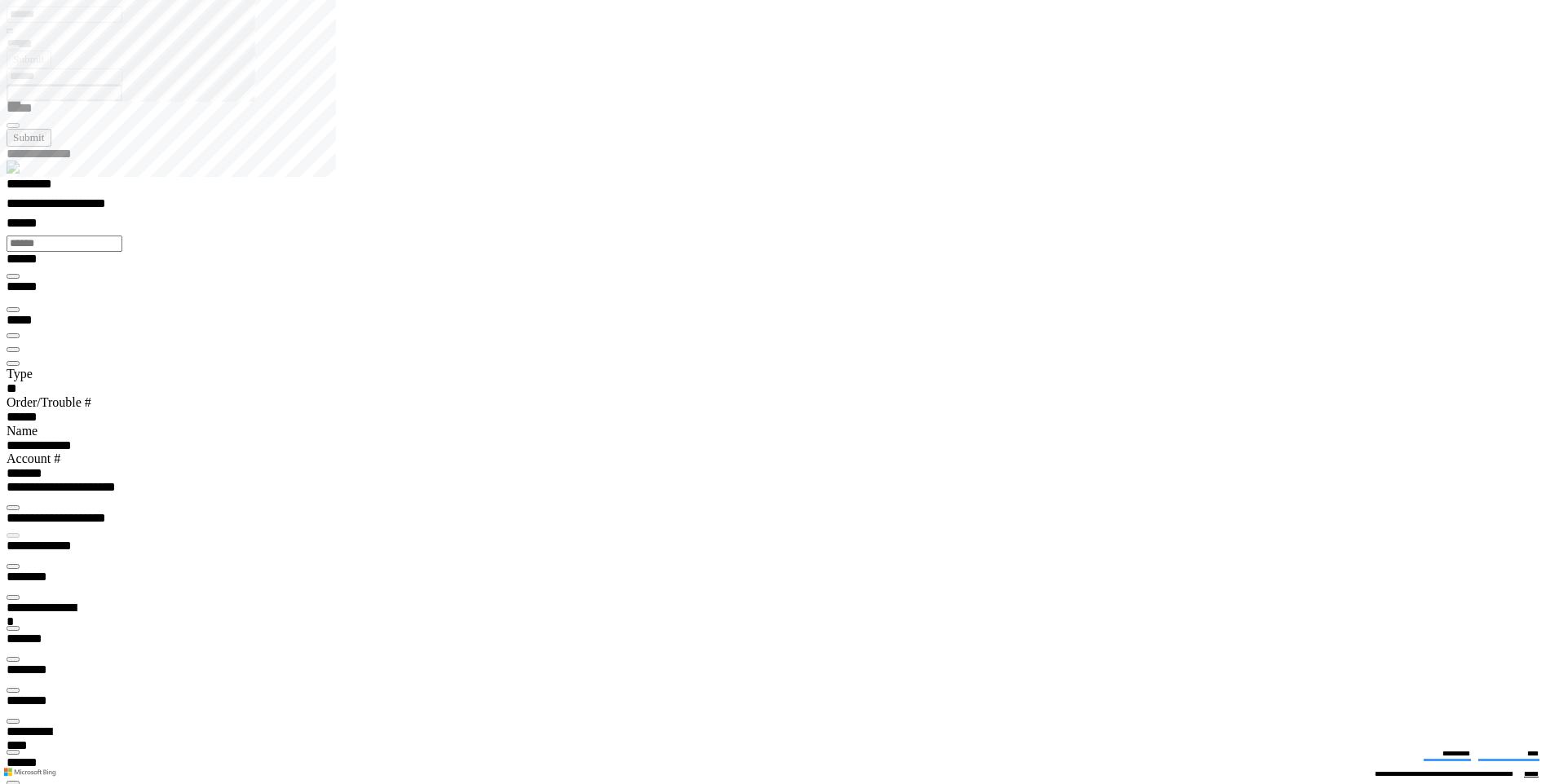 click at bounding box center (13, 3888) 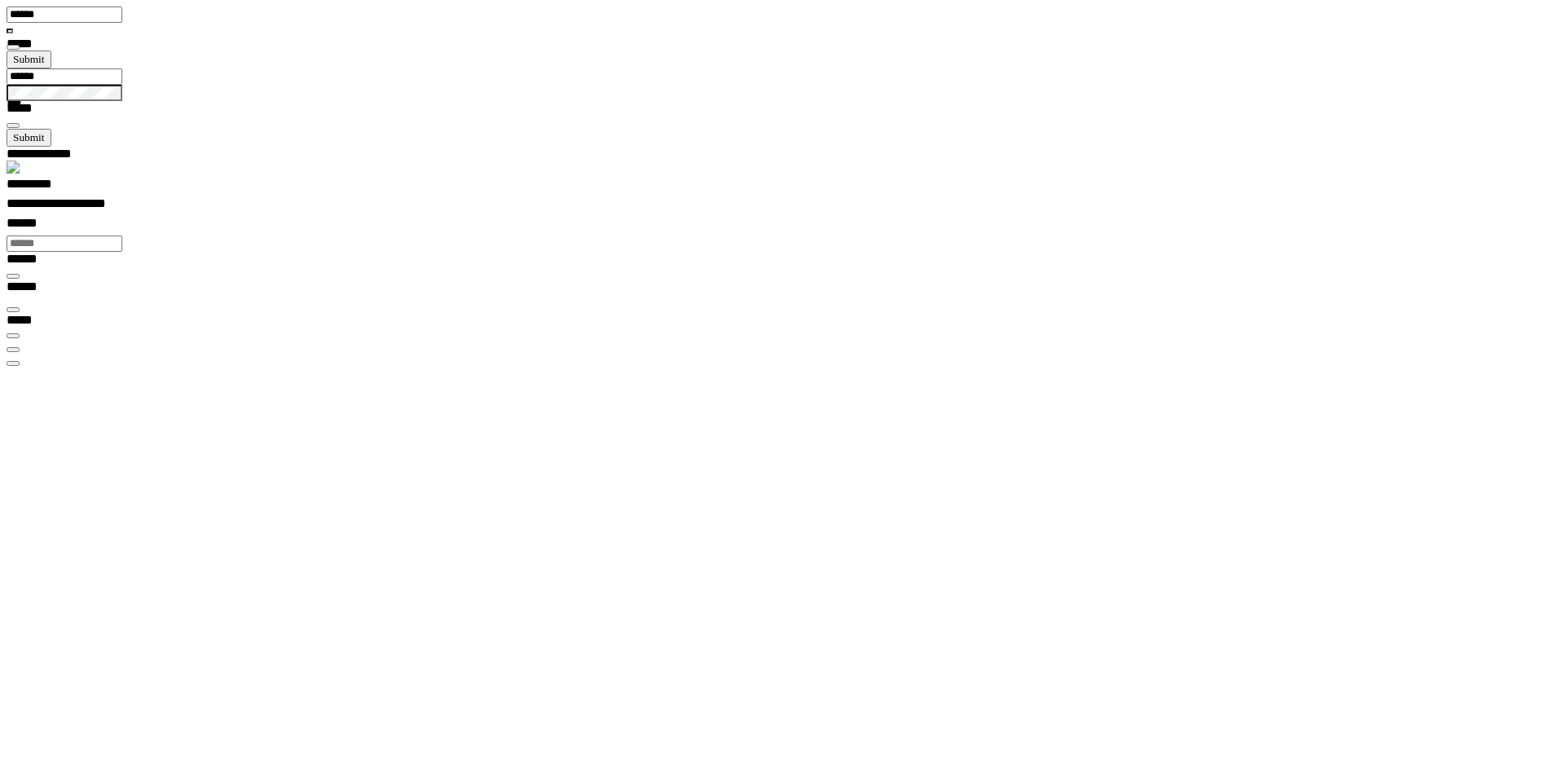 scroll, scrollTop: 0, scrollLeft: 0, axis: both 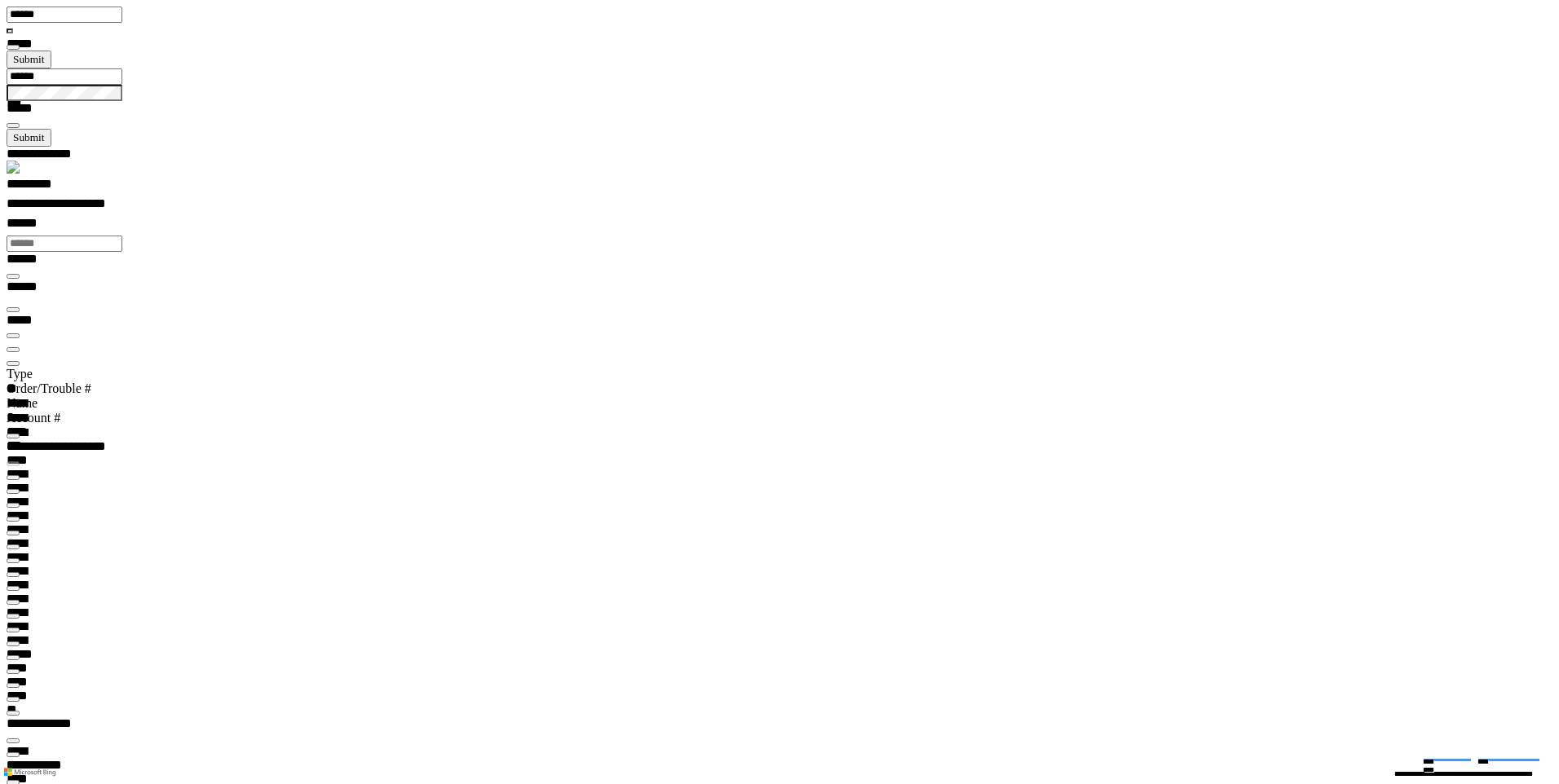 click at bounding box center (13, 363) 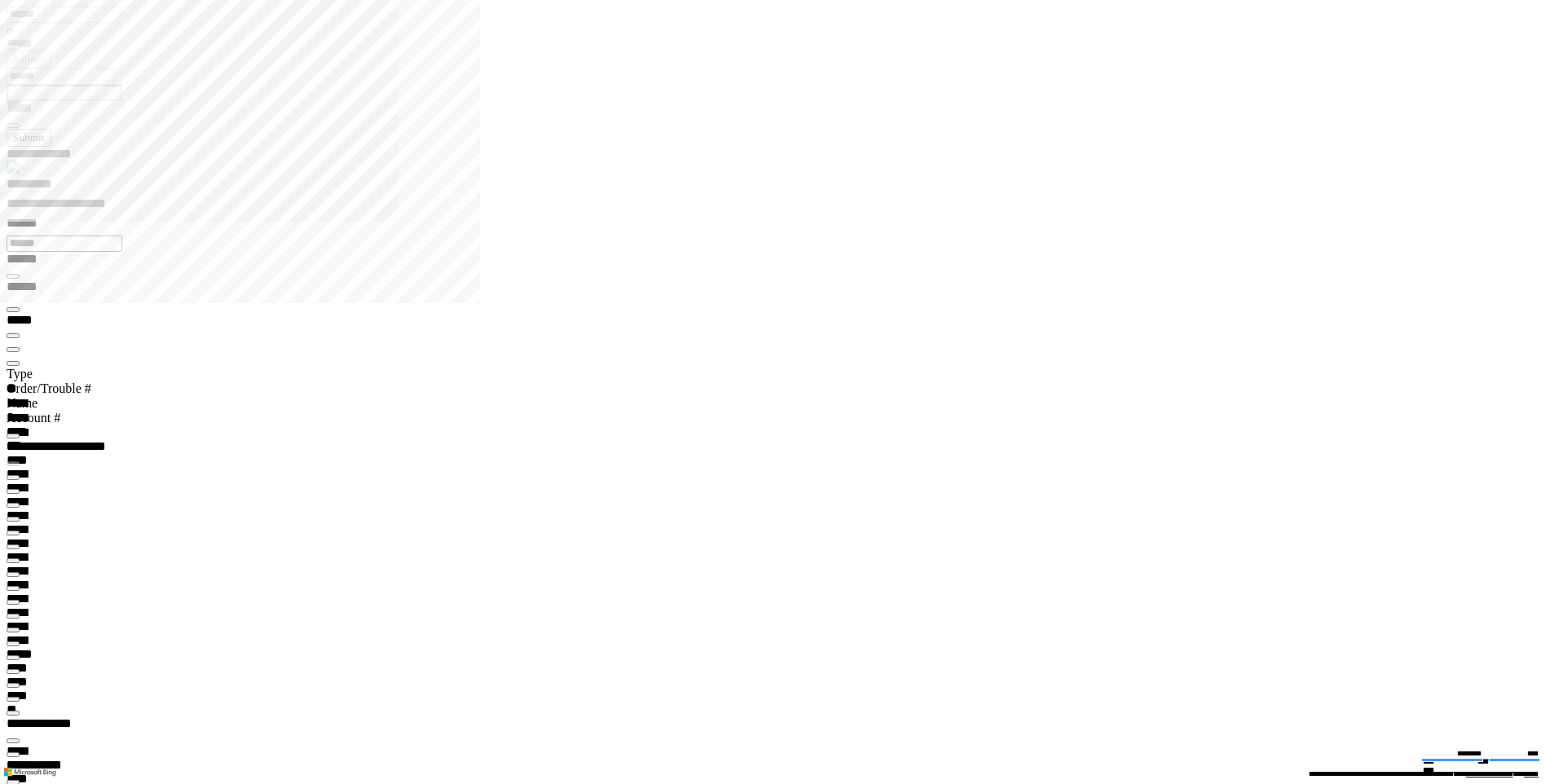 click on "**********" at bounding box center [55, 23755] 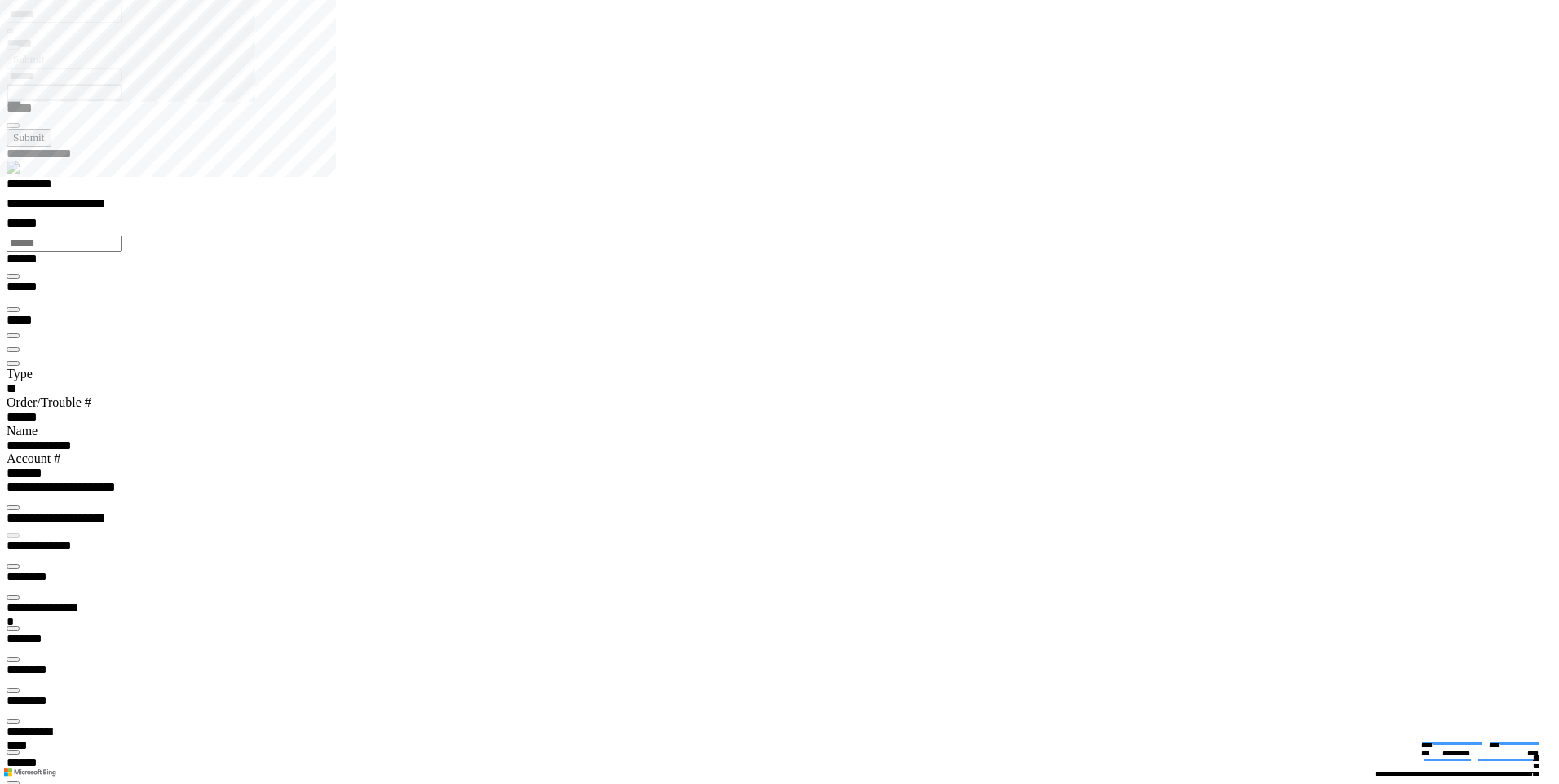 click at bounding box center (13, 4729) 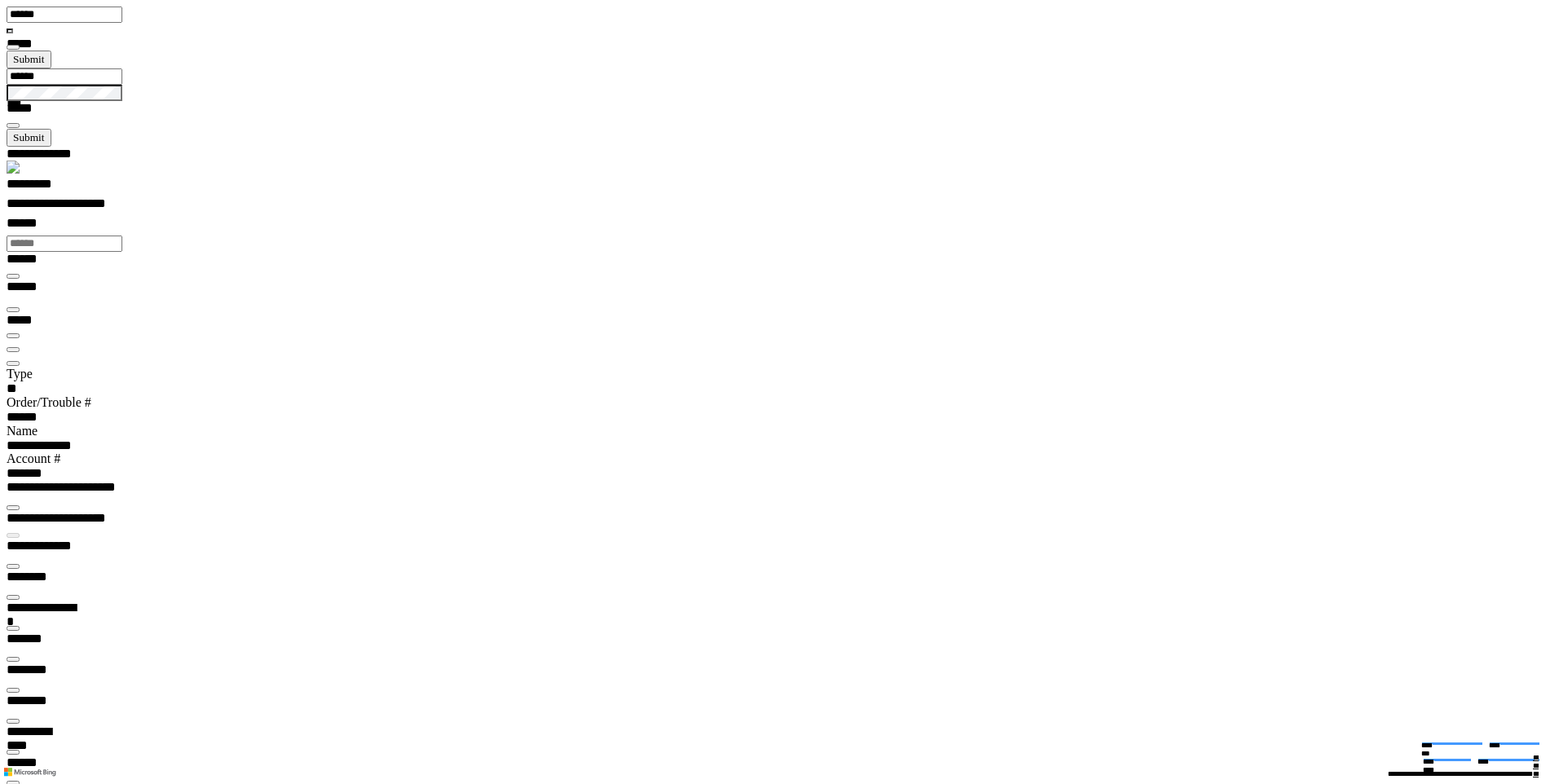 click at bounding box center [13, 12257] 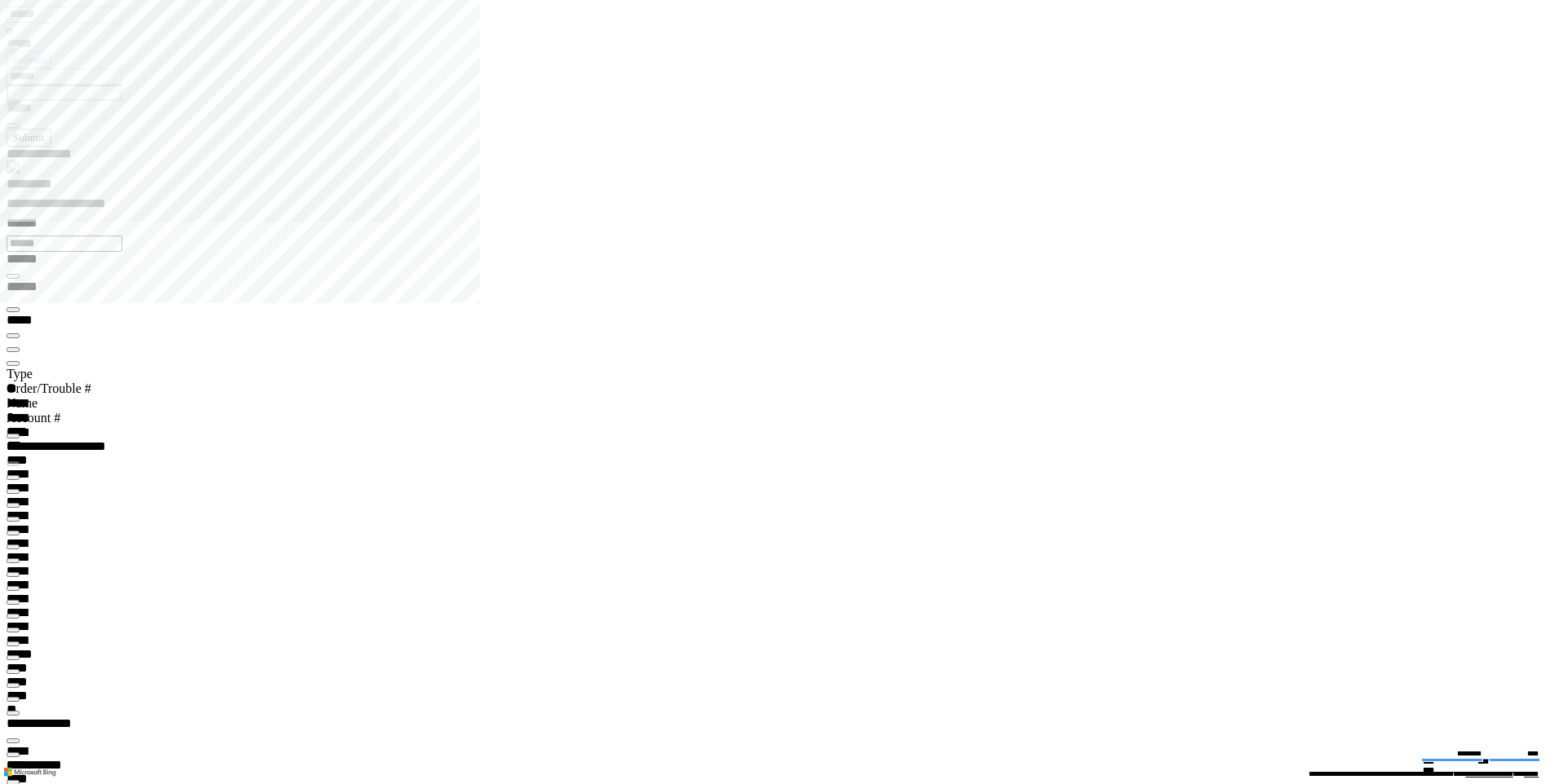 click on "**********" at bounding box center [367, 24327] 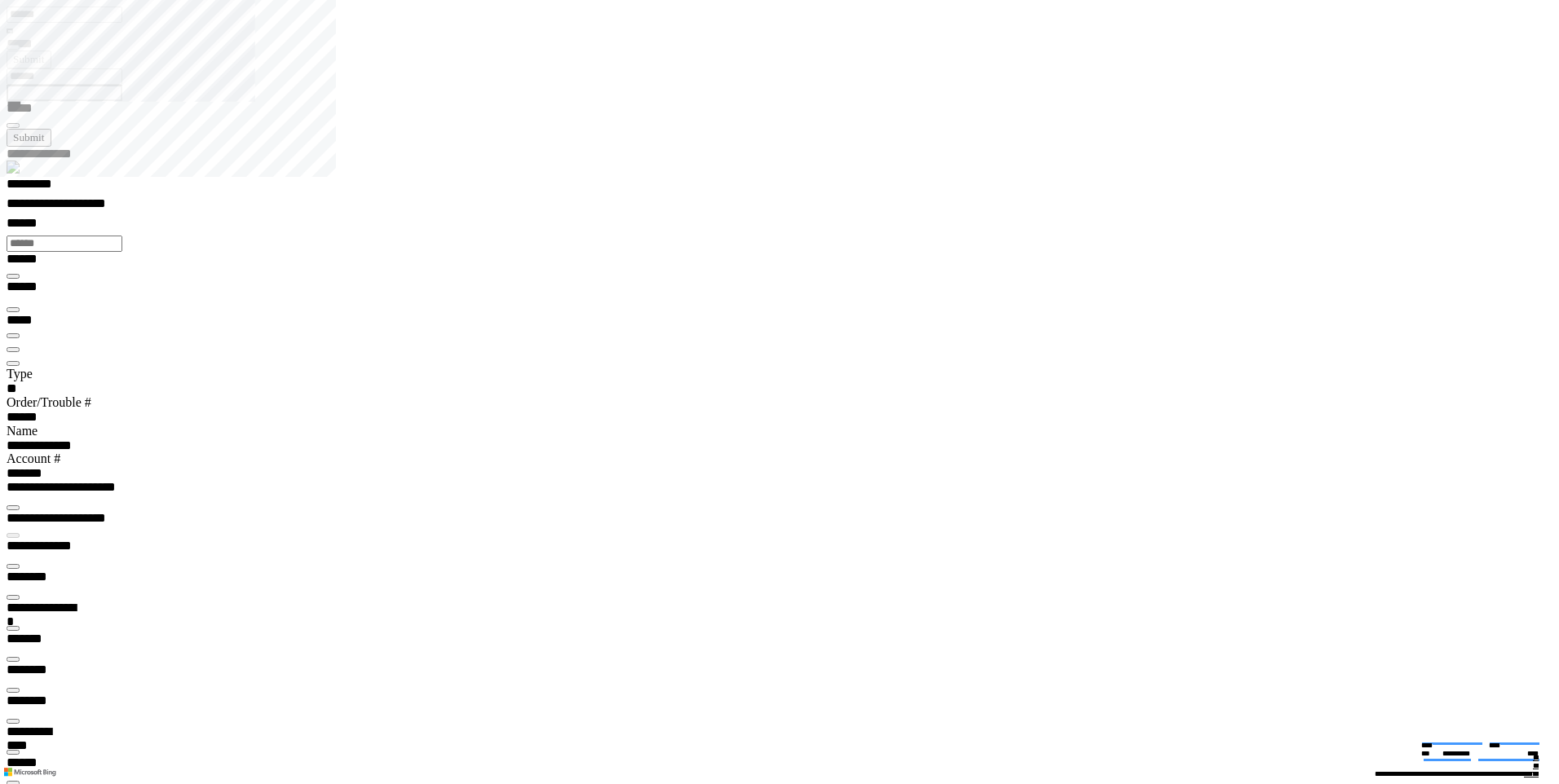 type on "*******" 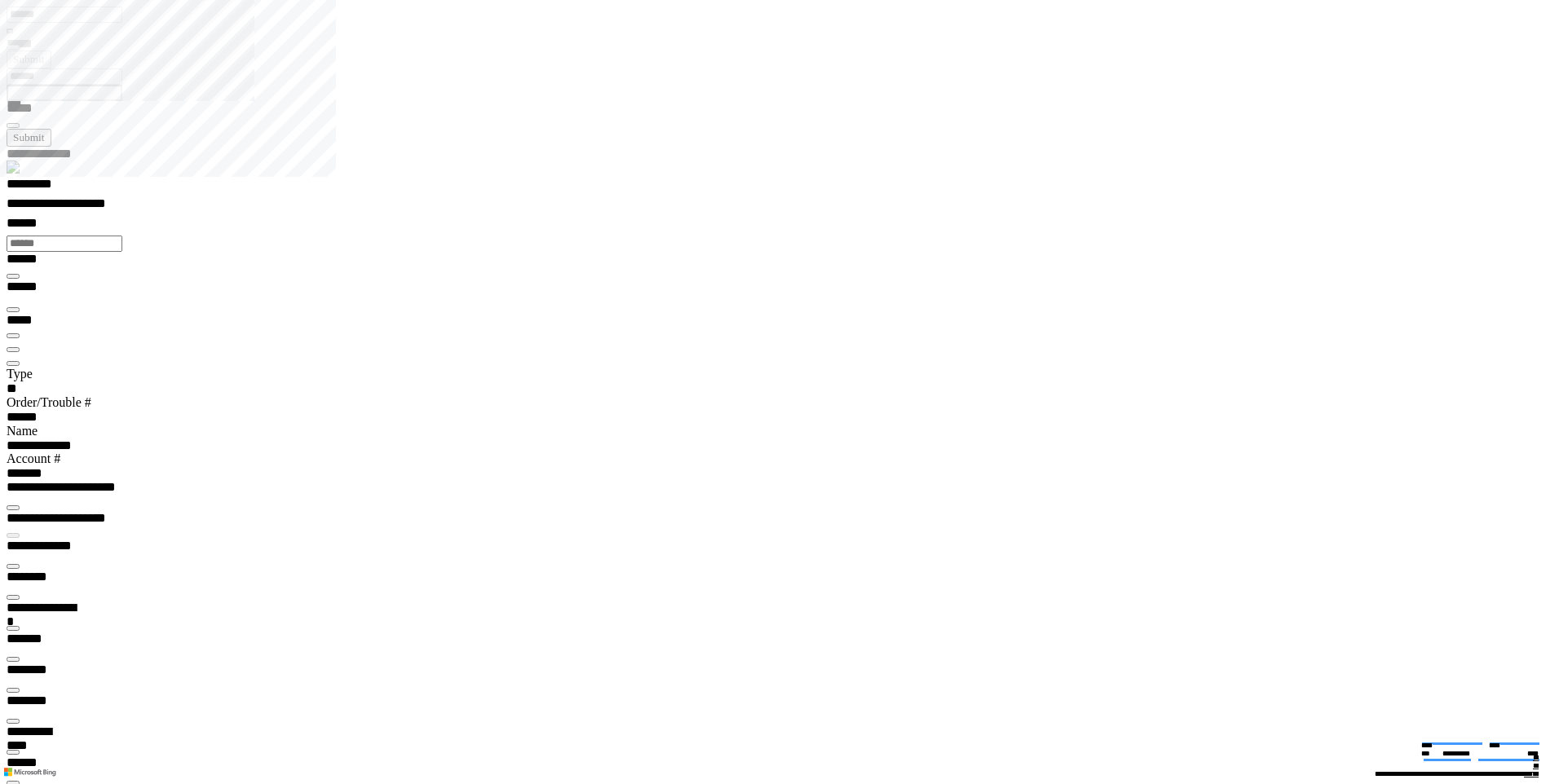 click at bounding box center [13, 4702] 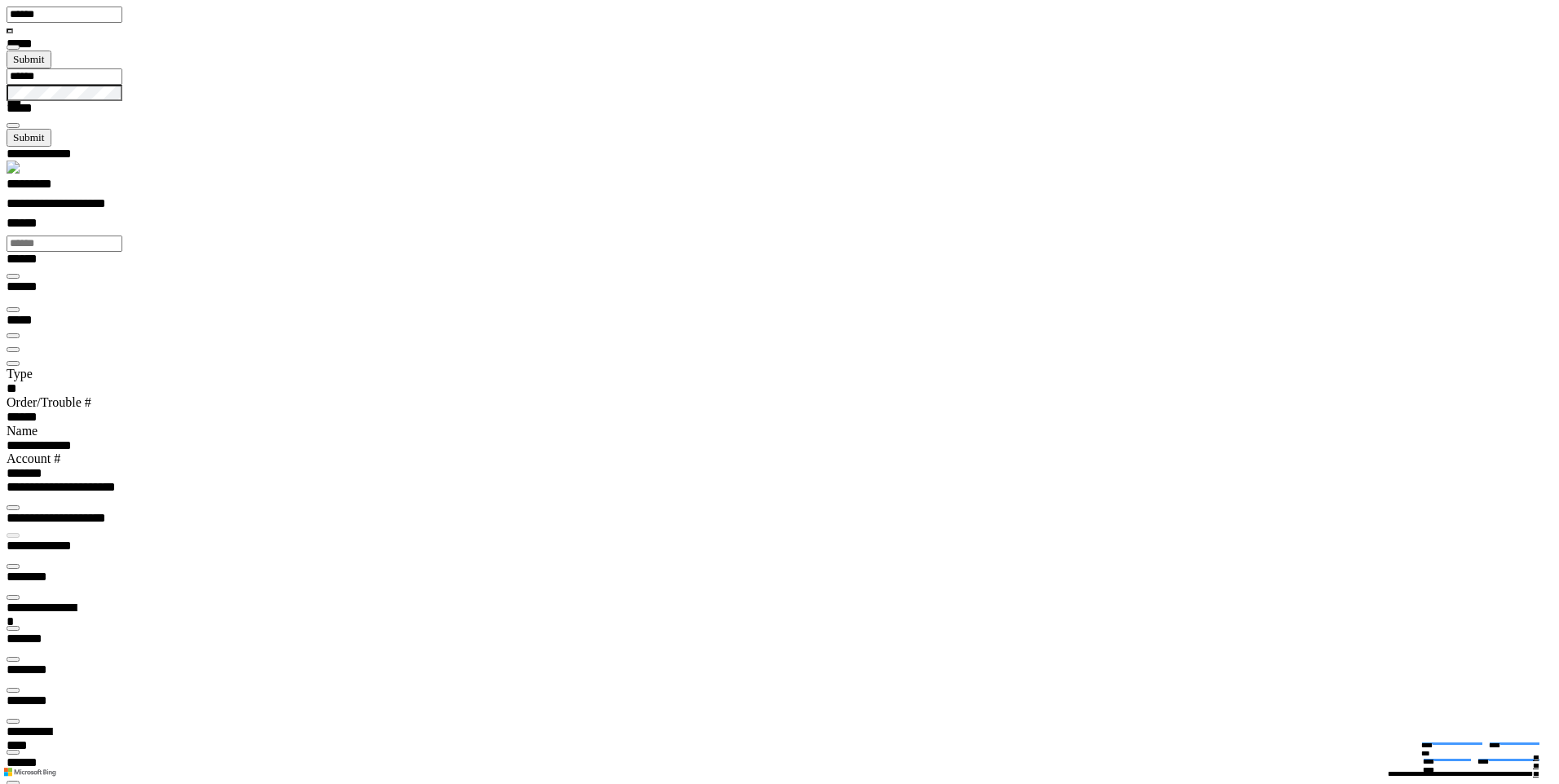 click at bounding box center (13, 12256) 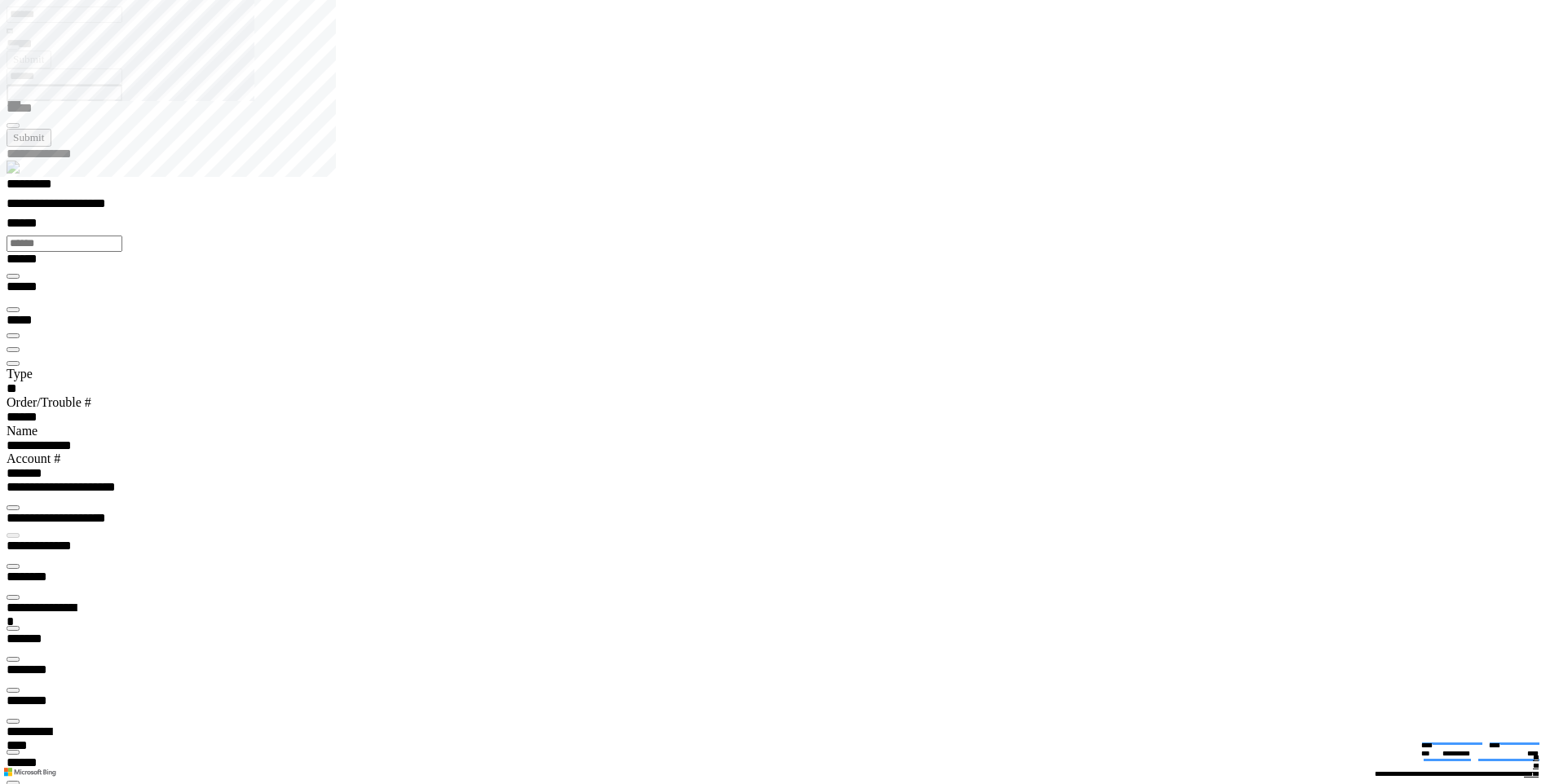 click at bounding box center [13, 2412] 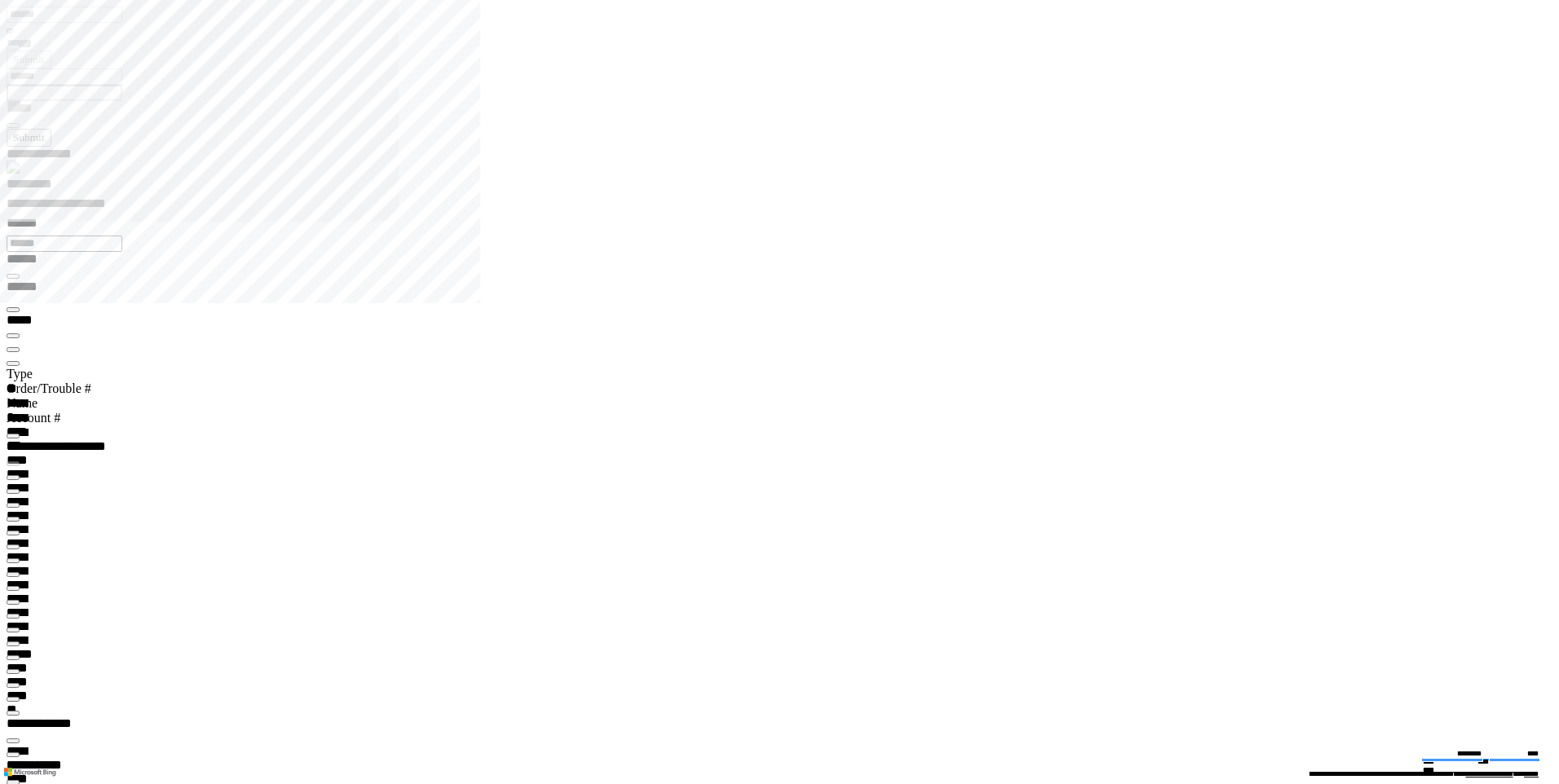 click at bounding box center (13, 363) 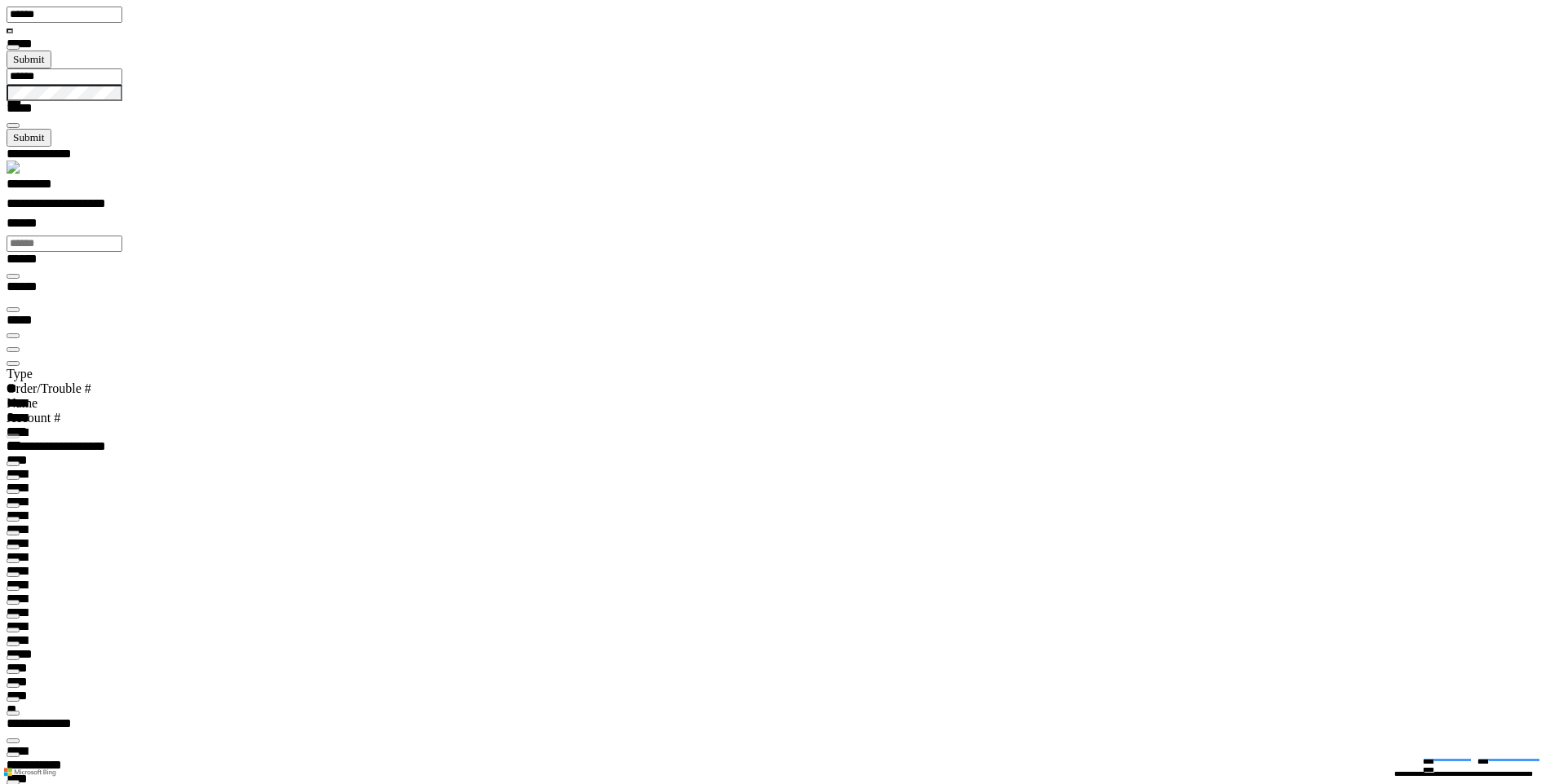 scroll, scrollTop: 81299, scrollLeft: 81137, axis: both 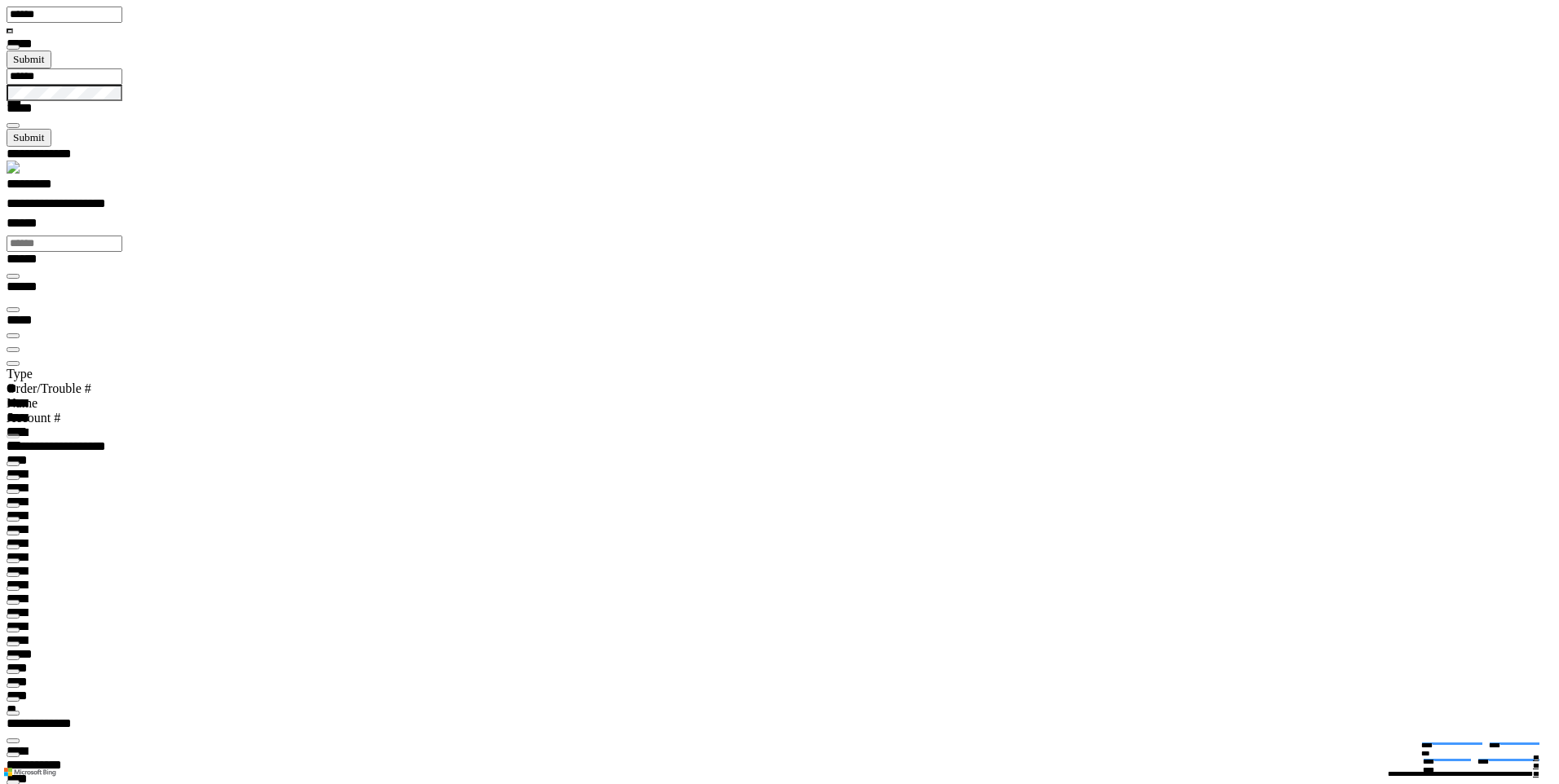 type on "***" 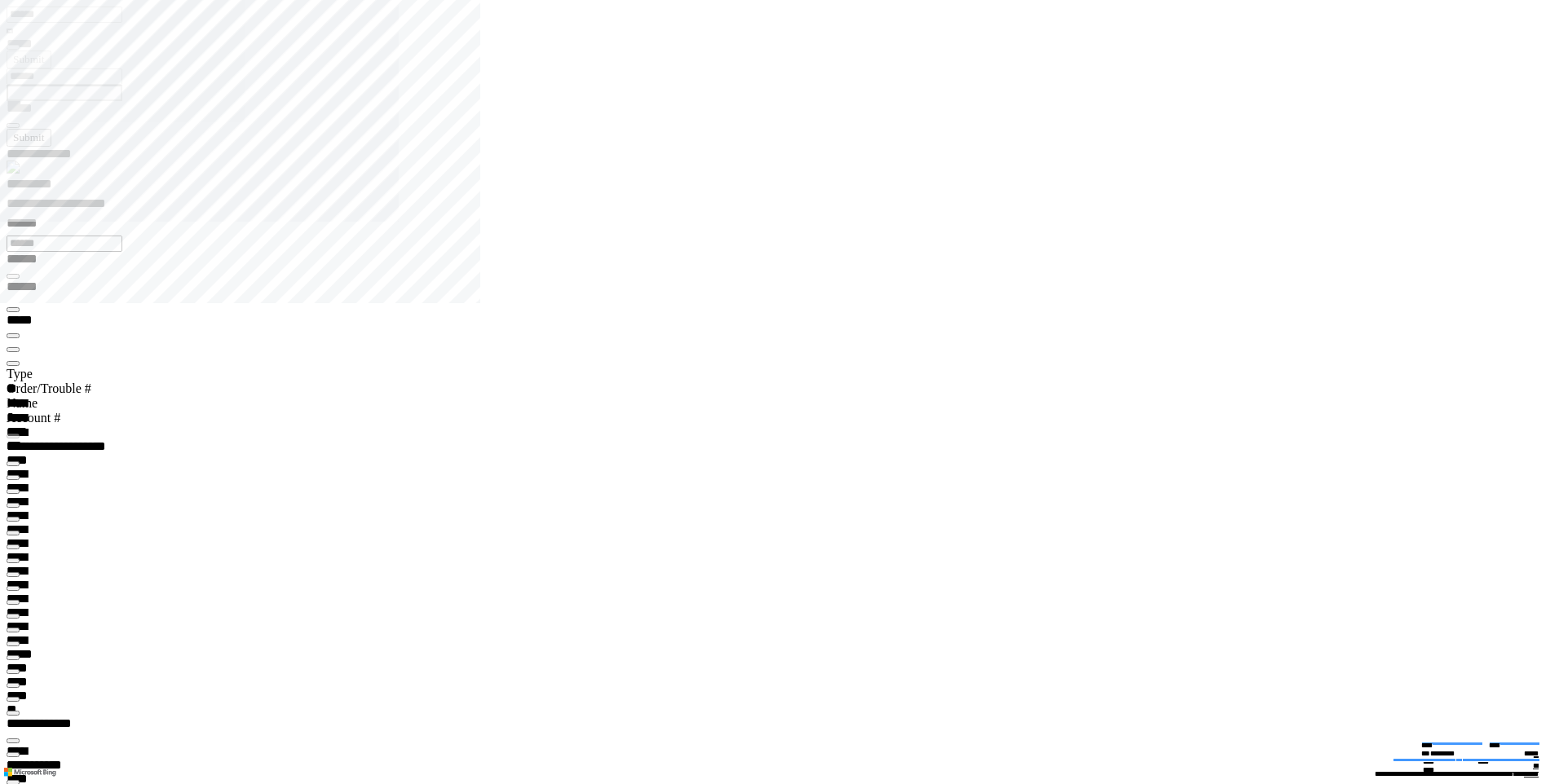 type on "**********" 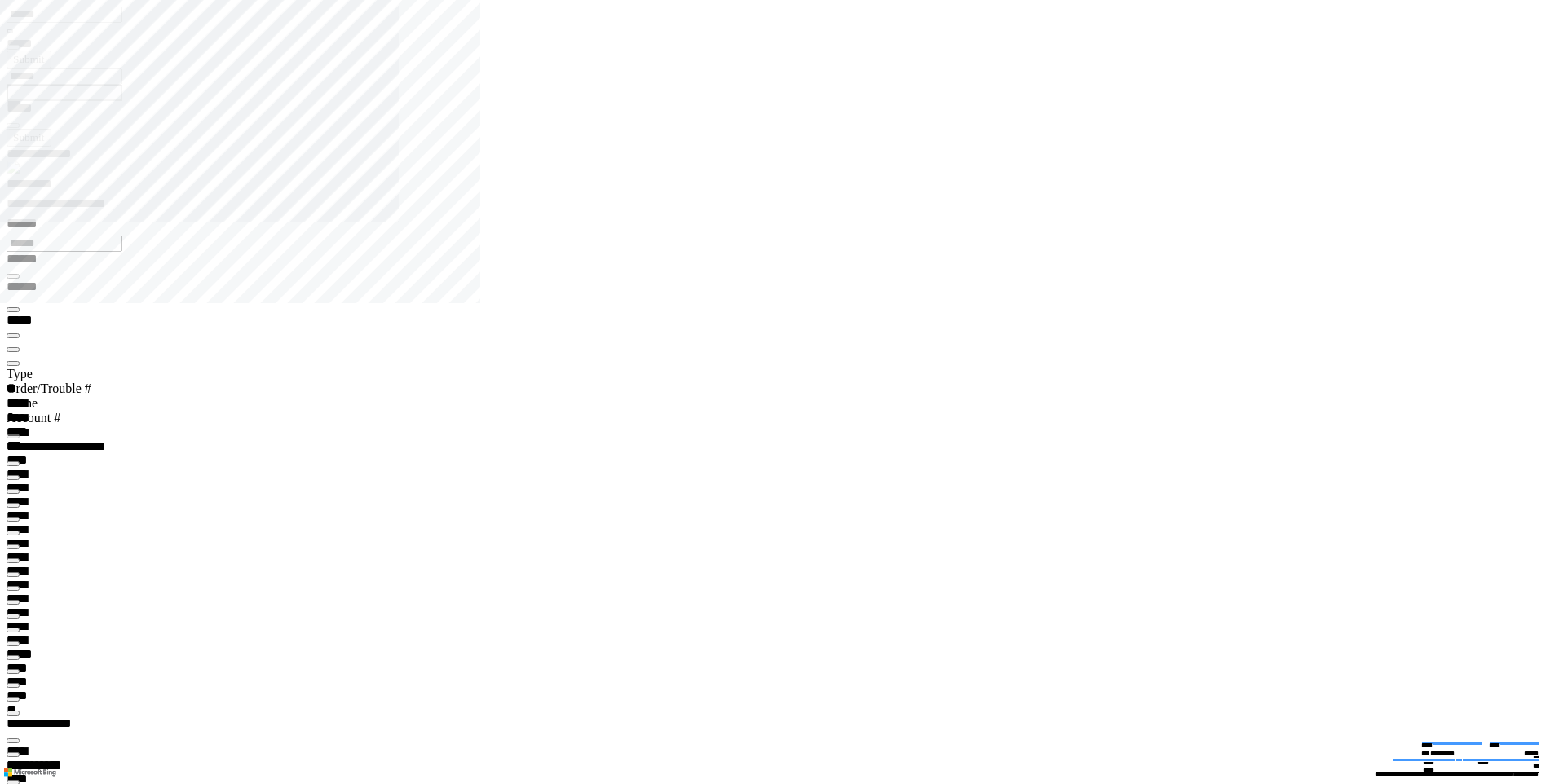 click 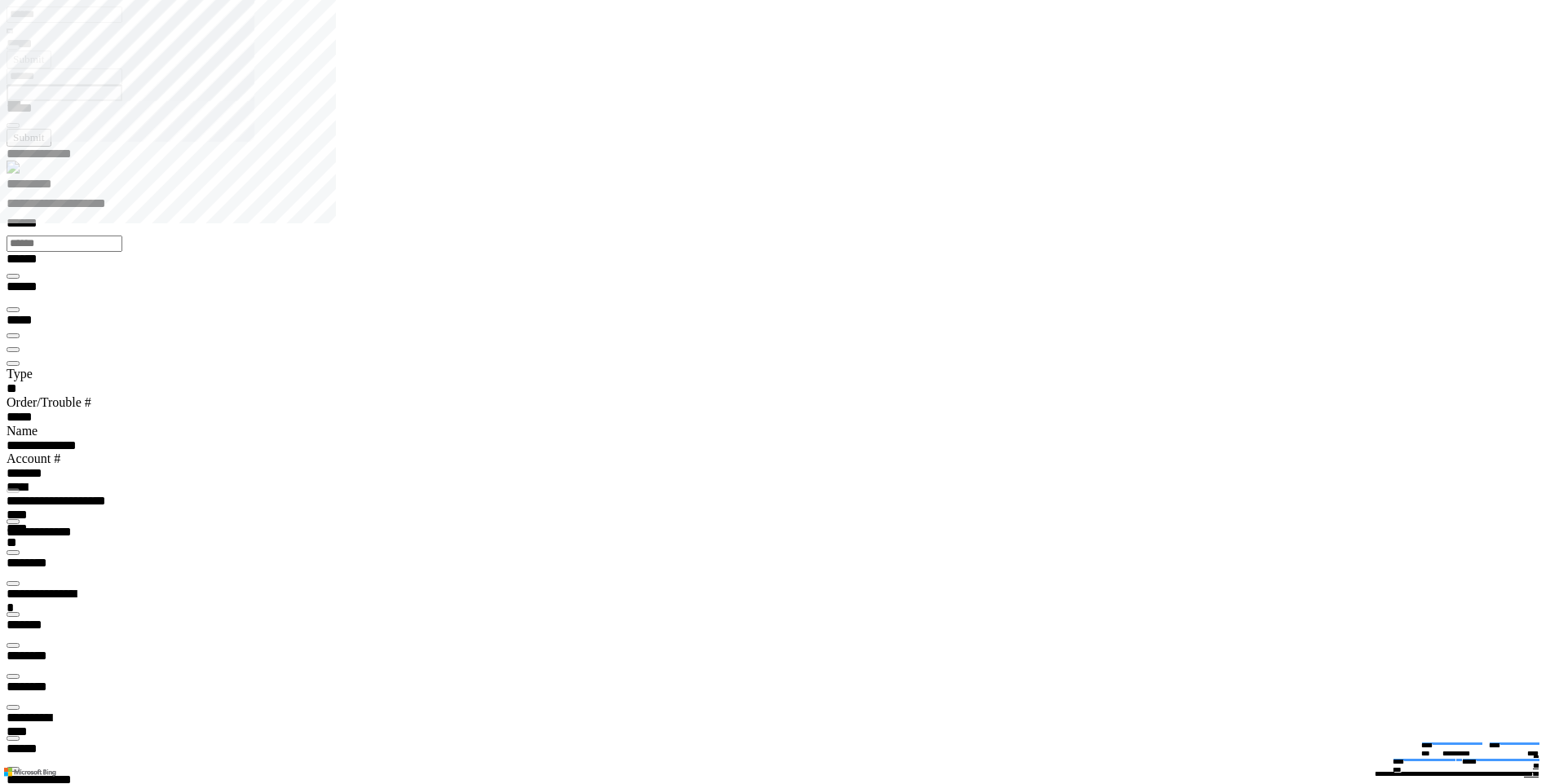 type on "*********" 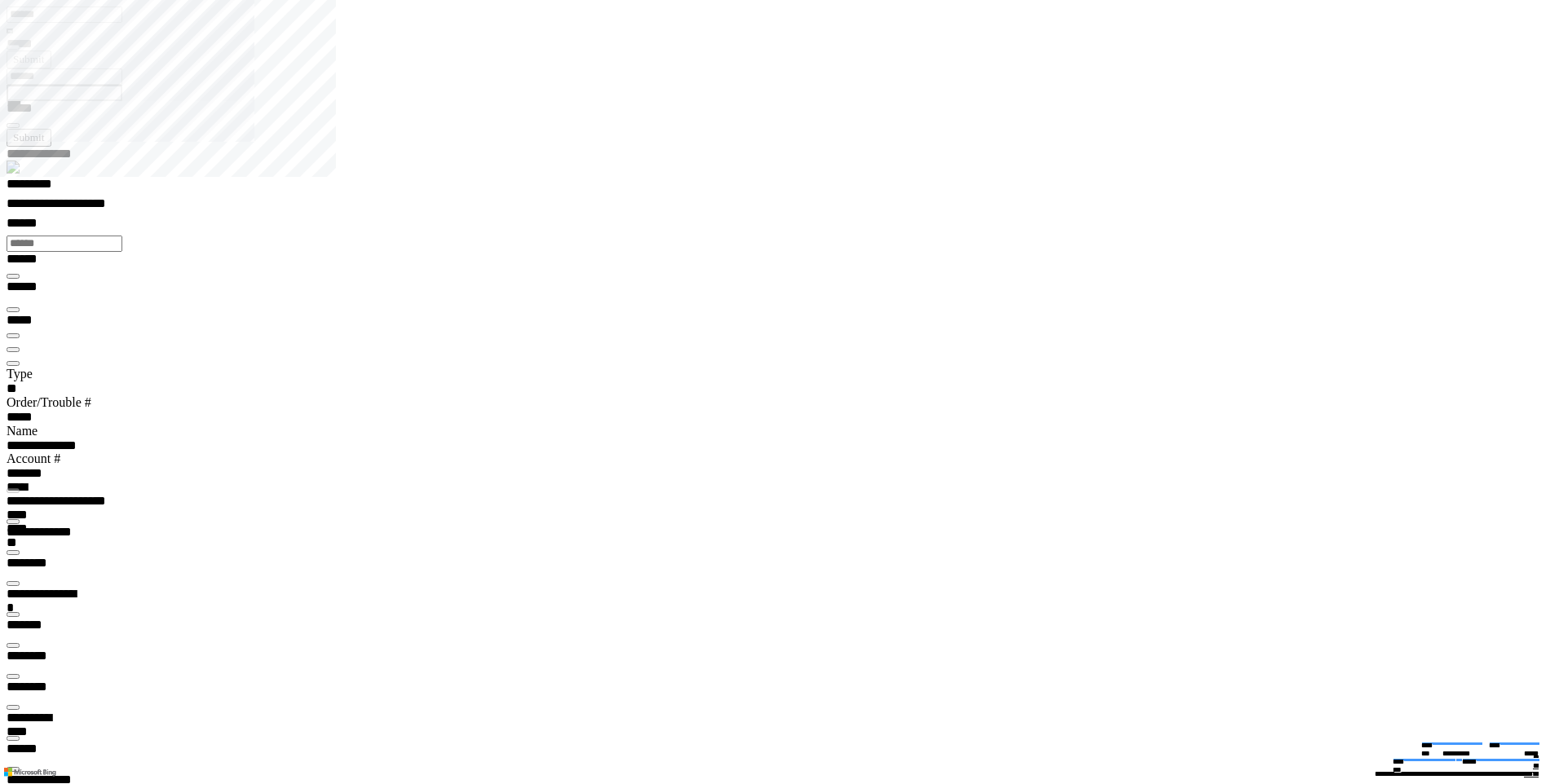 click on "******** *" at bounding box center (47, 4937) 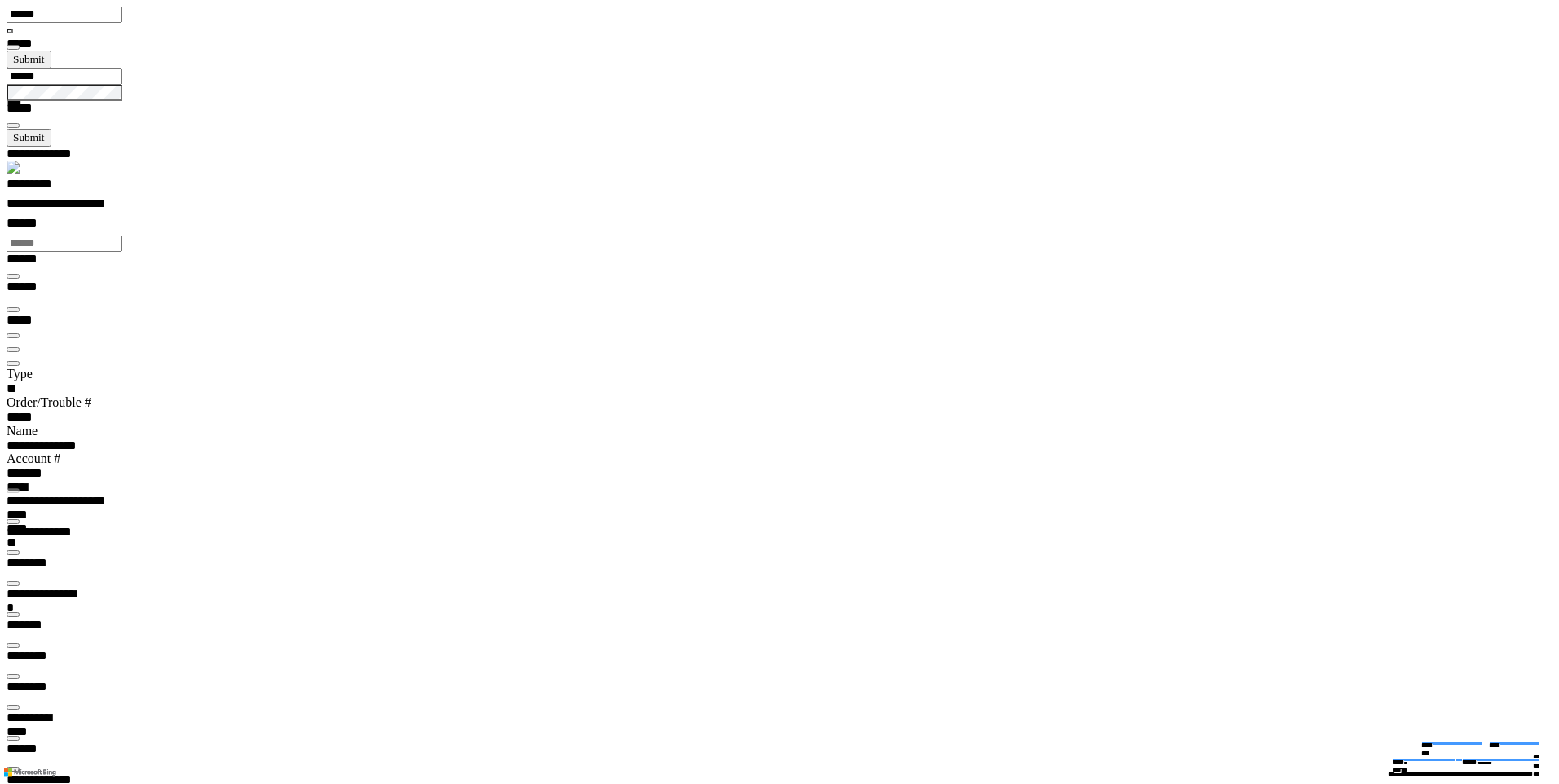 click on "******** *" at bounding box center (47, 12119) 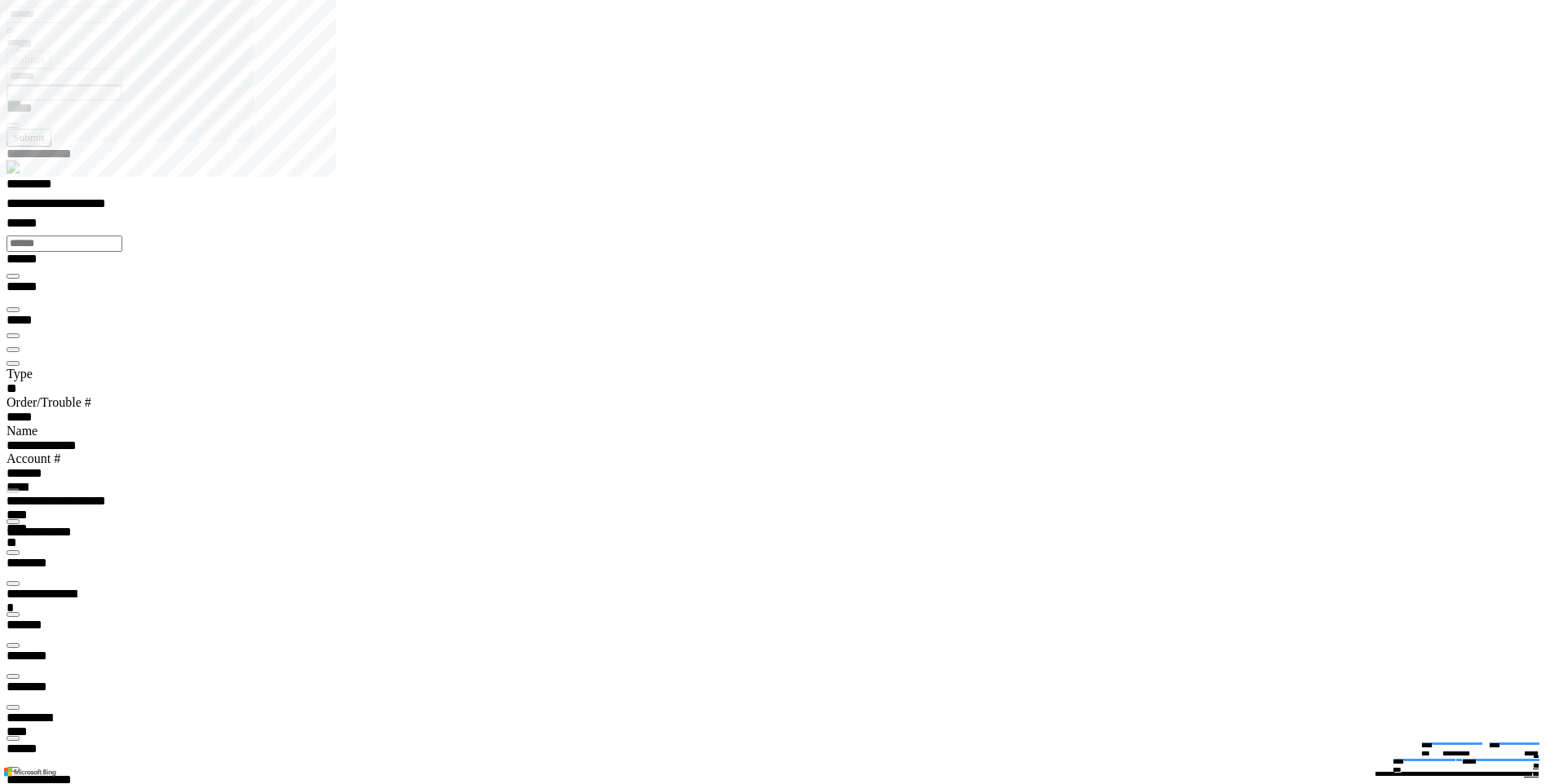 click at bounding box center (13, 2398) 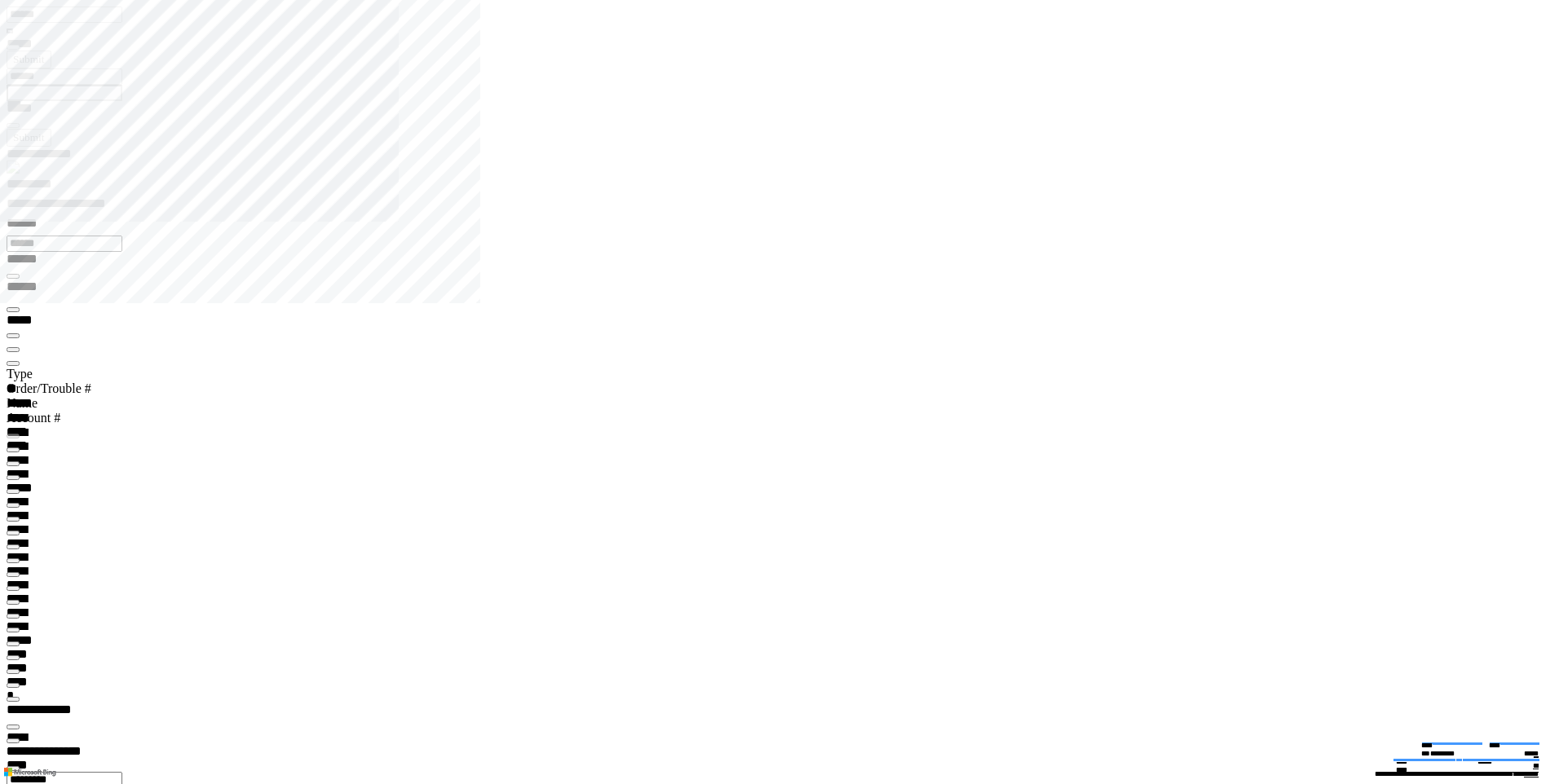 click 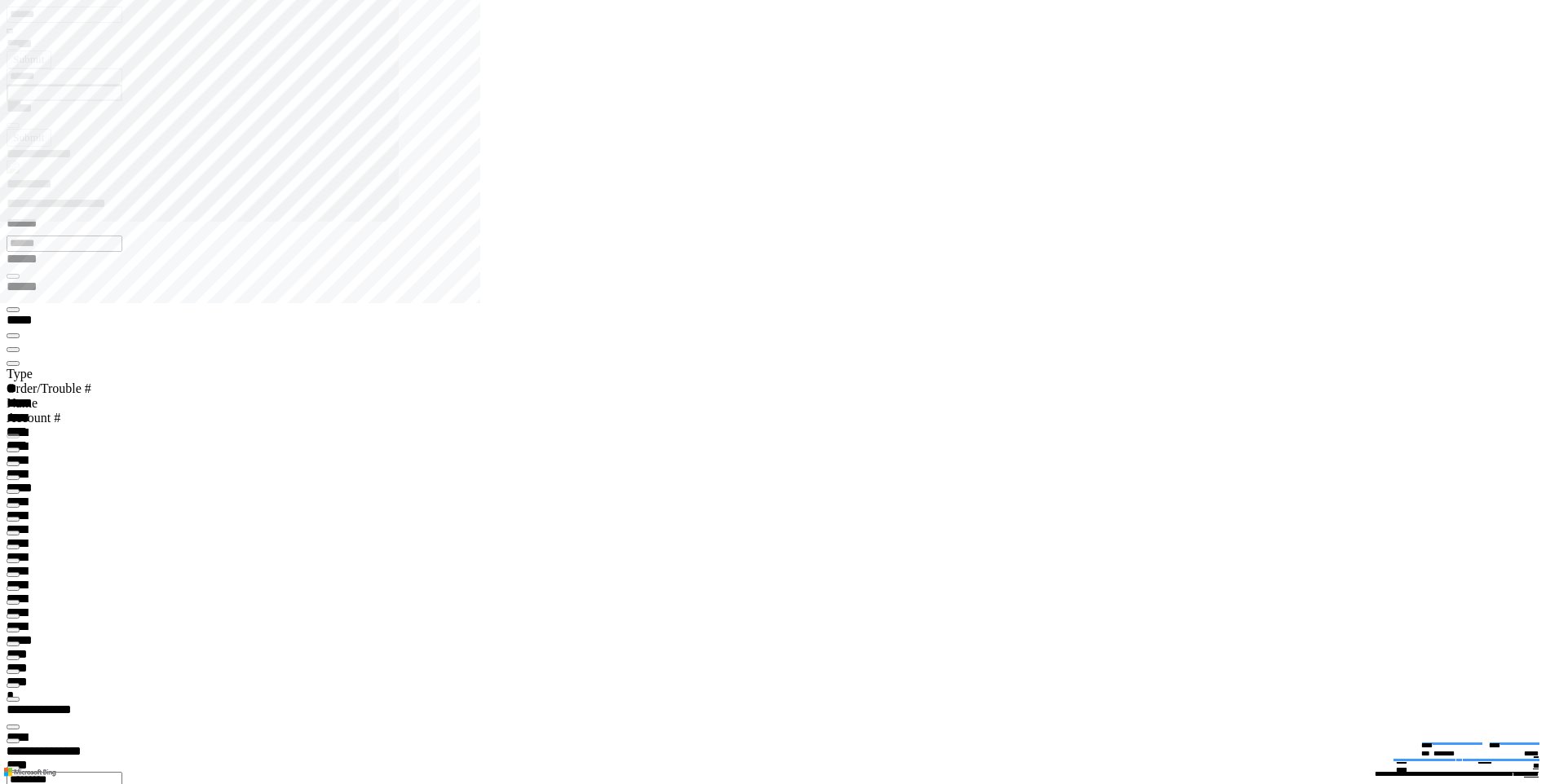 click 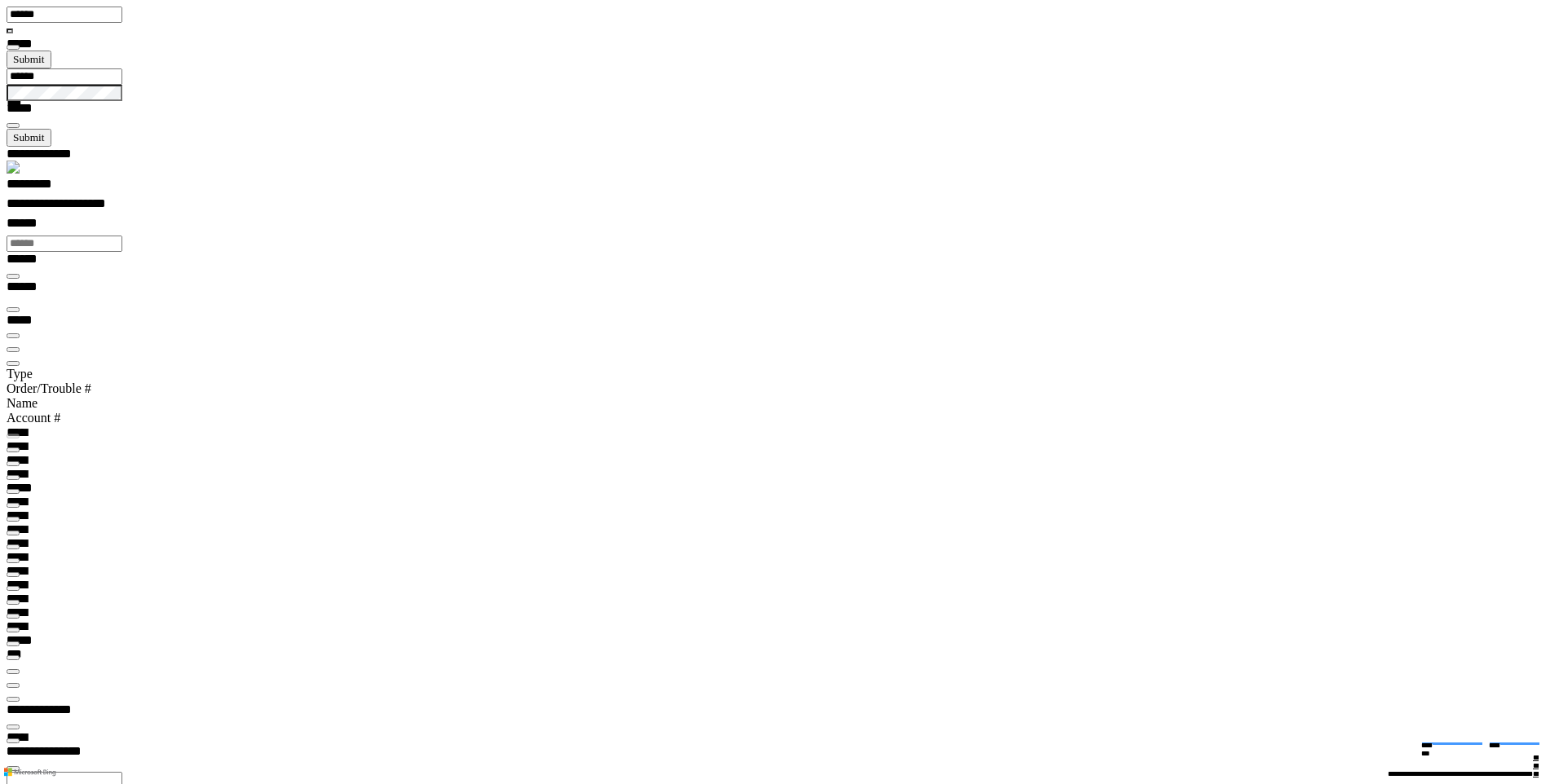 scroll, scrollTop: 81472, scrollLeft: 81366, axis: both 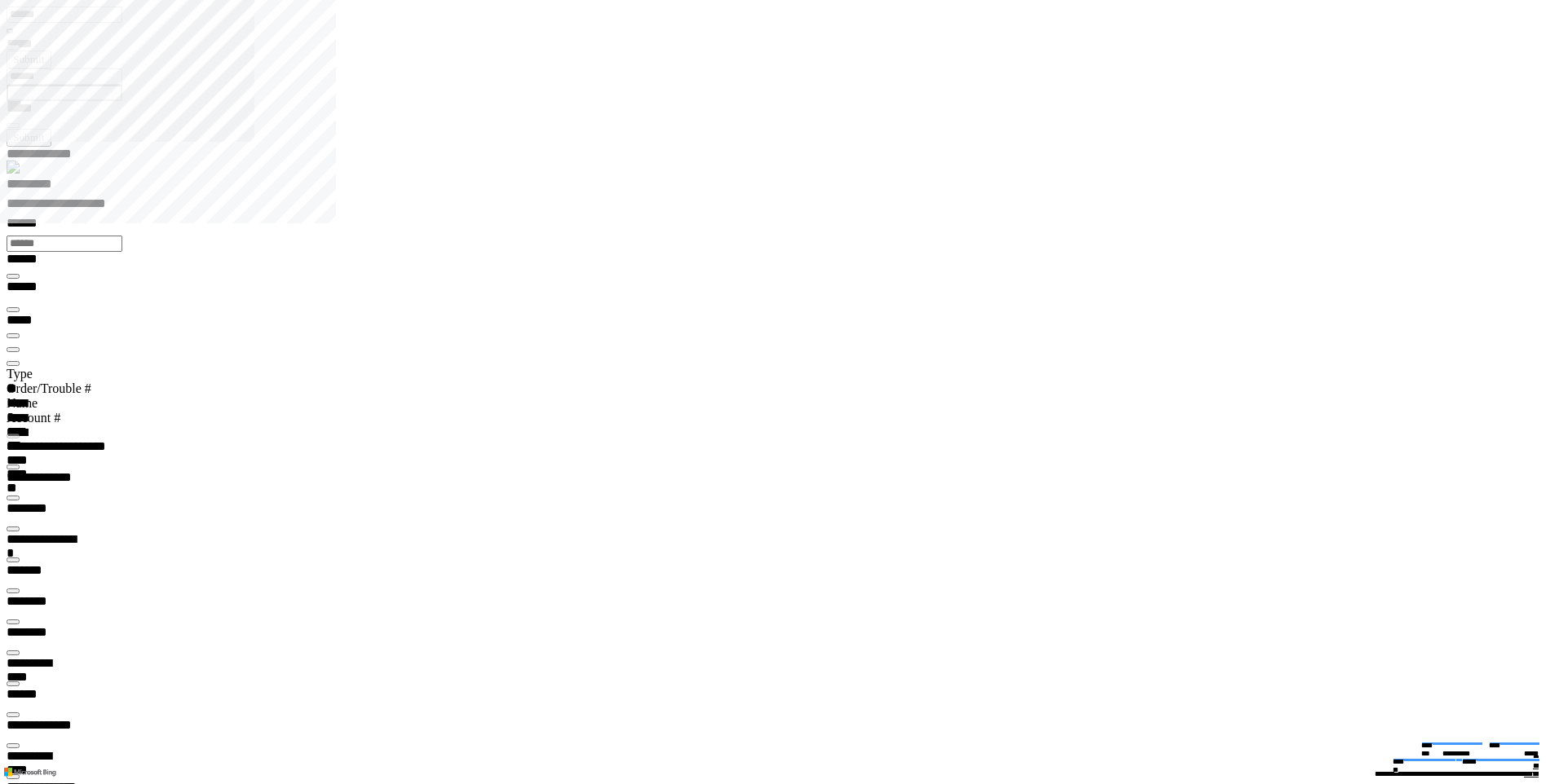 type on "*********" 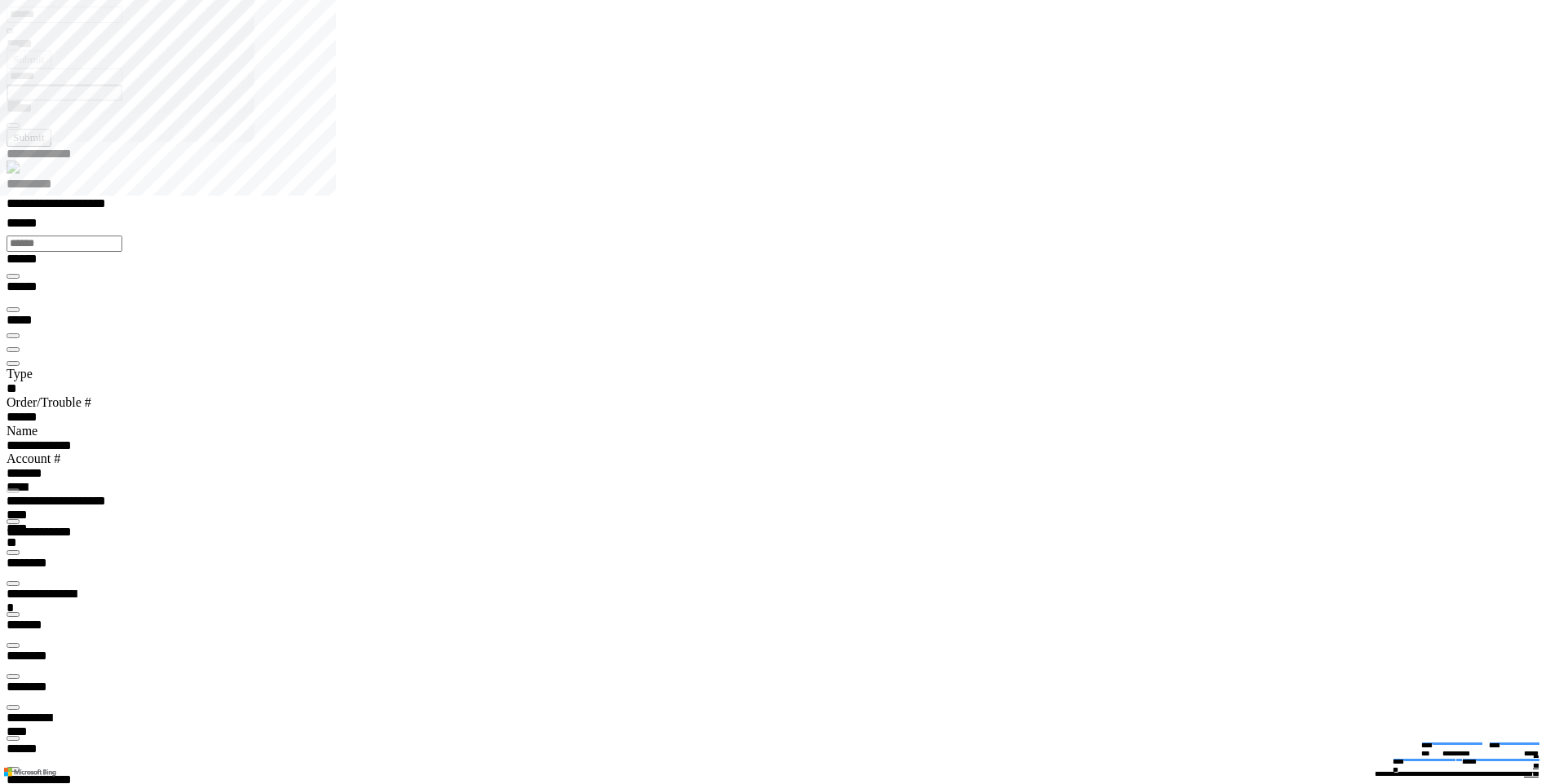 scroll, scrollTop: 143, scrollLeft: 0, axis: vertical 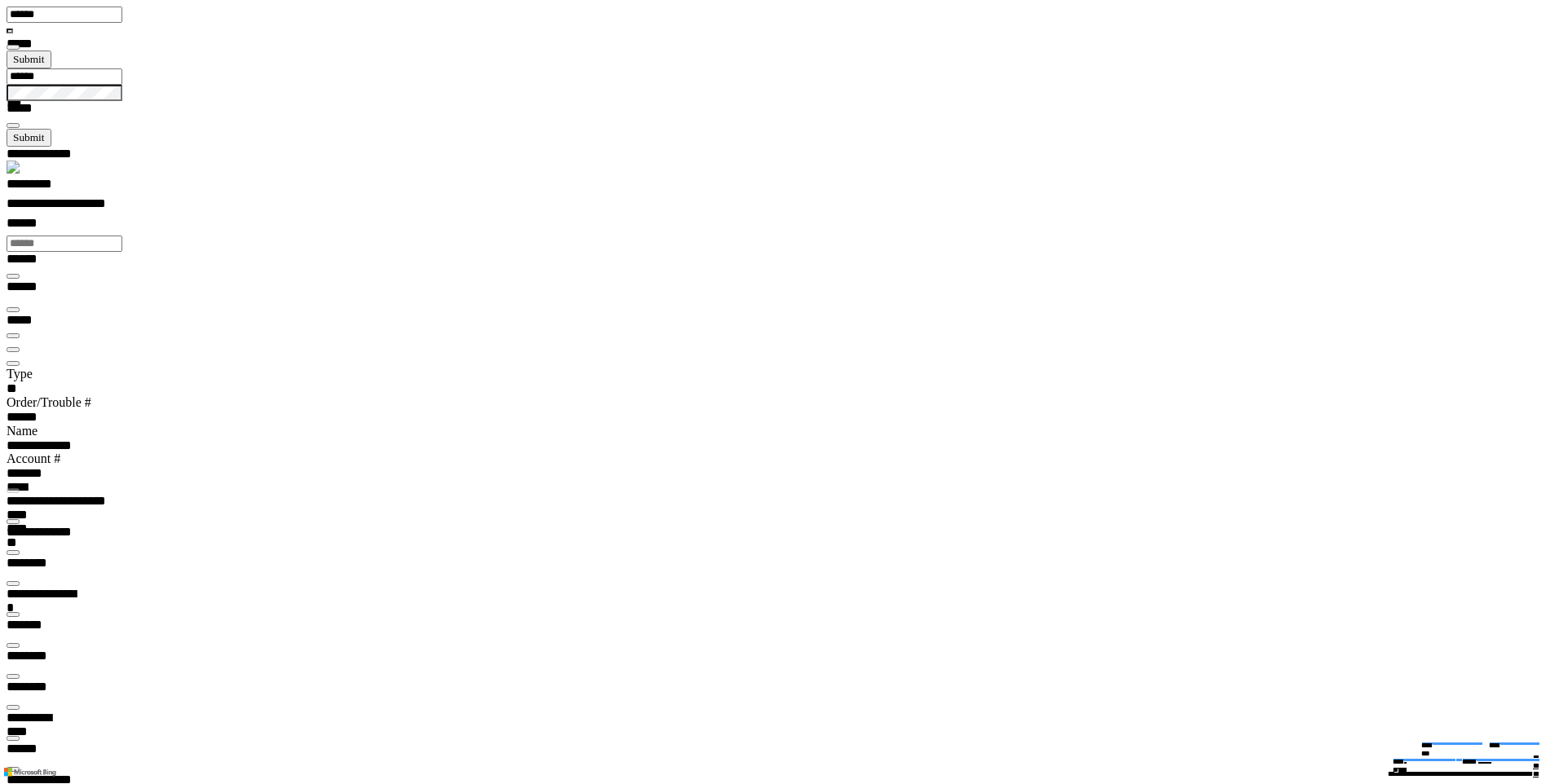 click on "******** *" at bounding box center [47, 7726] 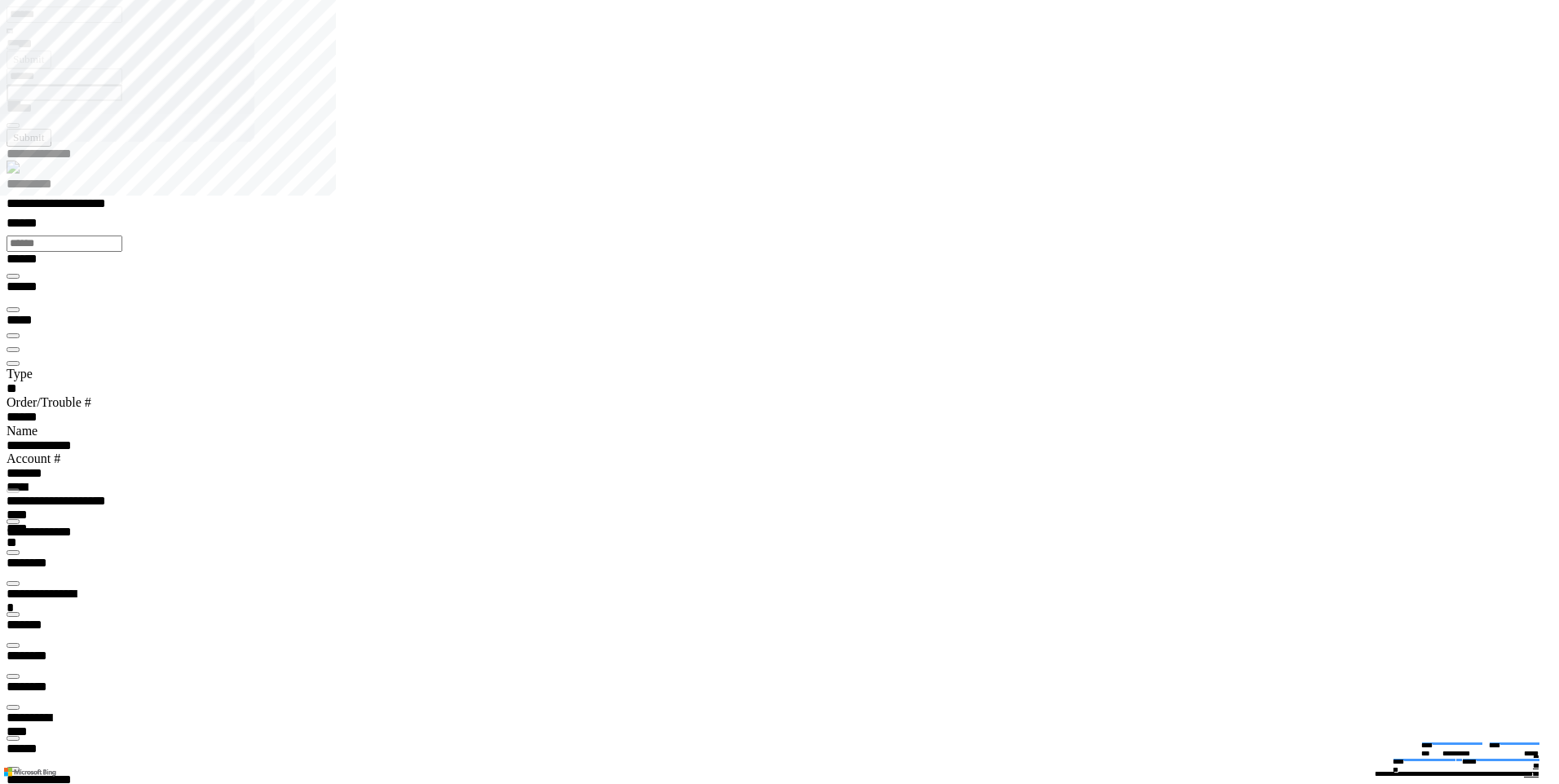 click at bounding box center [13, 2398] 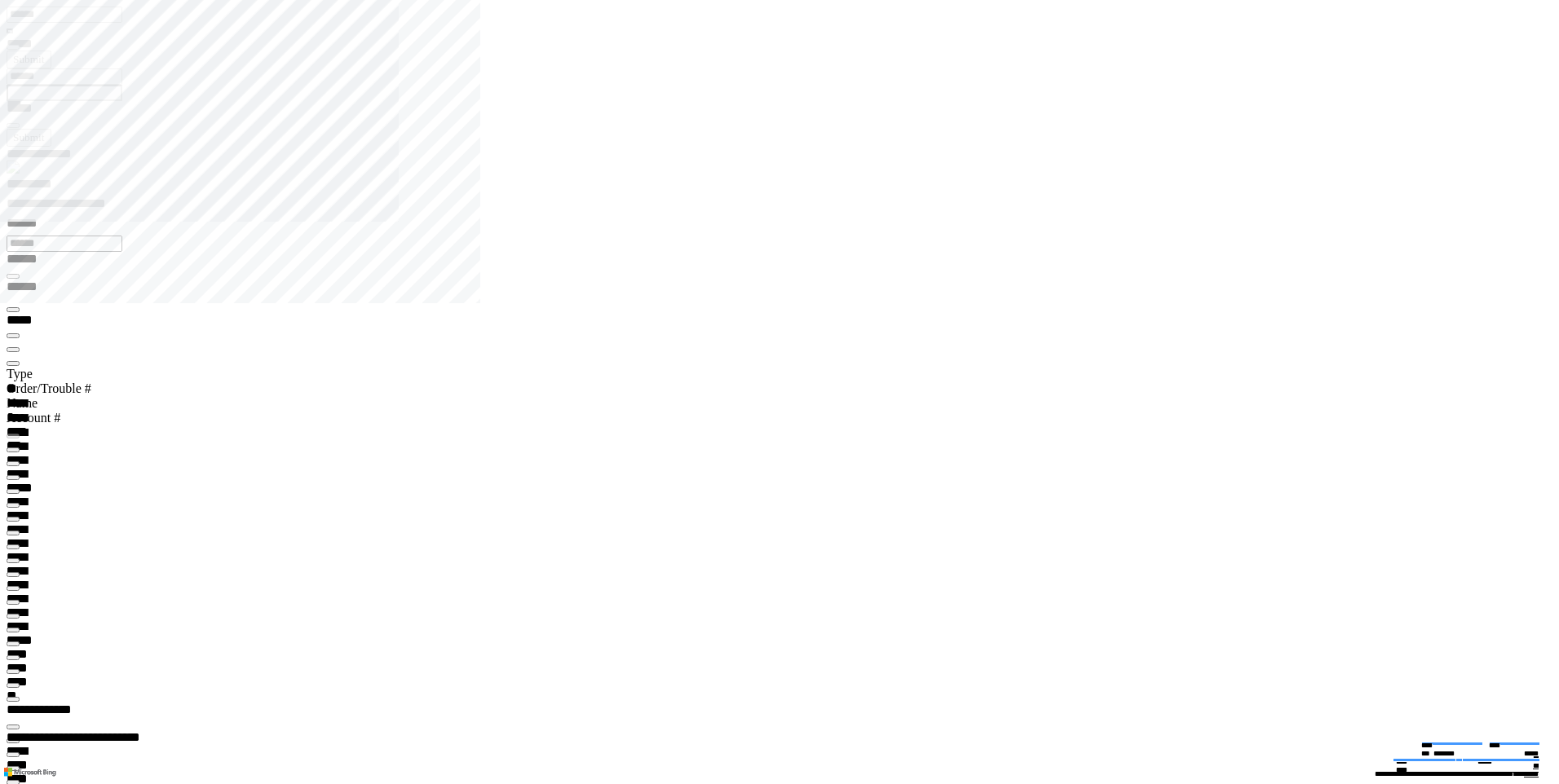 click 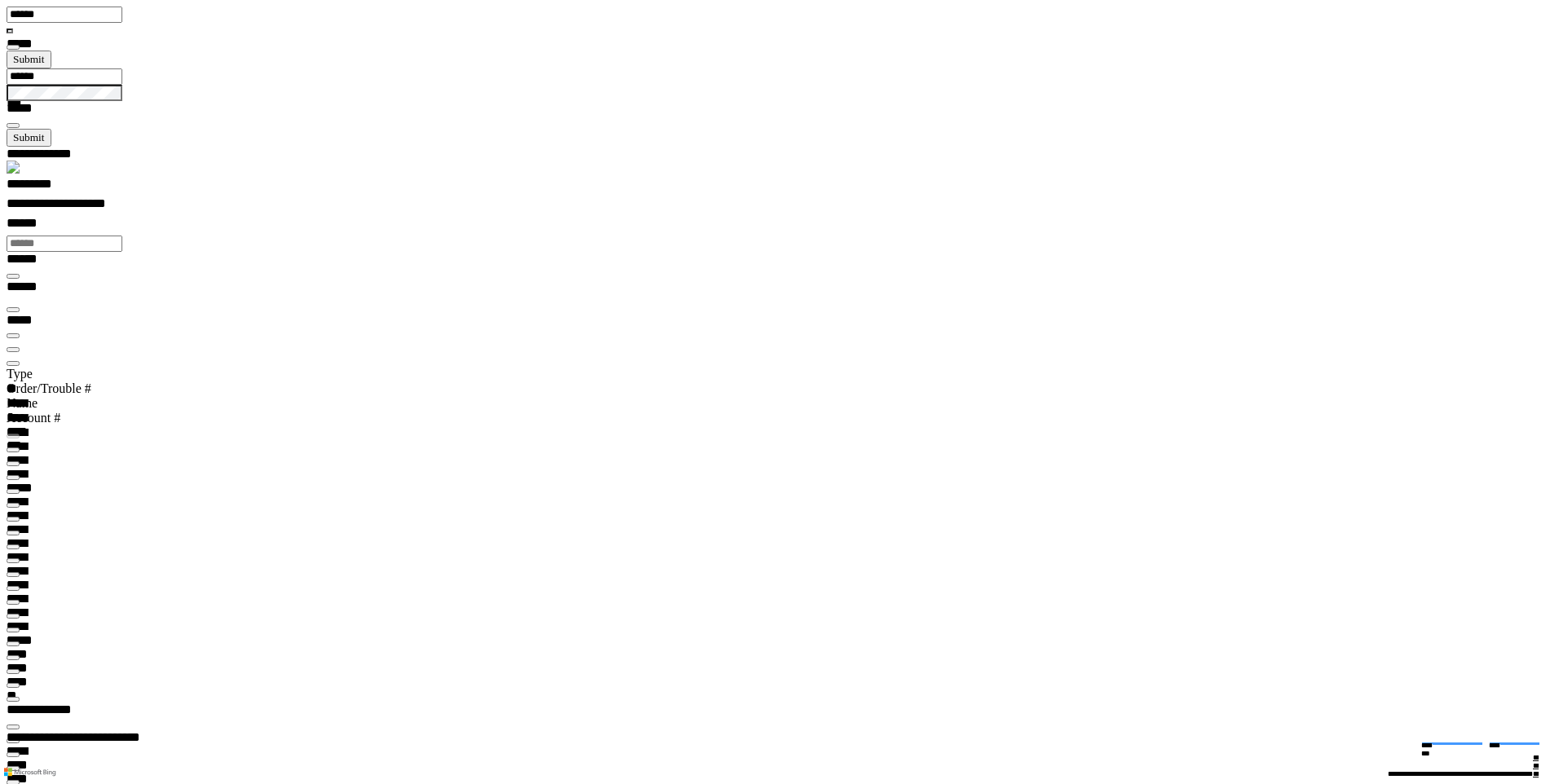 scroll, scrollTop: 81472, scrollLeft: 81437, axis: both 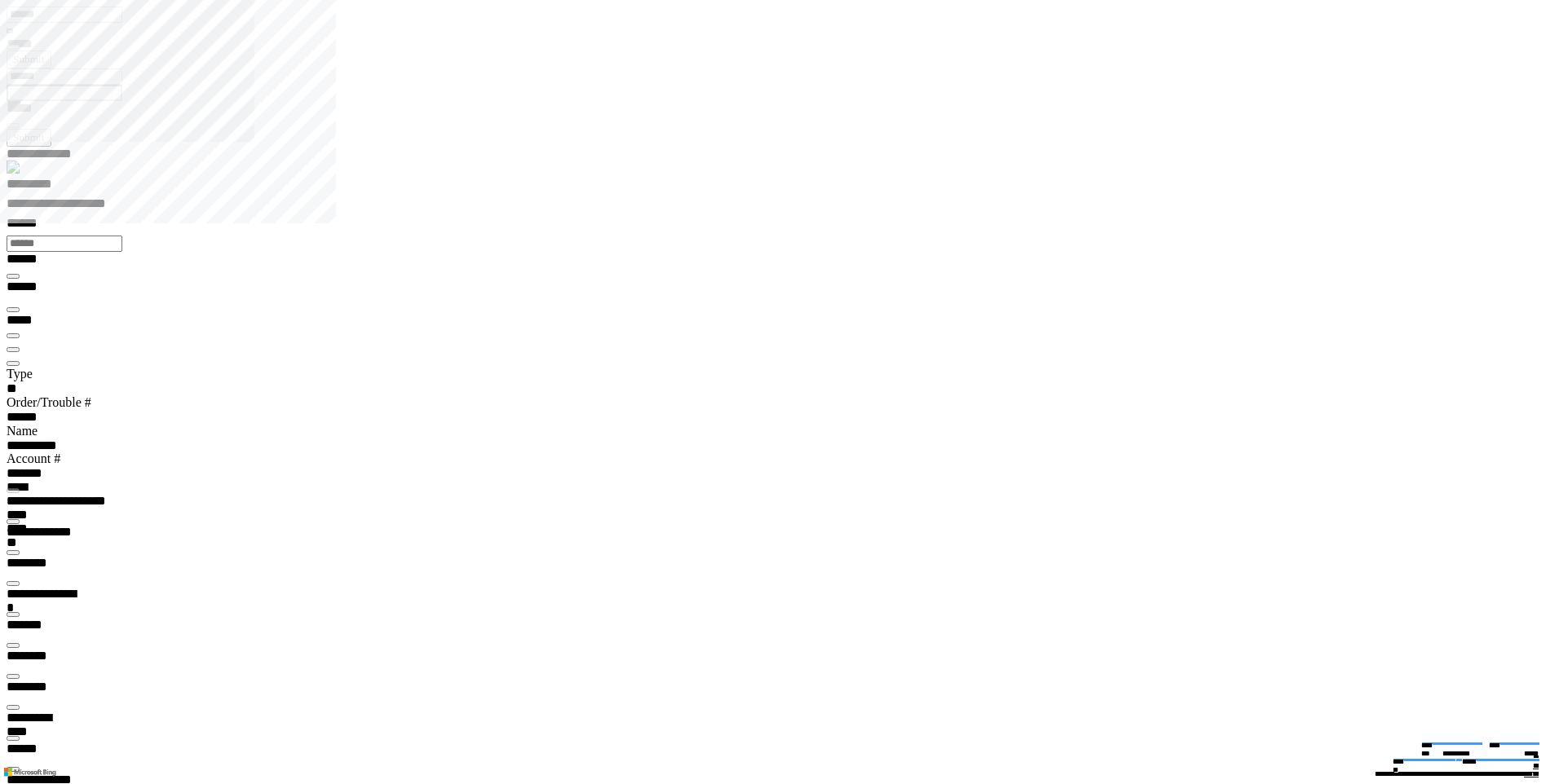 type on "*********" 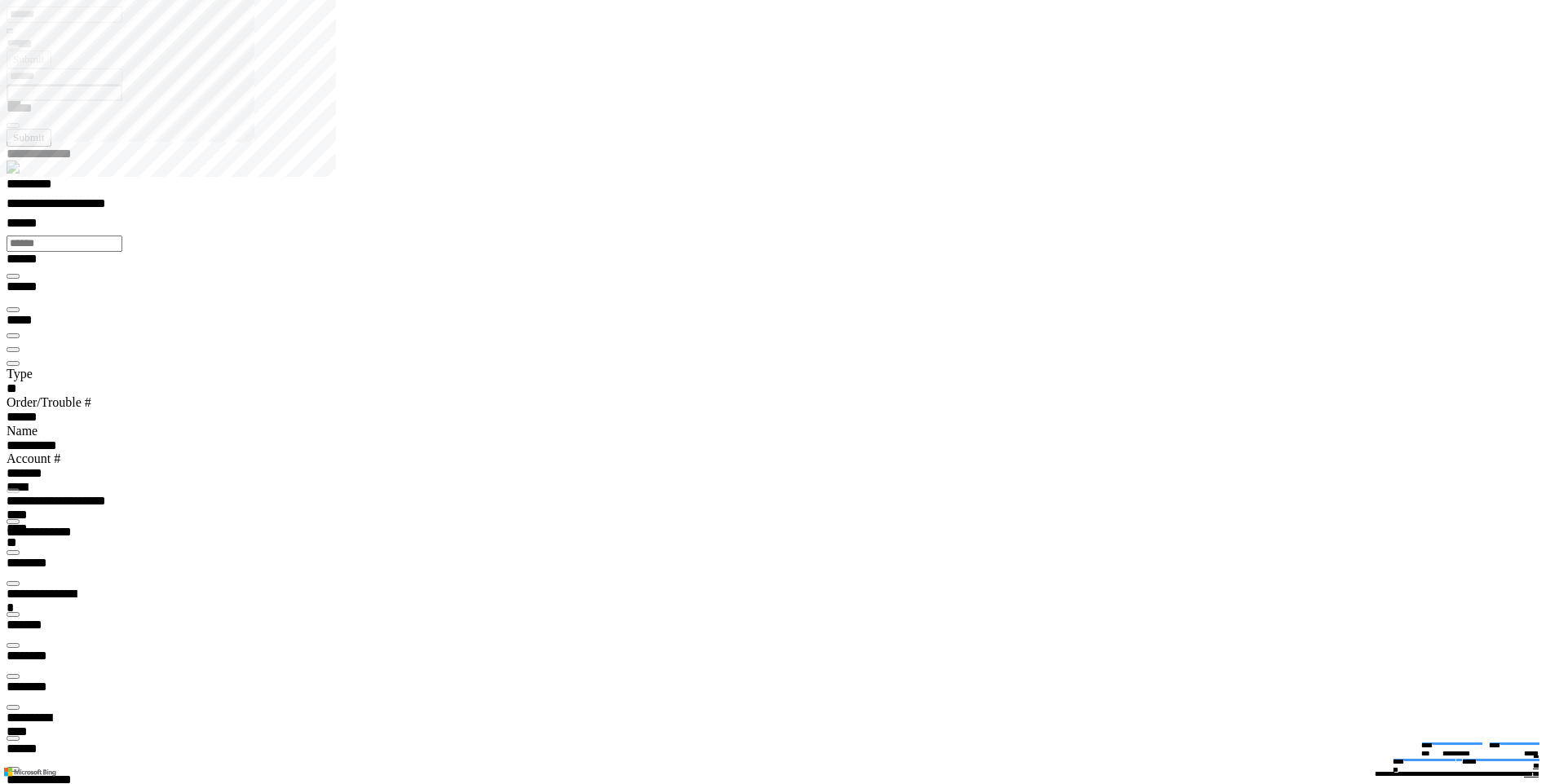 click on "******** *" at bounding box center [47, 4808] 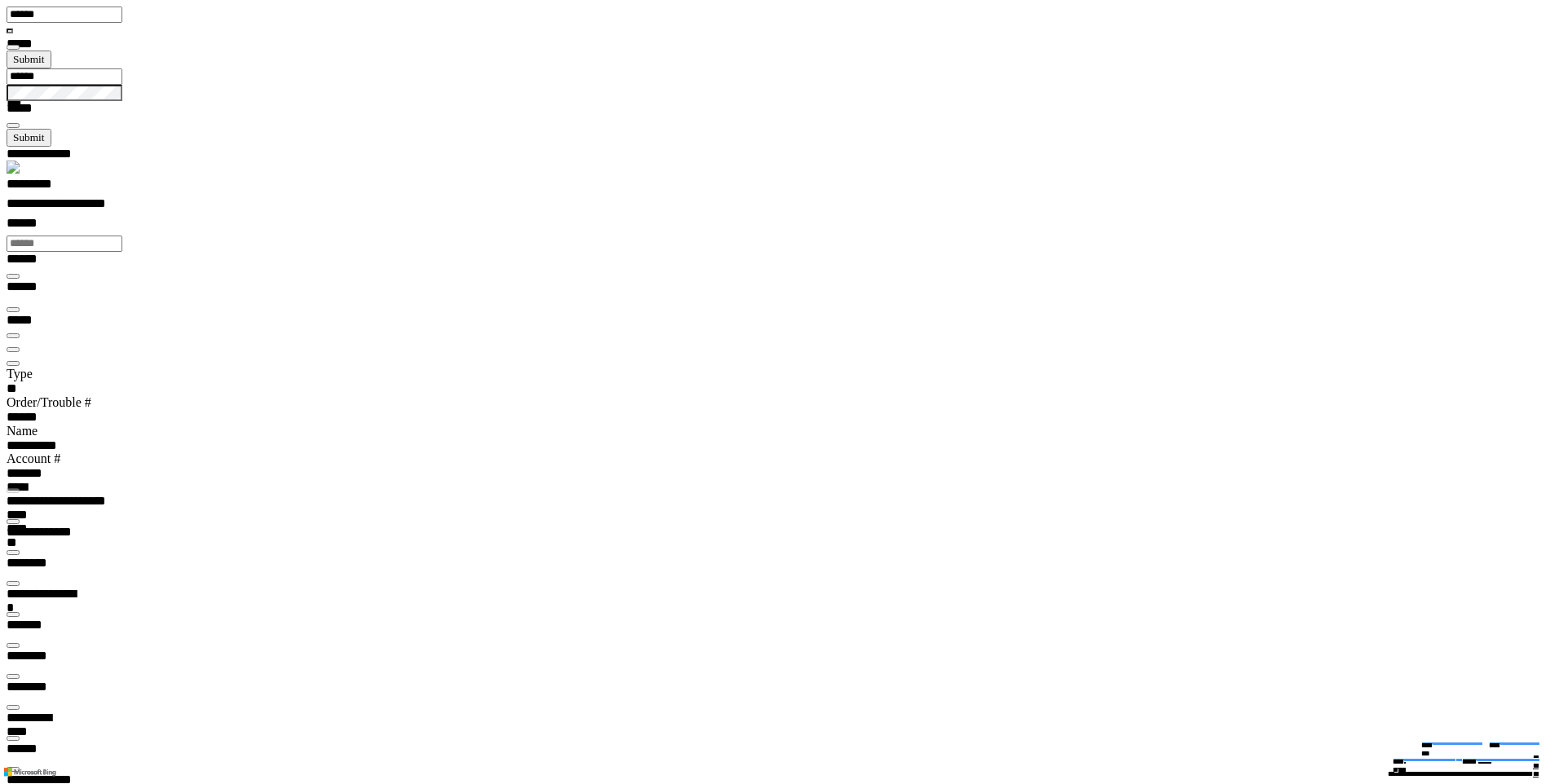 click on "******** *" at bounding box center [47, 7726] 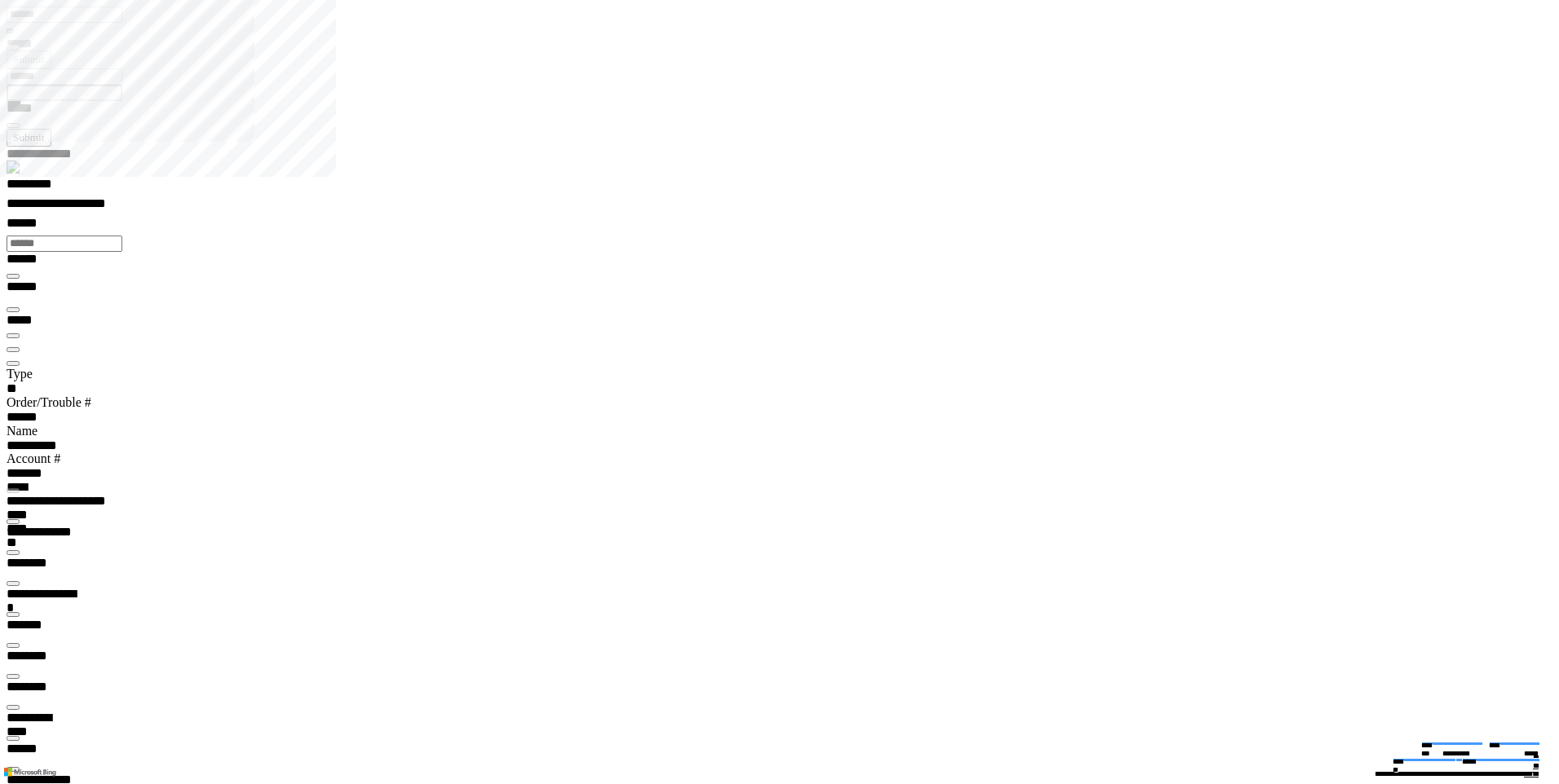 click at bounding box center [13, 2398] 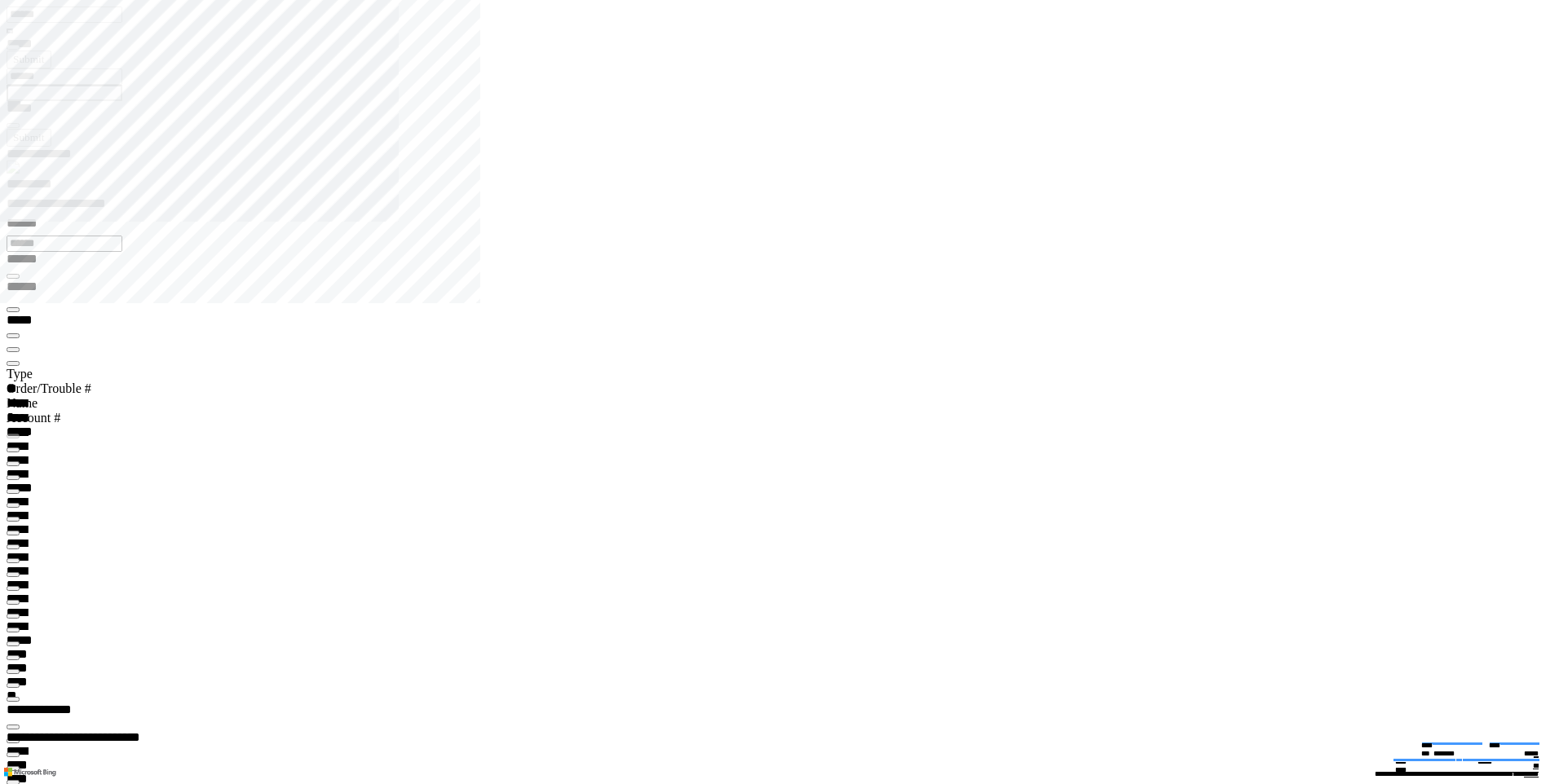click at bounding box center [786, 22489] 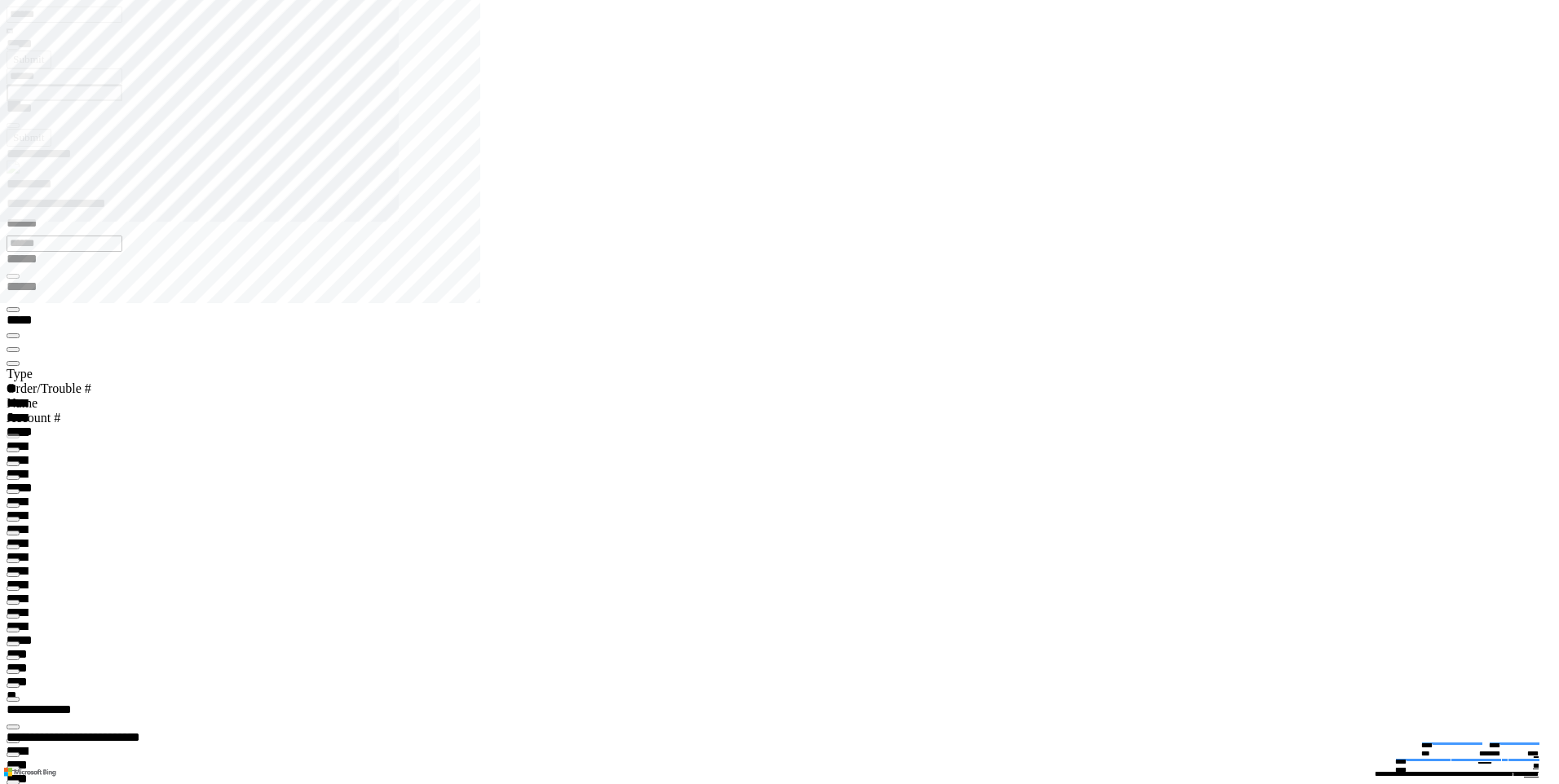 click 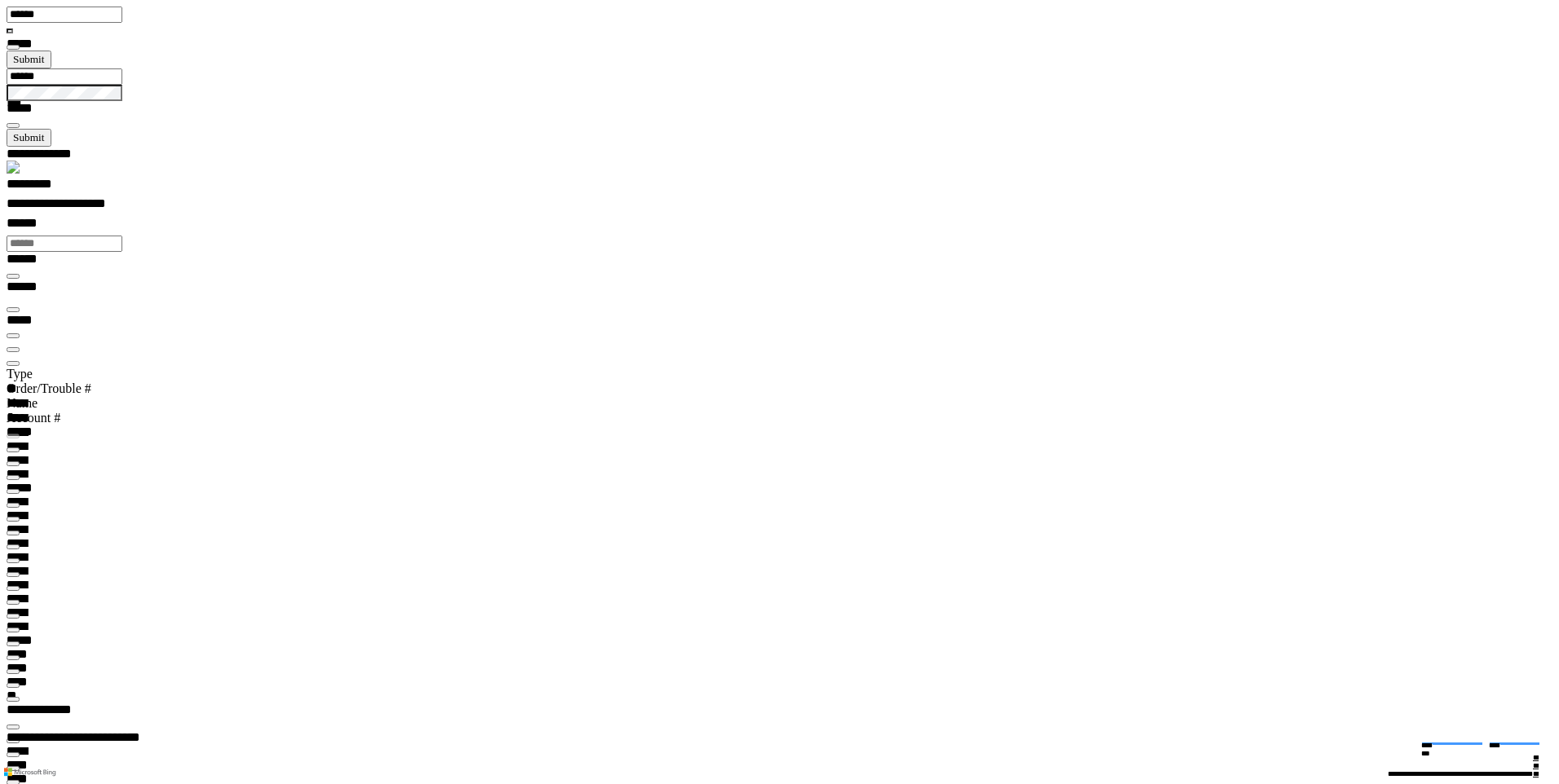 scroll, scrollTop: 81472, scrollLeft: 81366, axis: both 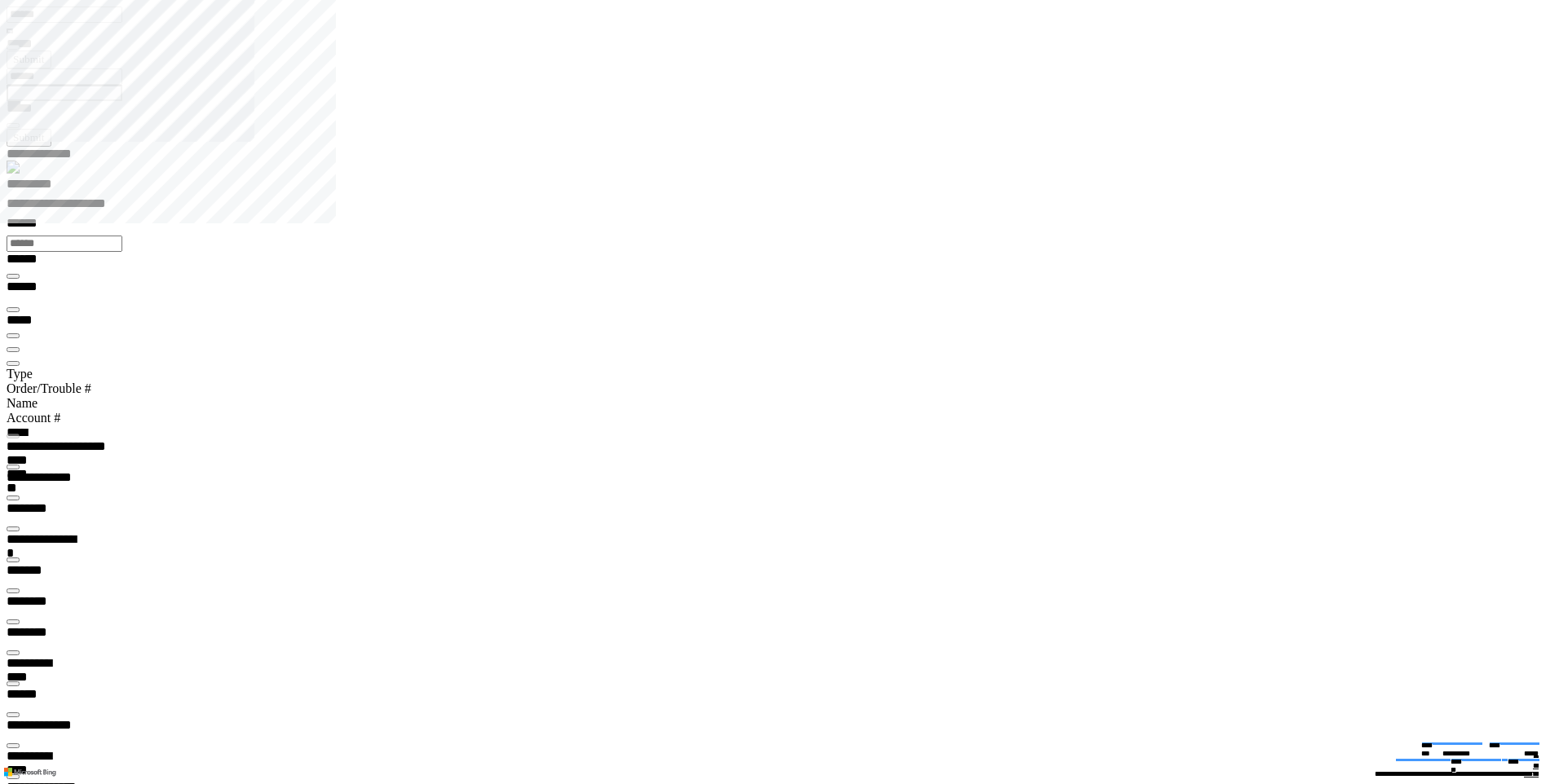 type on "*********" 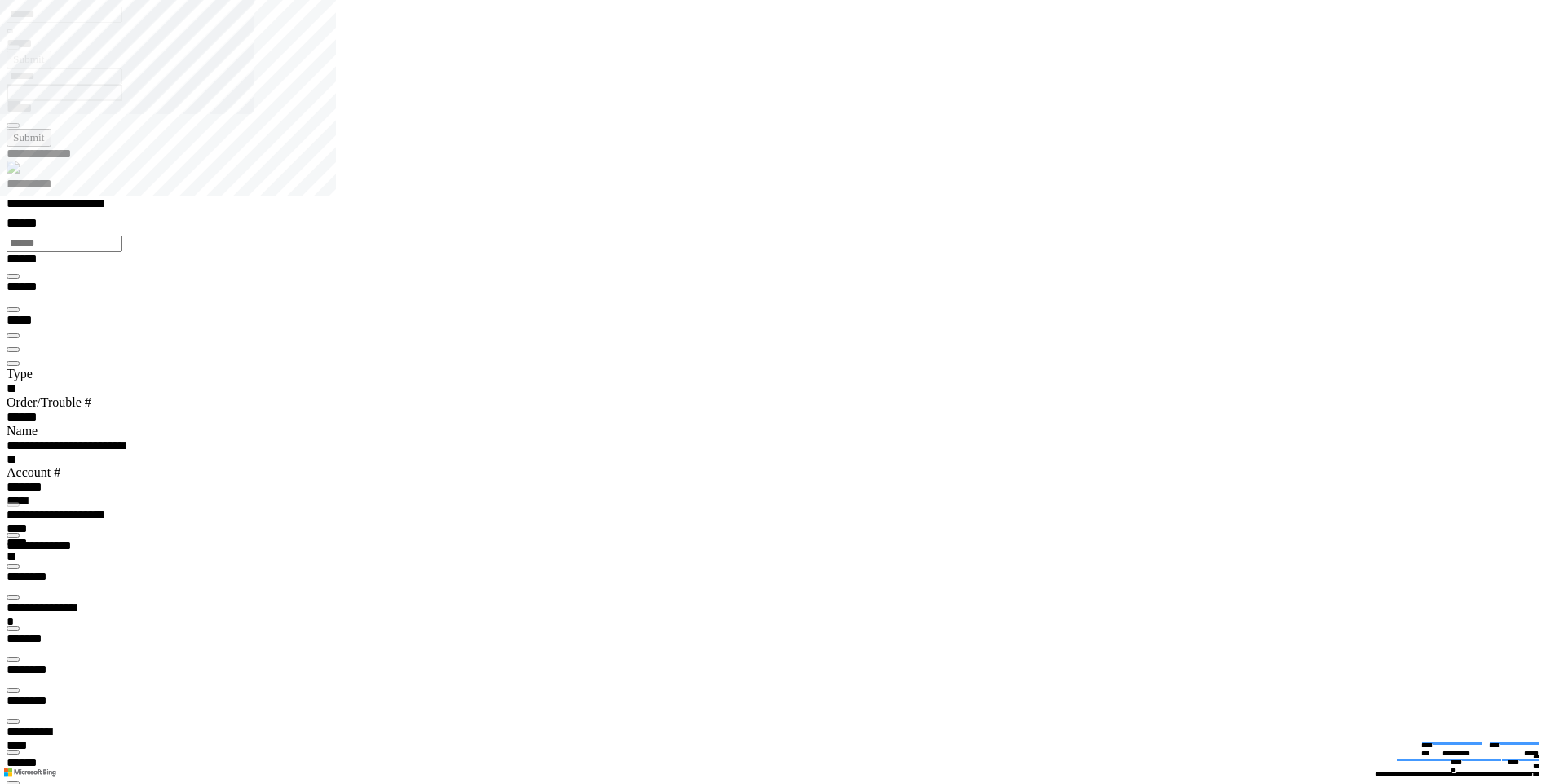 click on "******** *" at bounding box center [47, 4808] 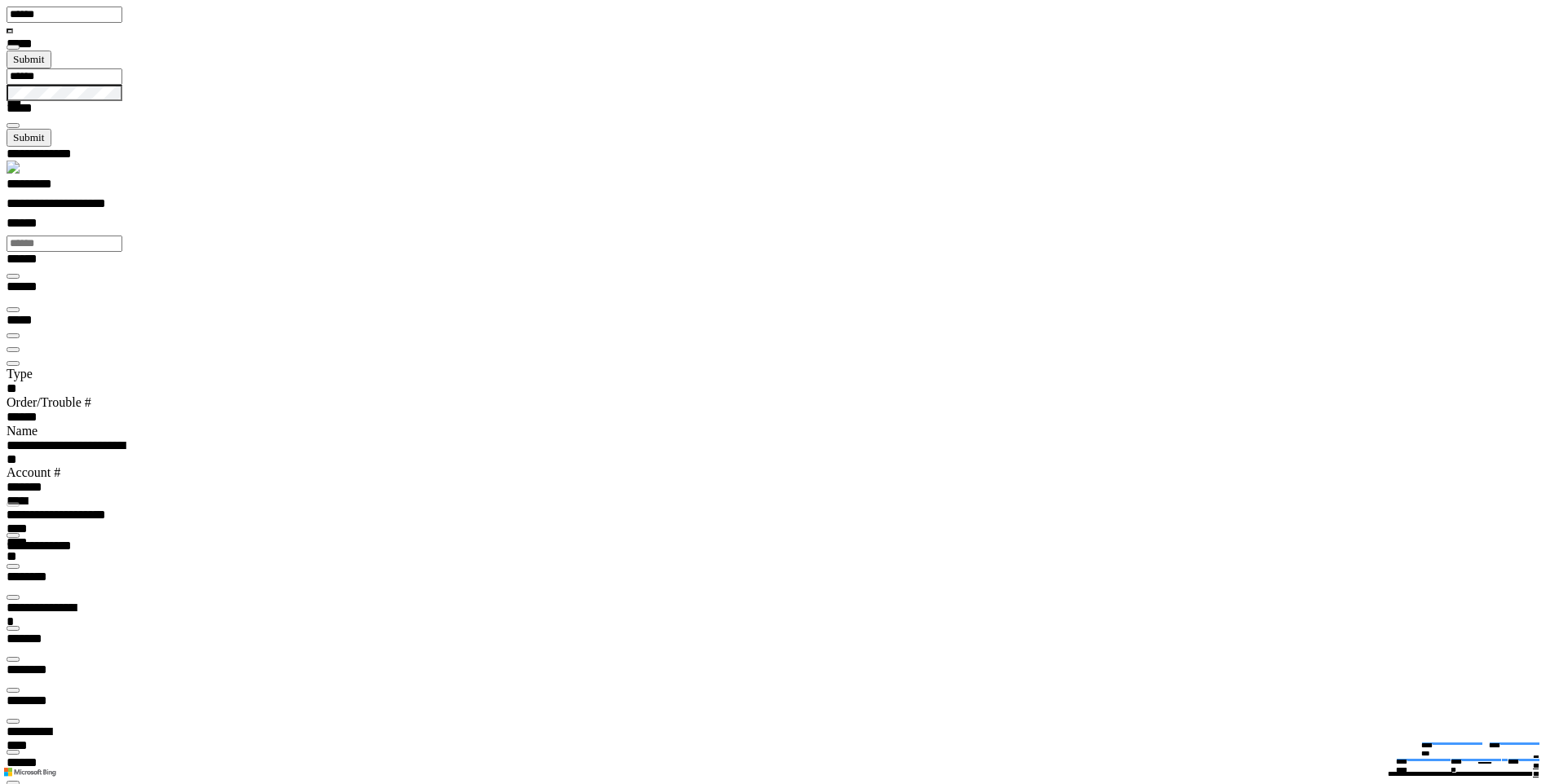 click on "******** *" at bounding box center [47, 7740] 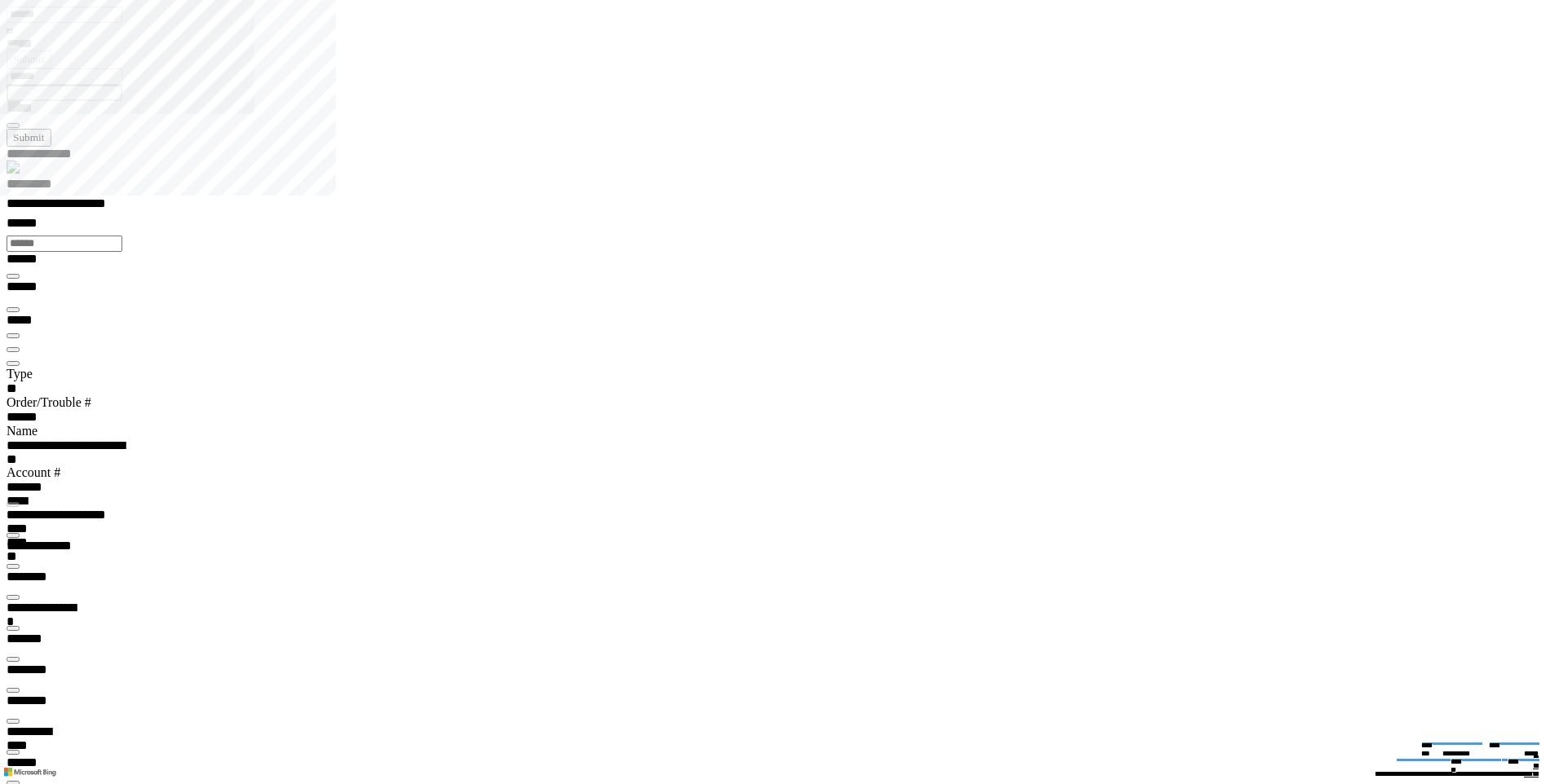 click at bounding box center (13, 2412) 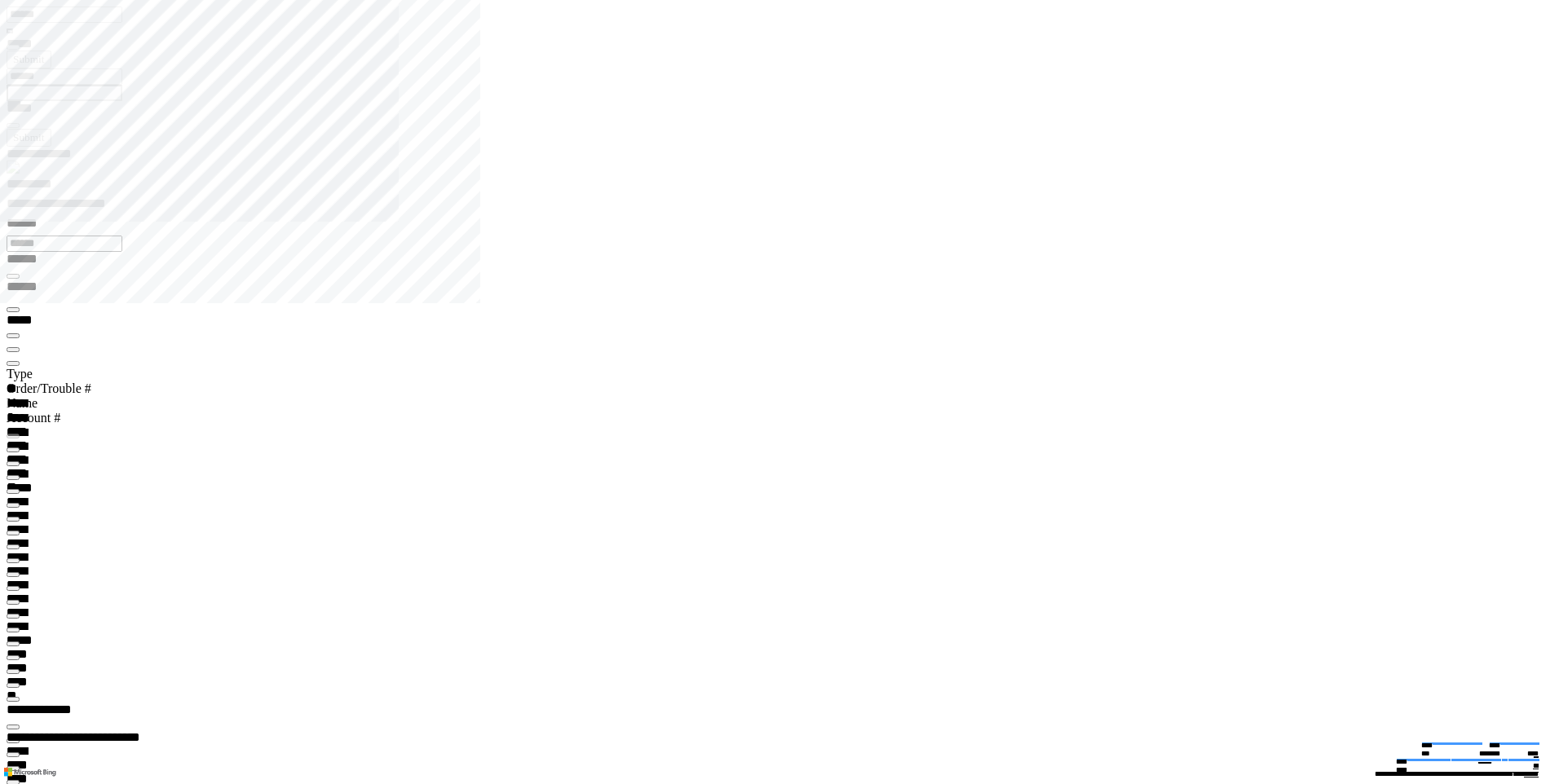 click 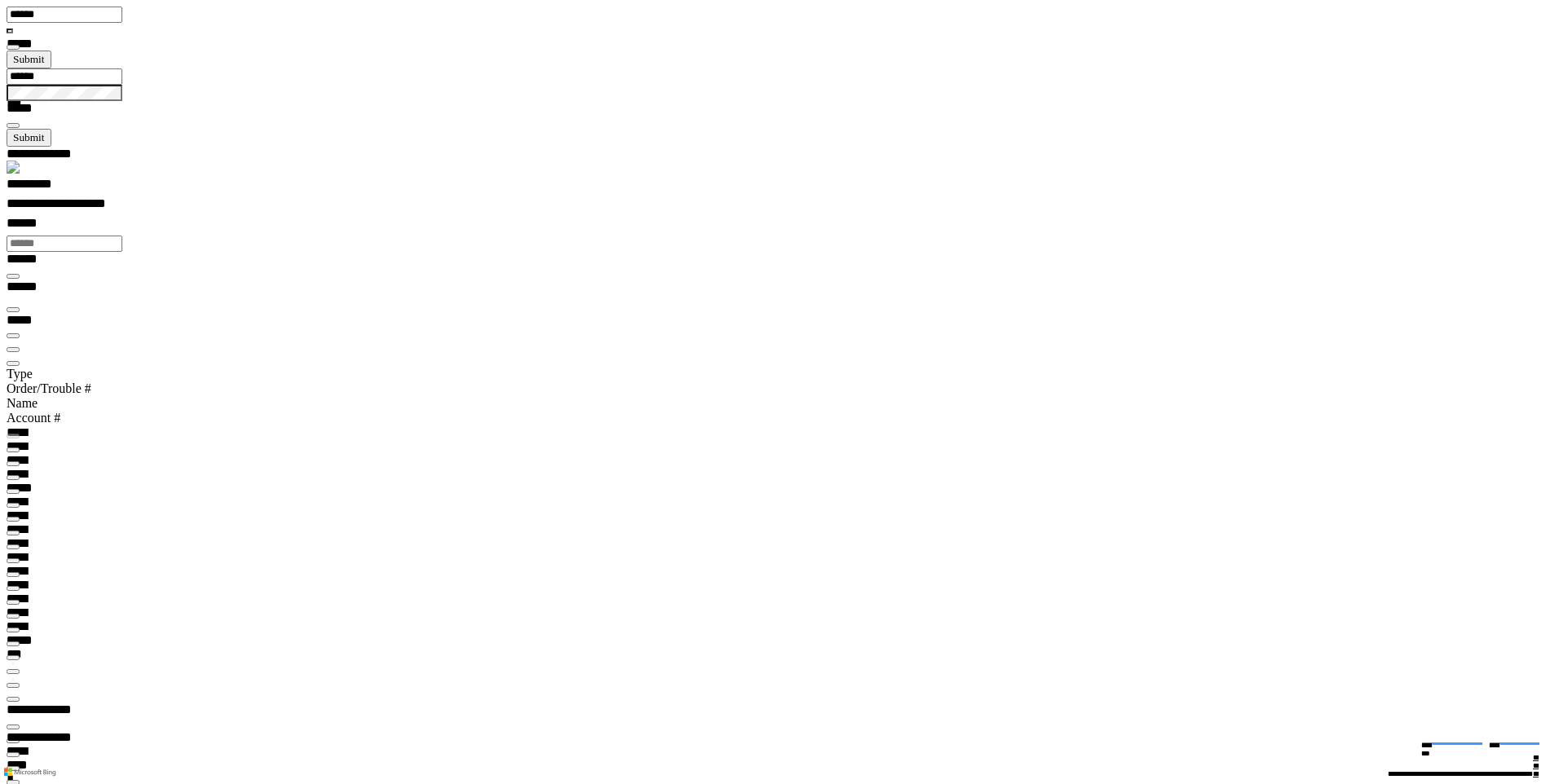 scroll, scrollTop: 81472, scrollLeft: 81437, axis: both 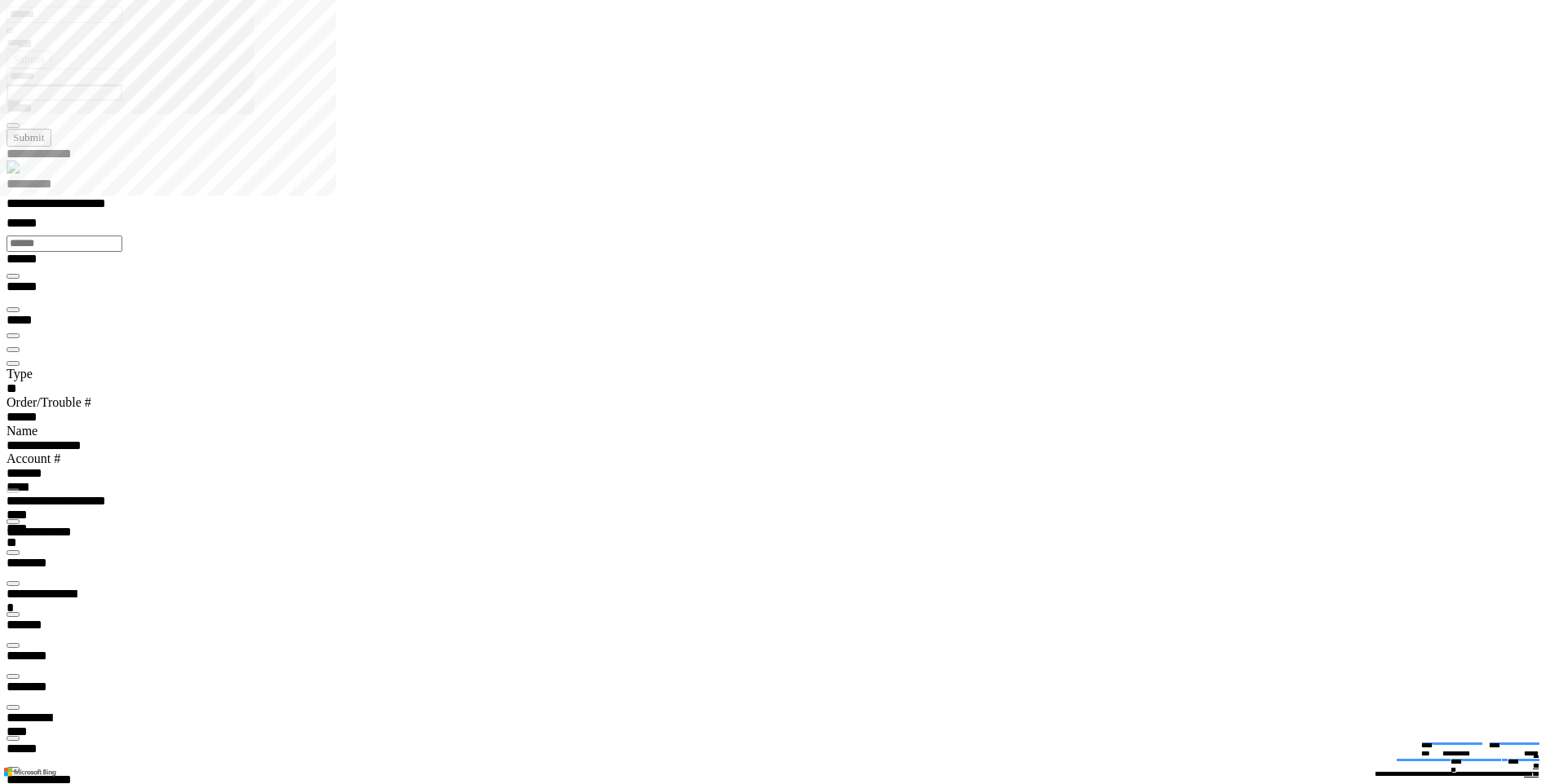 type on "*********" 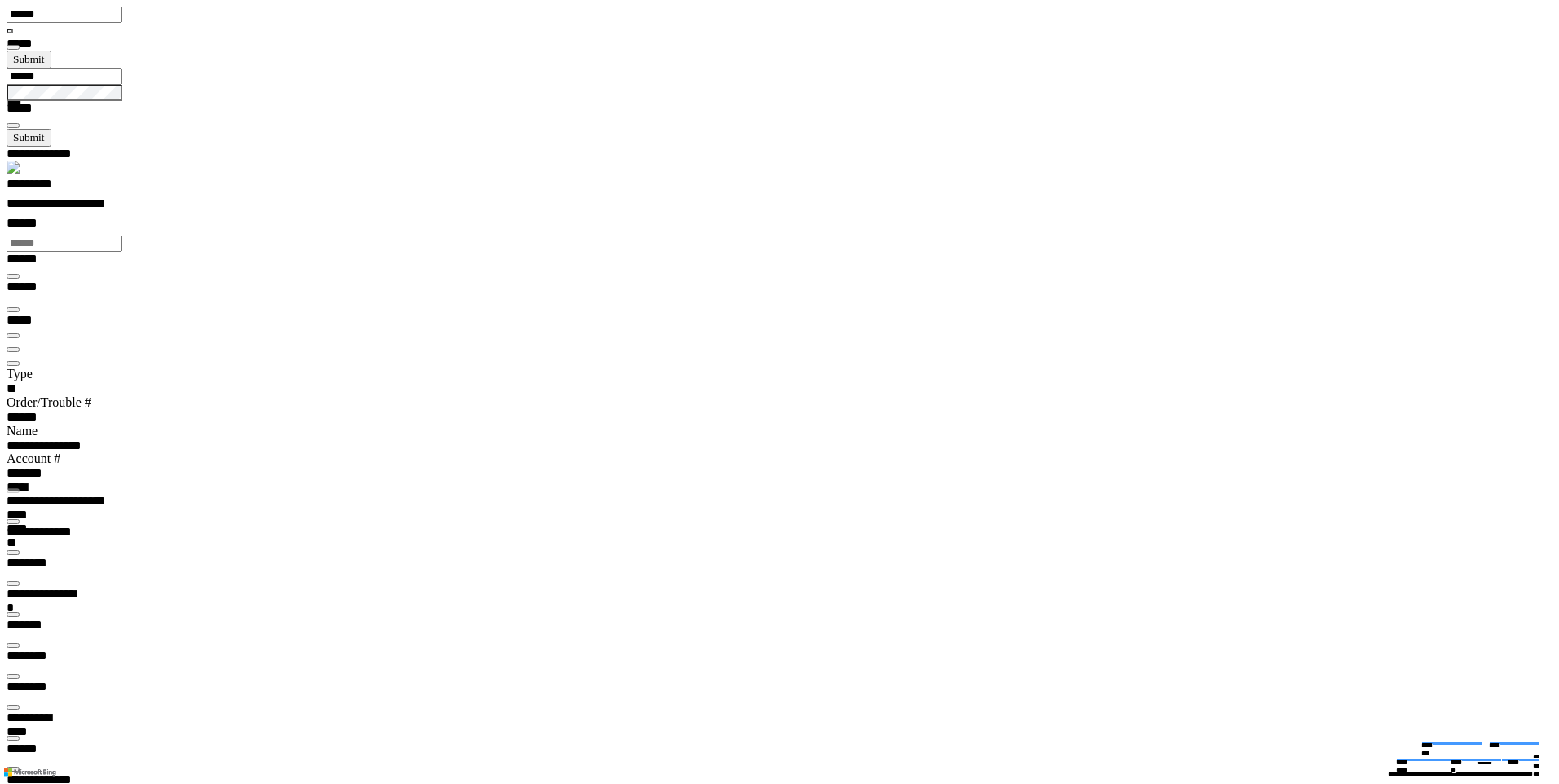 scroll, scrollTop: 0, scrollLeft: 0, axis: both 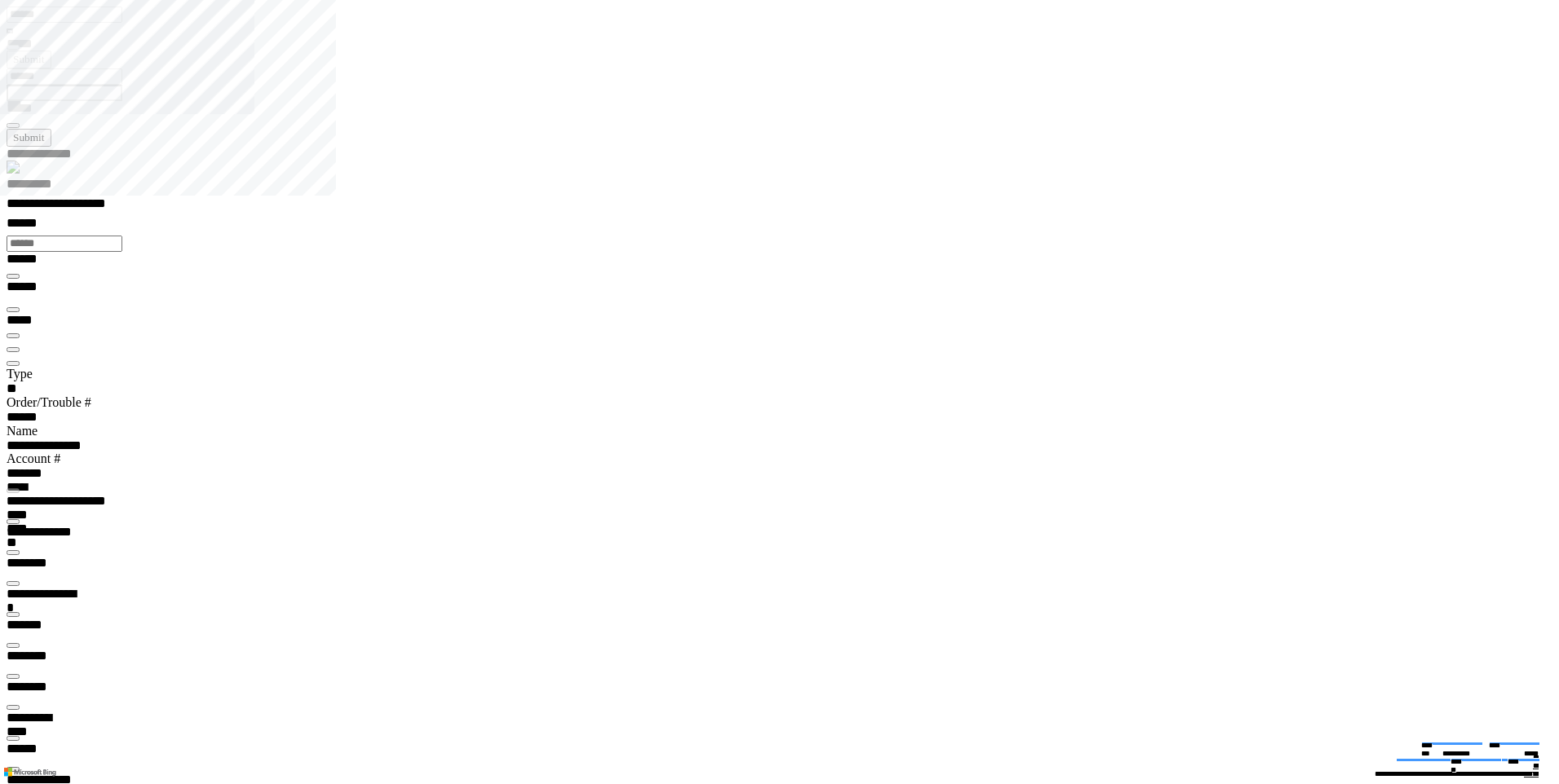 click at bounding box center [13, 2398] 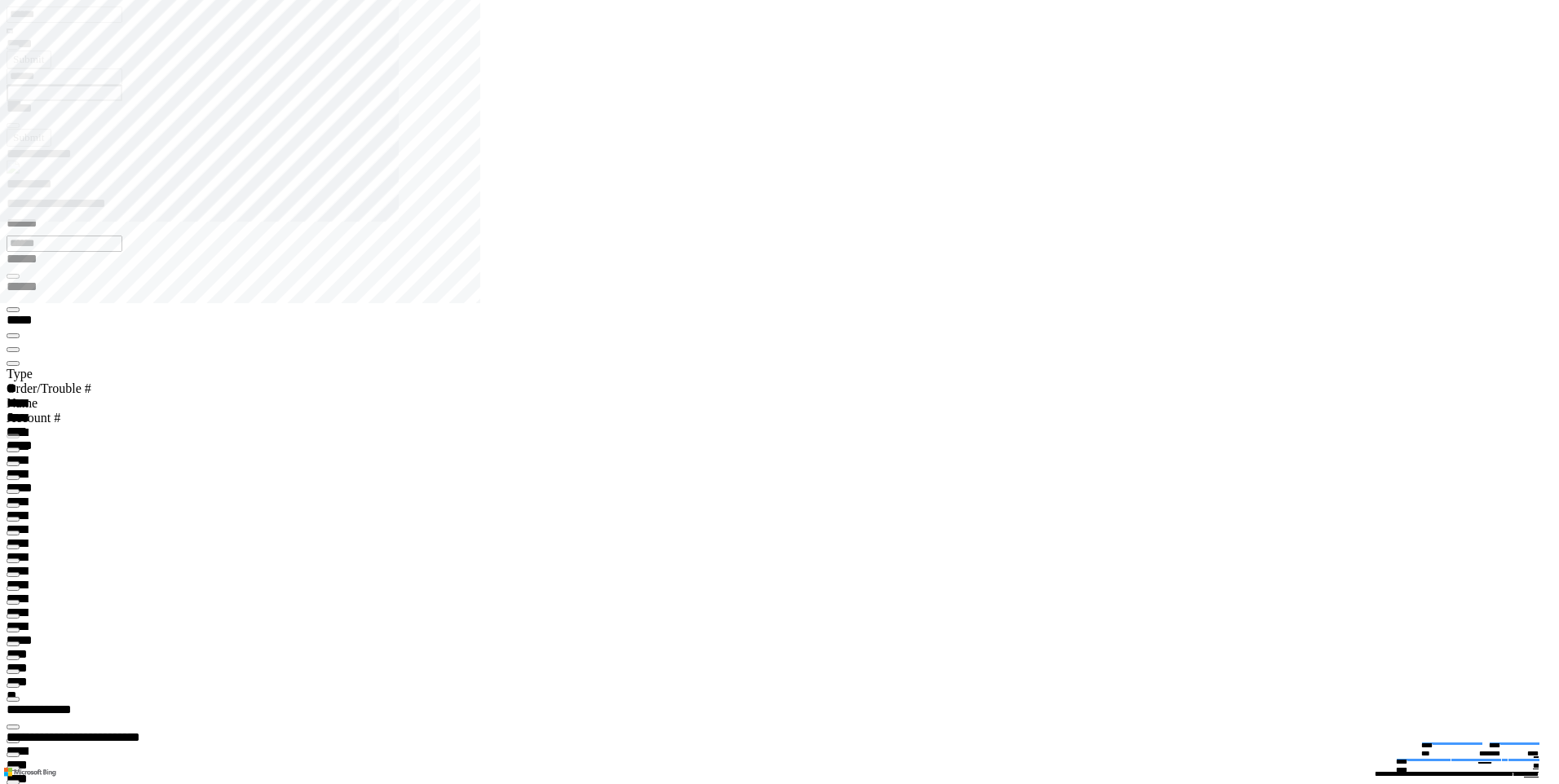 click at bounding box center (786, 22541) 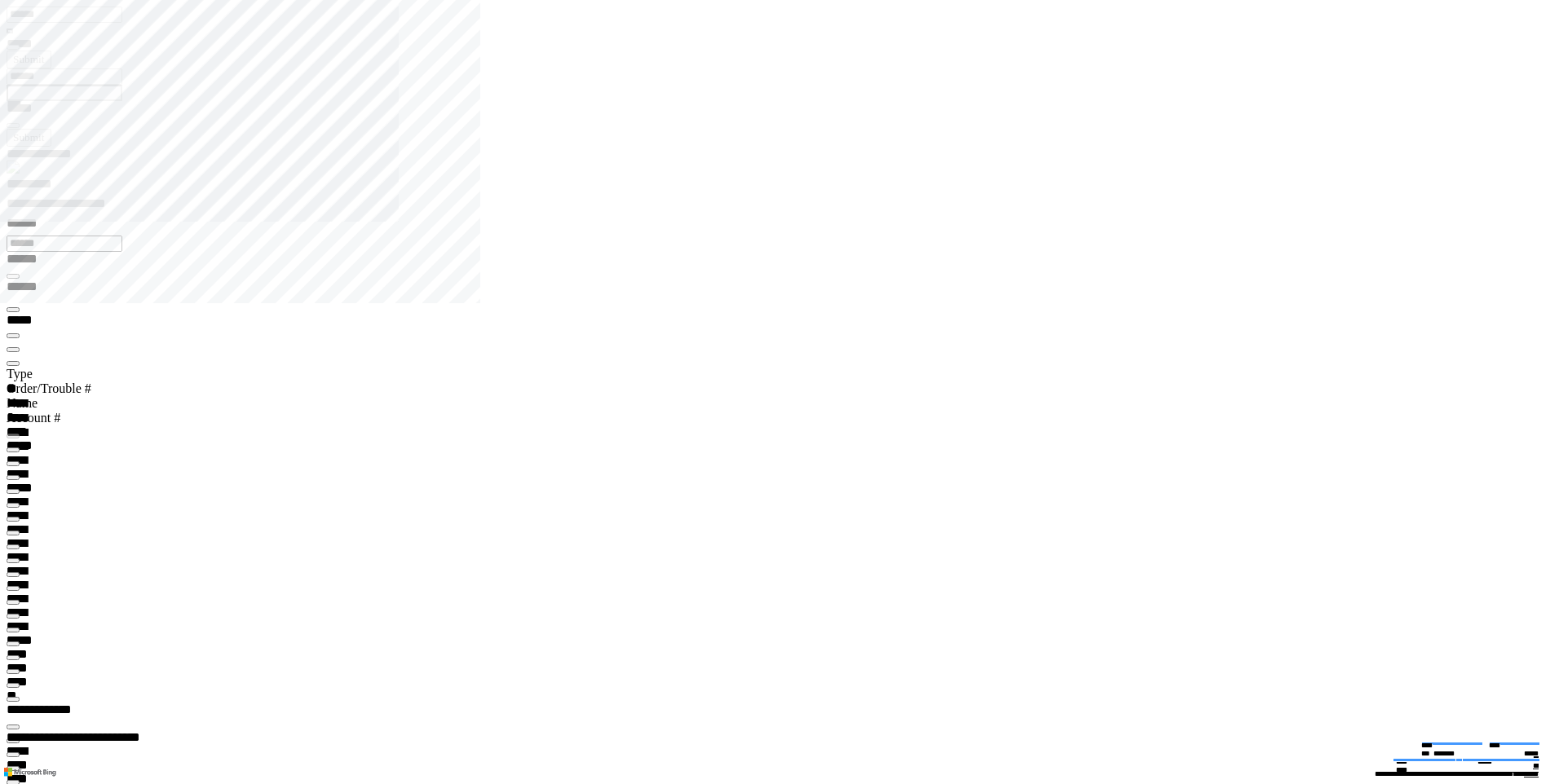 click 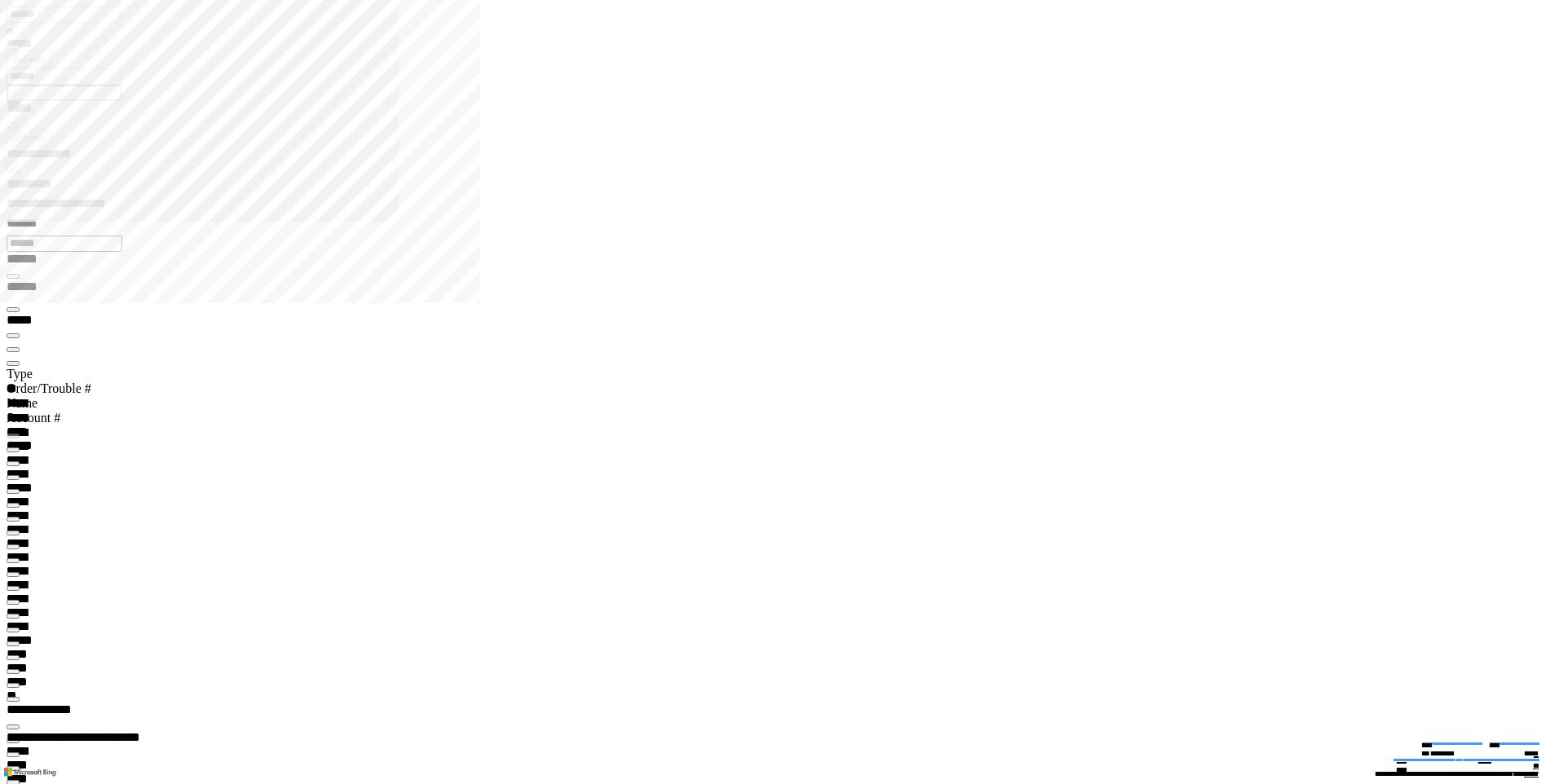 click at bounding box center [13, 363] 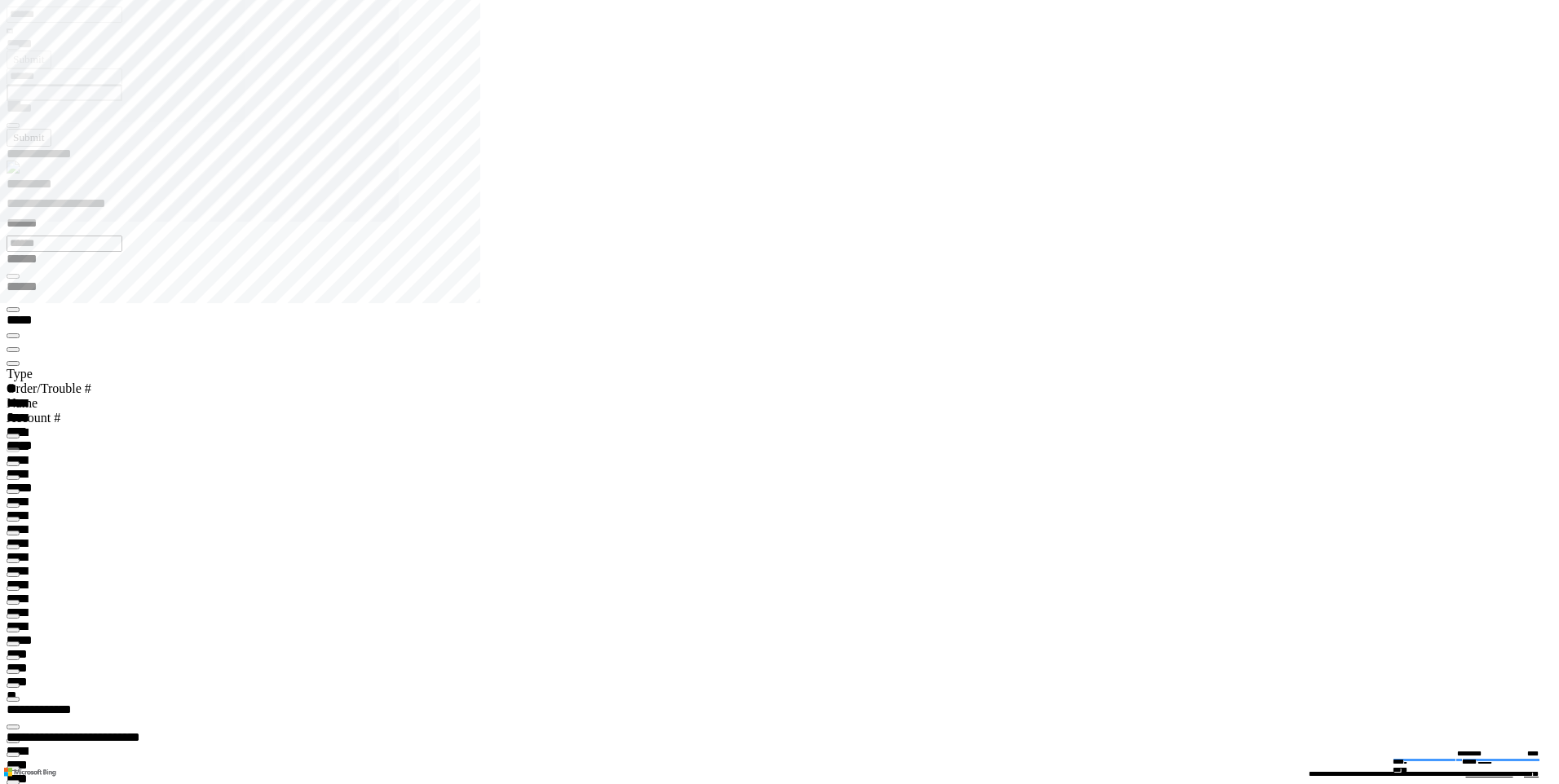 click at bounding box center [13, 17466] 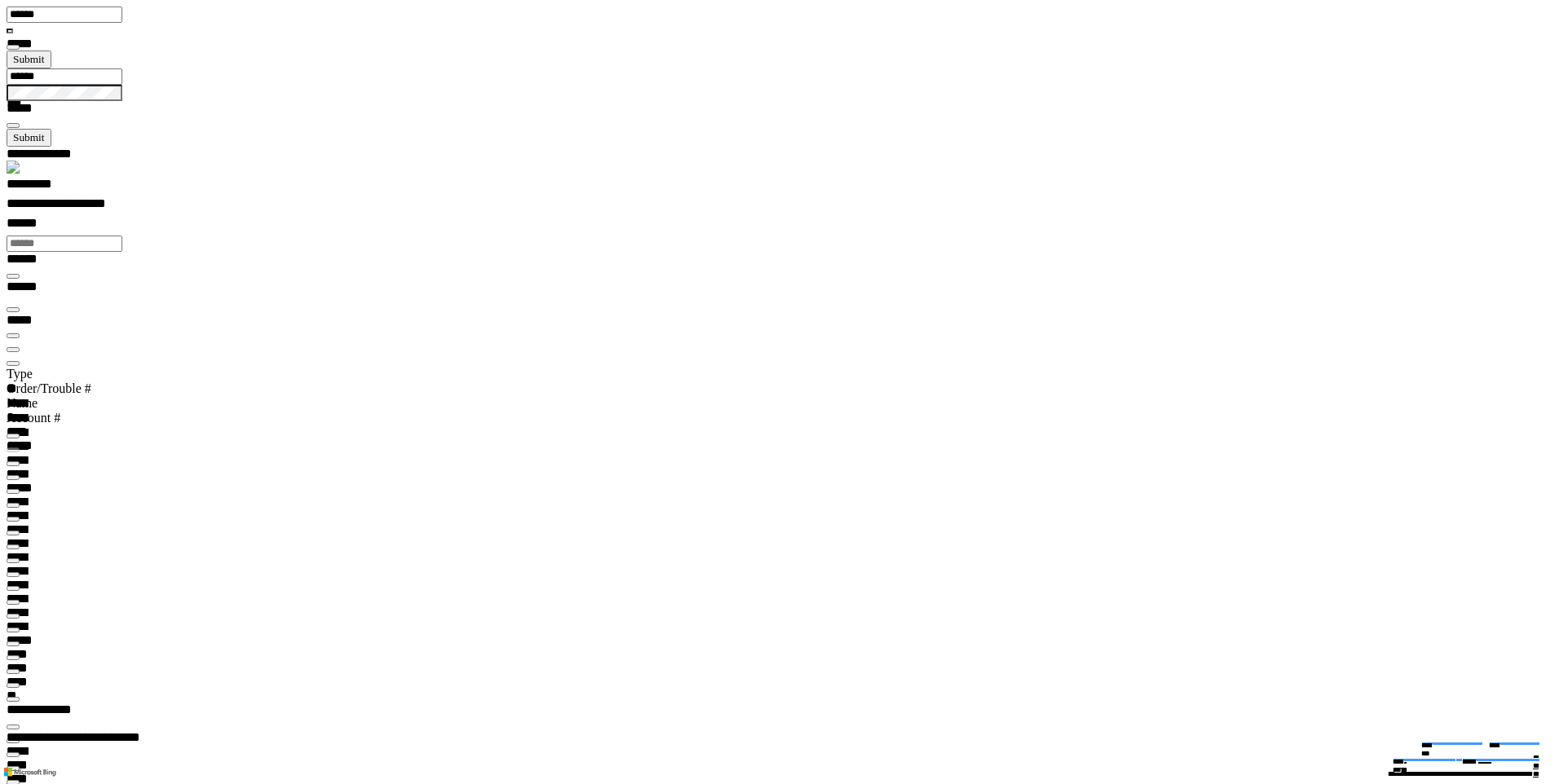 scroll, scrollTop: 81463, scrollLeft: 80710, axis: both 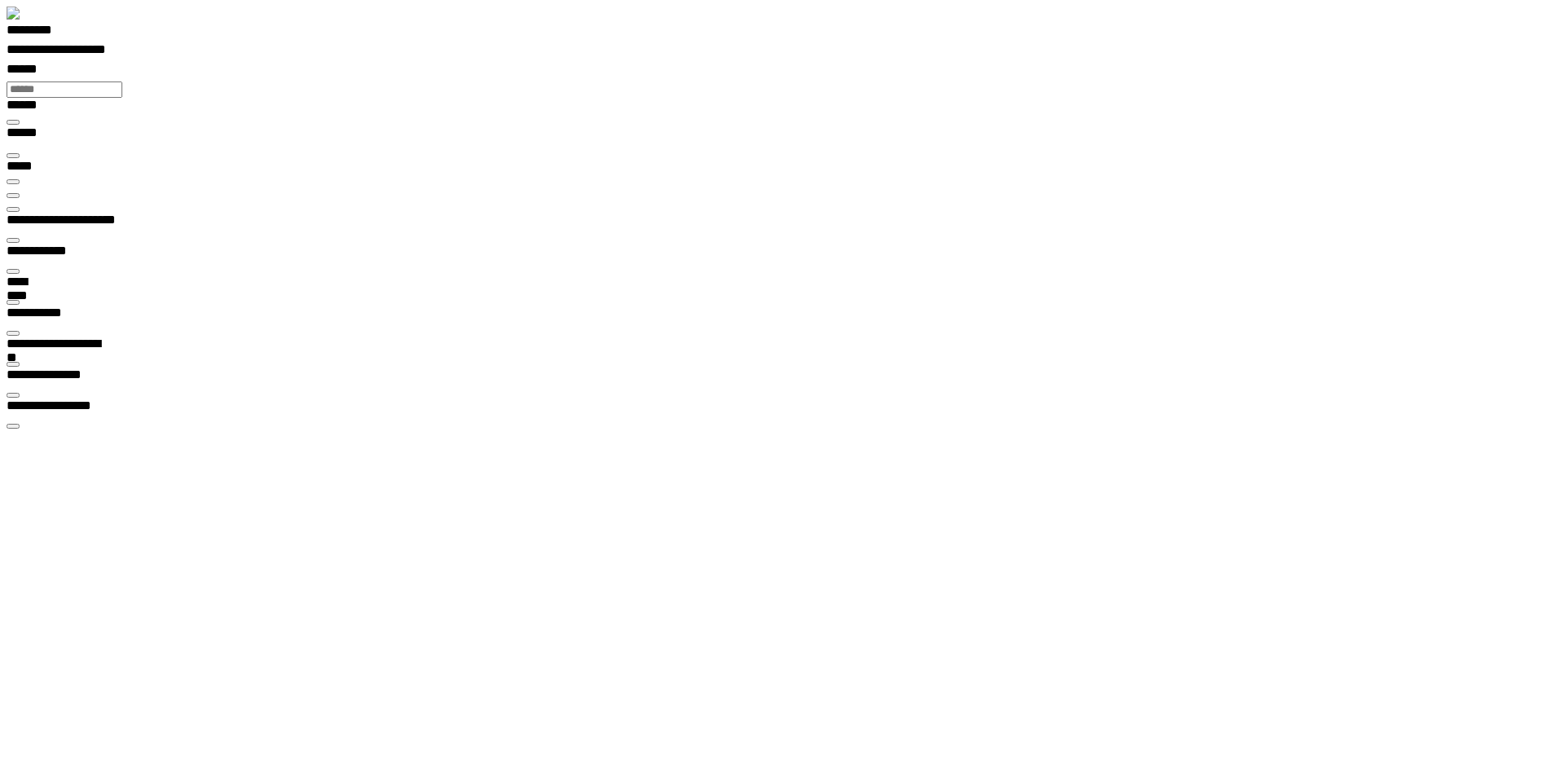 click at bounding box center (27, 6294) 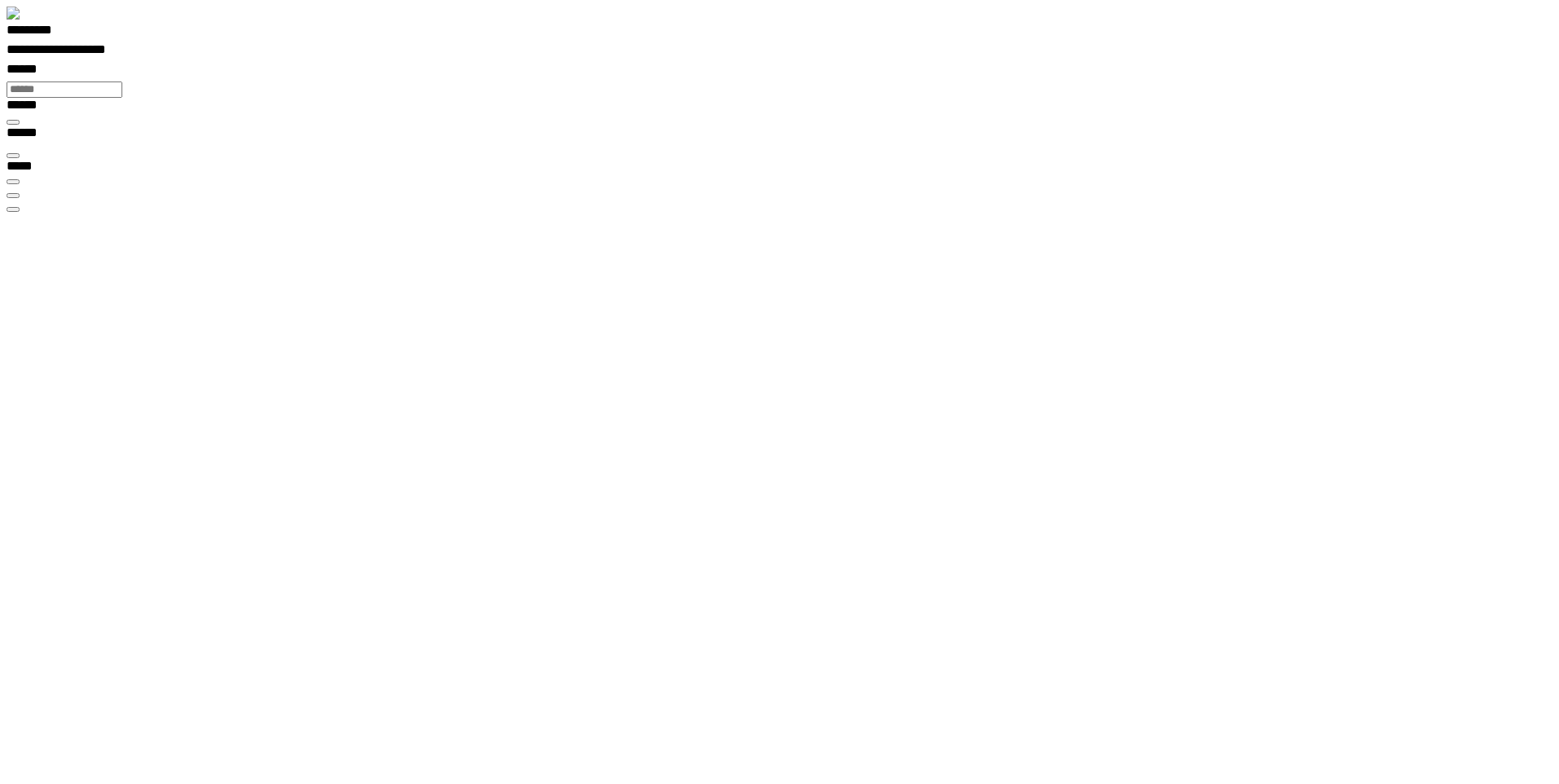 scroll, scrollTop: 81472, scrollLeft: 81432, axis: both 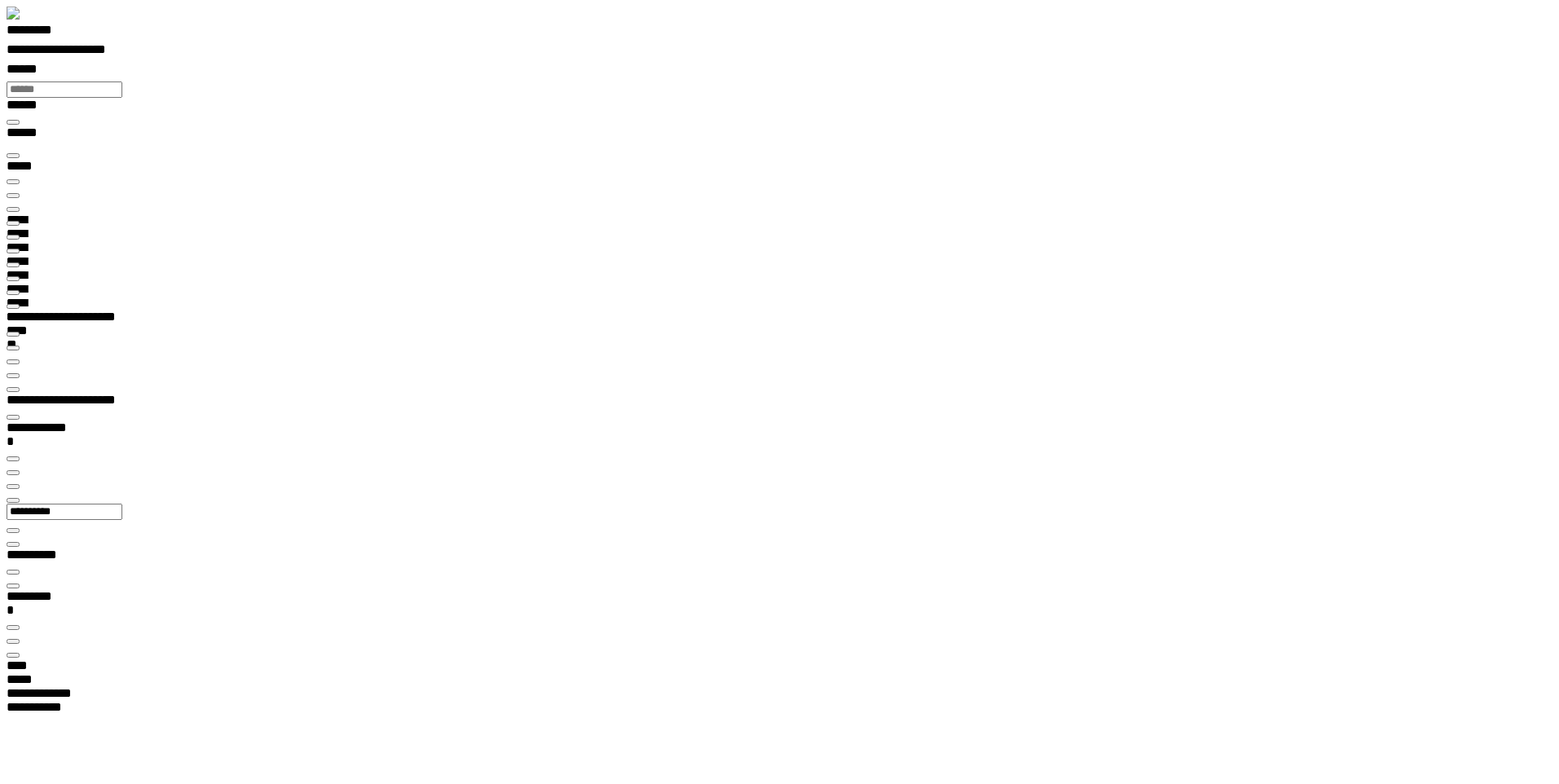 type on "***" 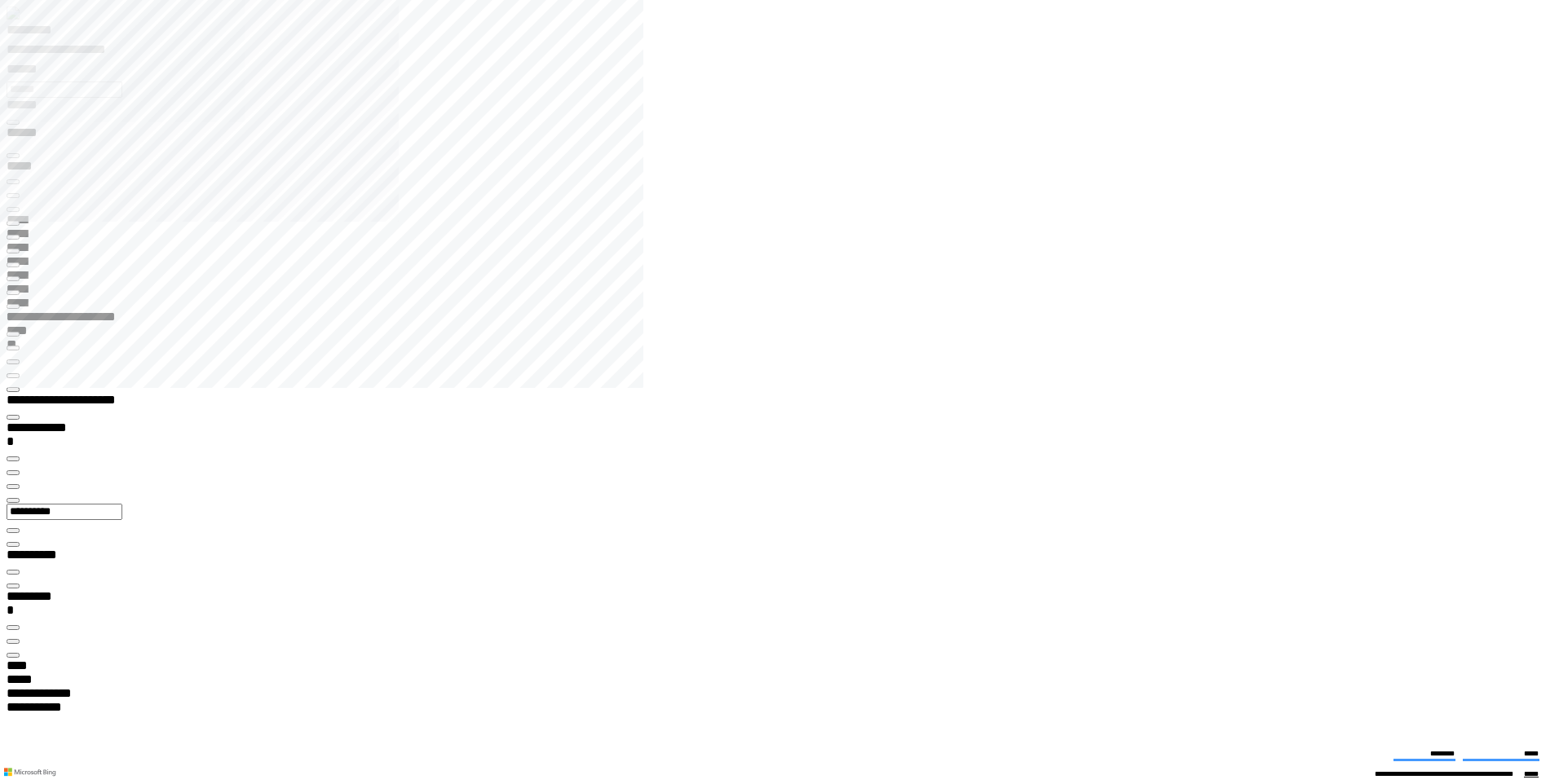 type on "**********" 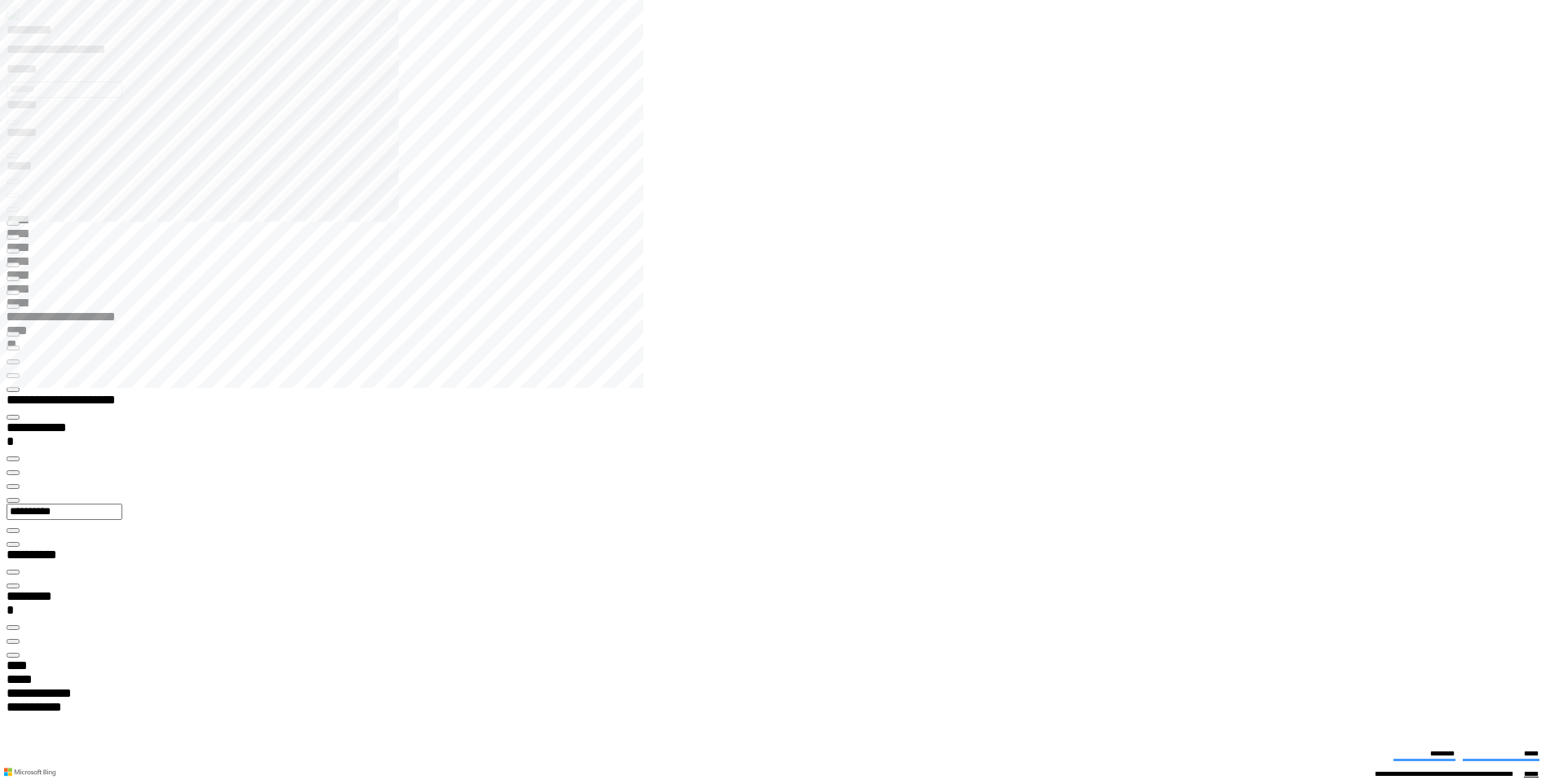 click at bounding box center [786, 14692] 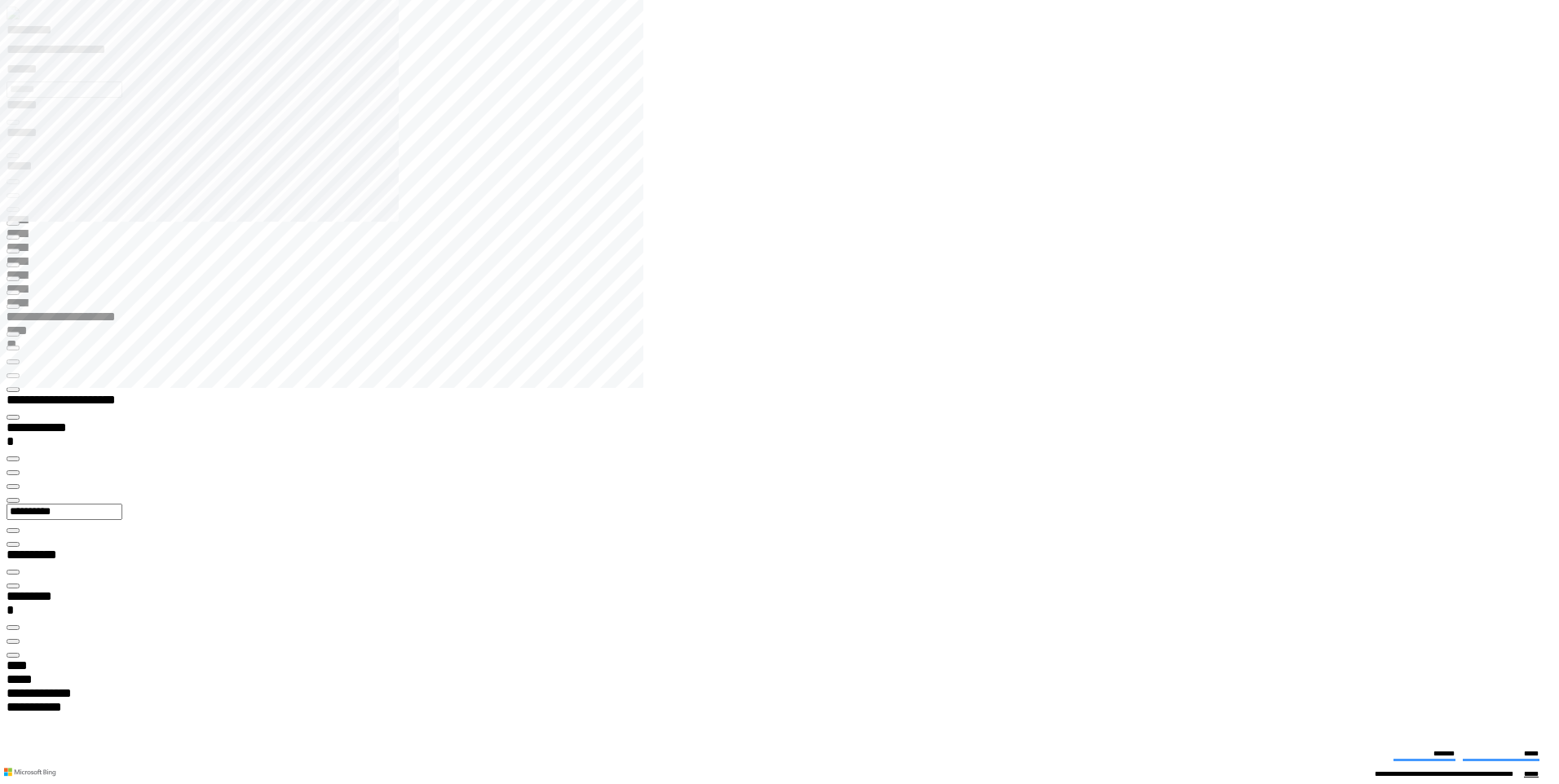 click 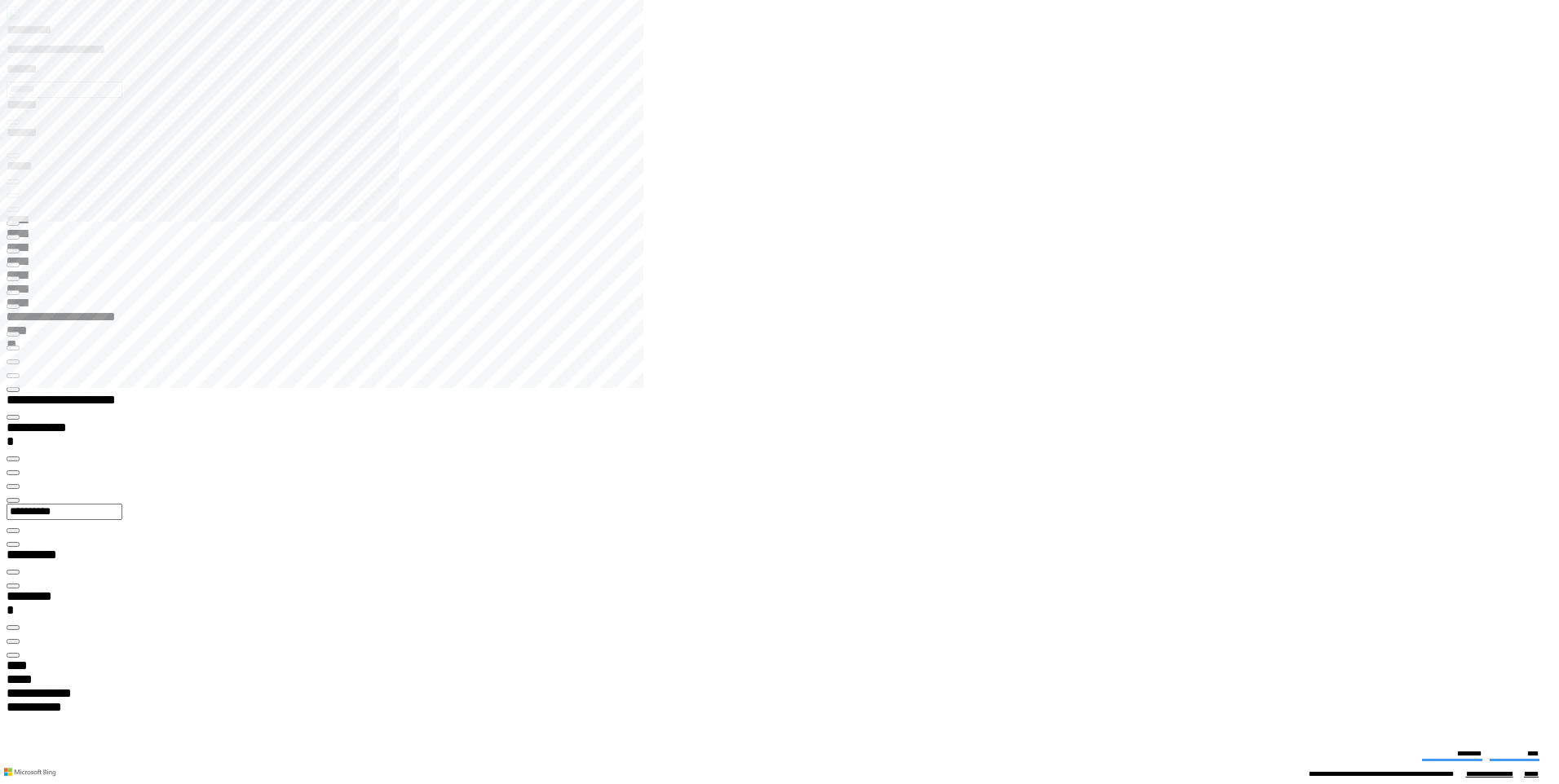 click at bounding box center [786, 14692] 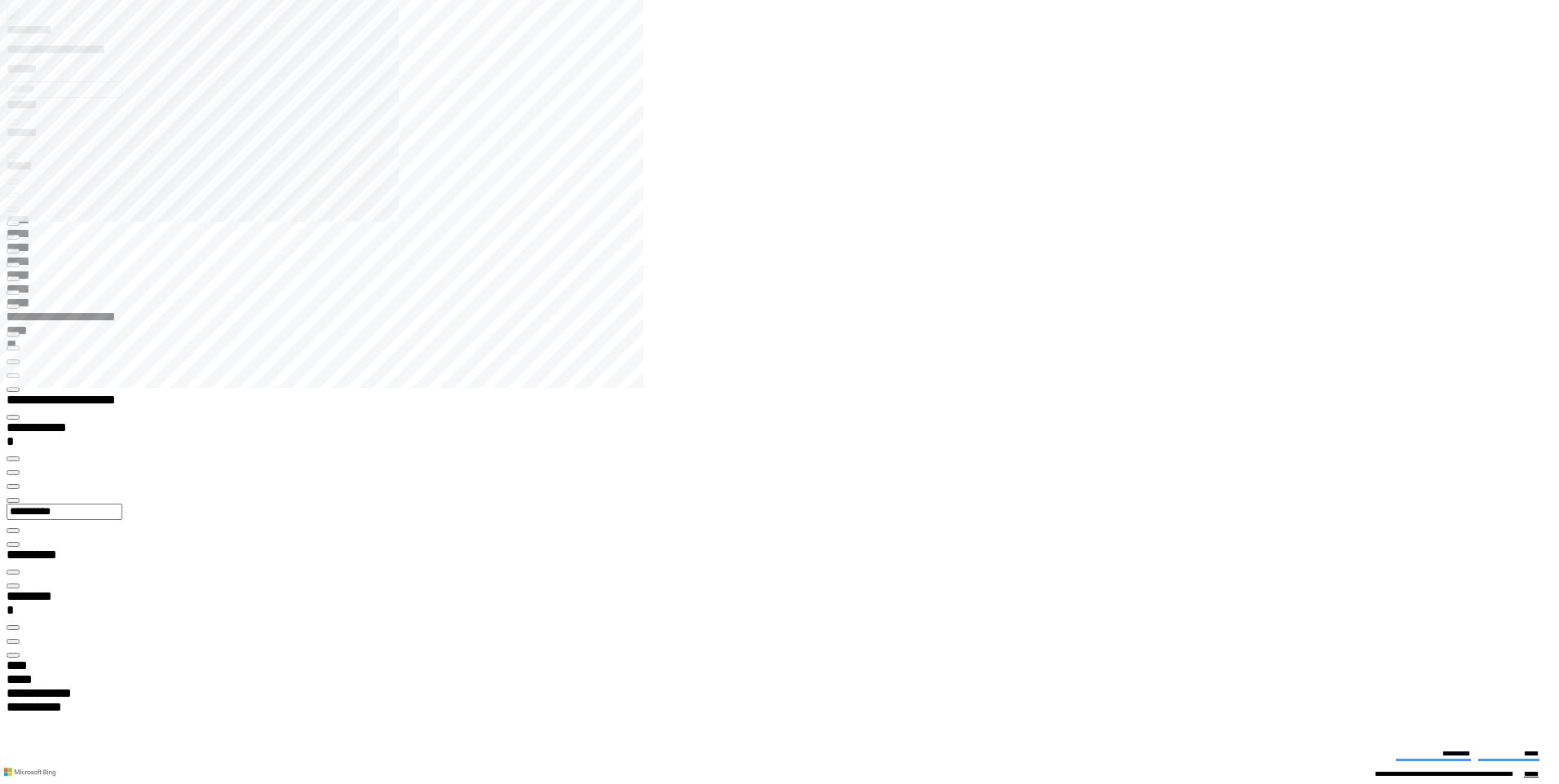click 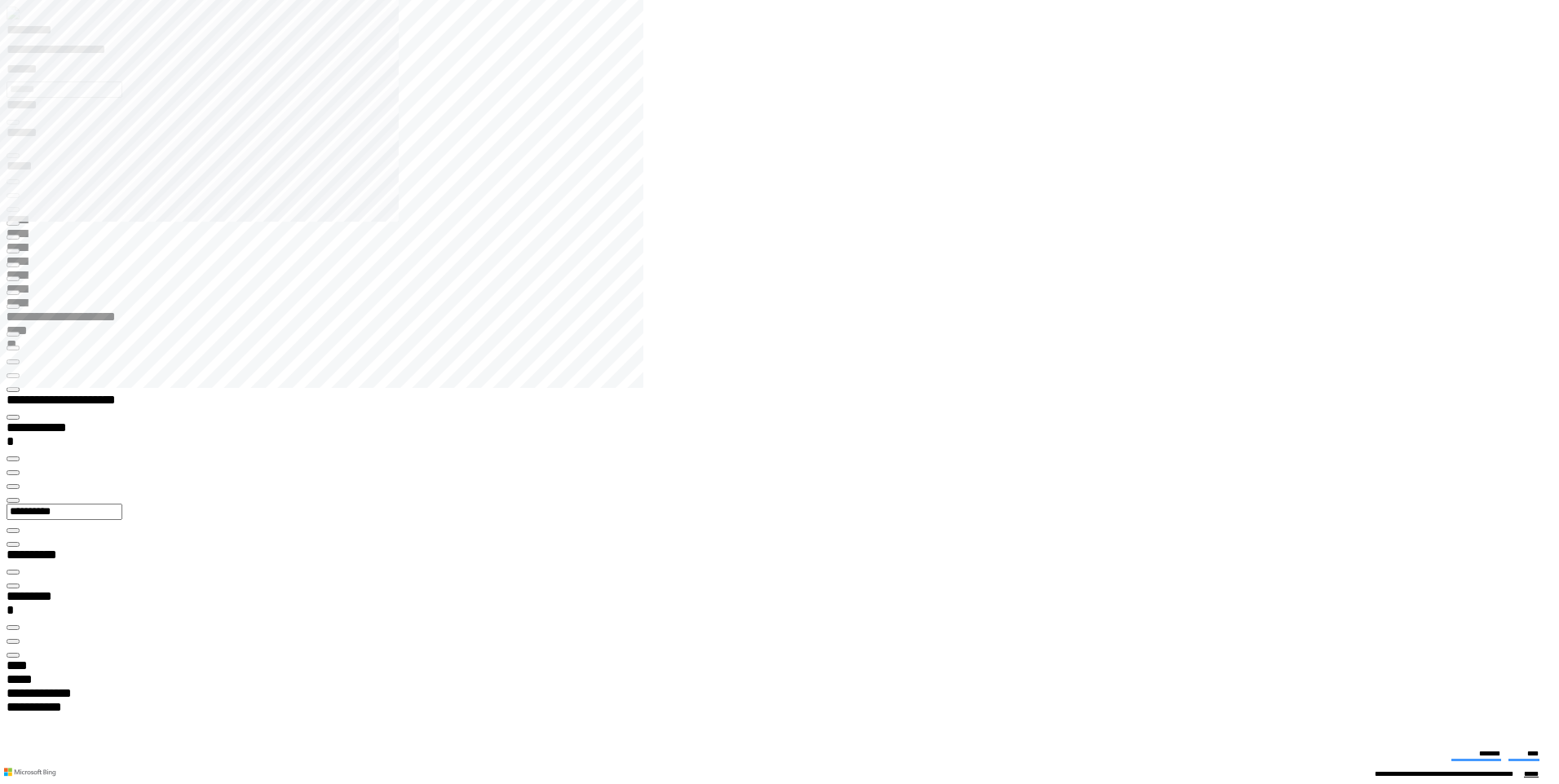 click 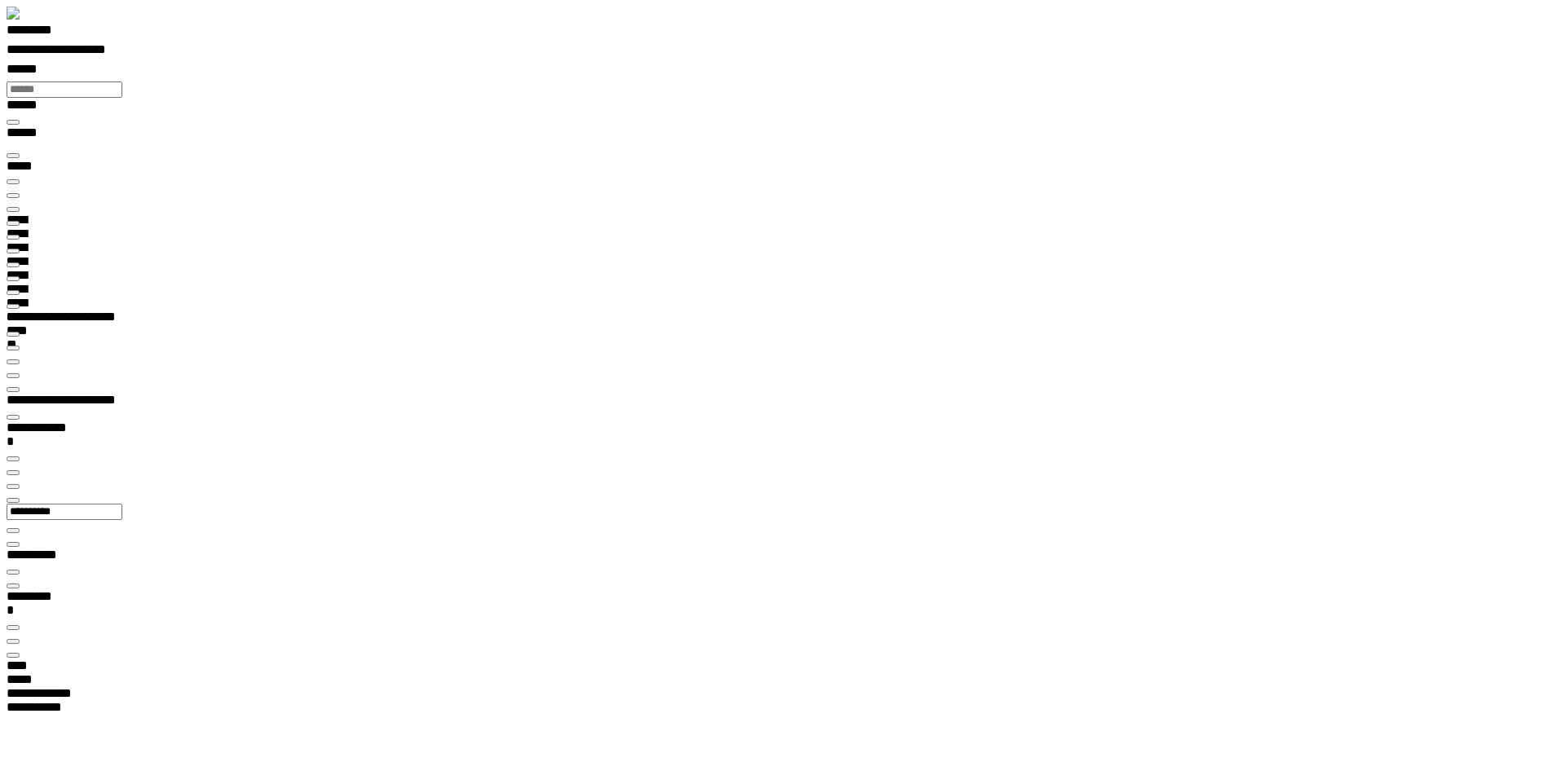 scroll, scrollTop: 81455, scrollLeft: 80710, axis: both 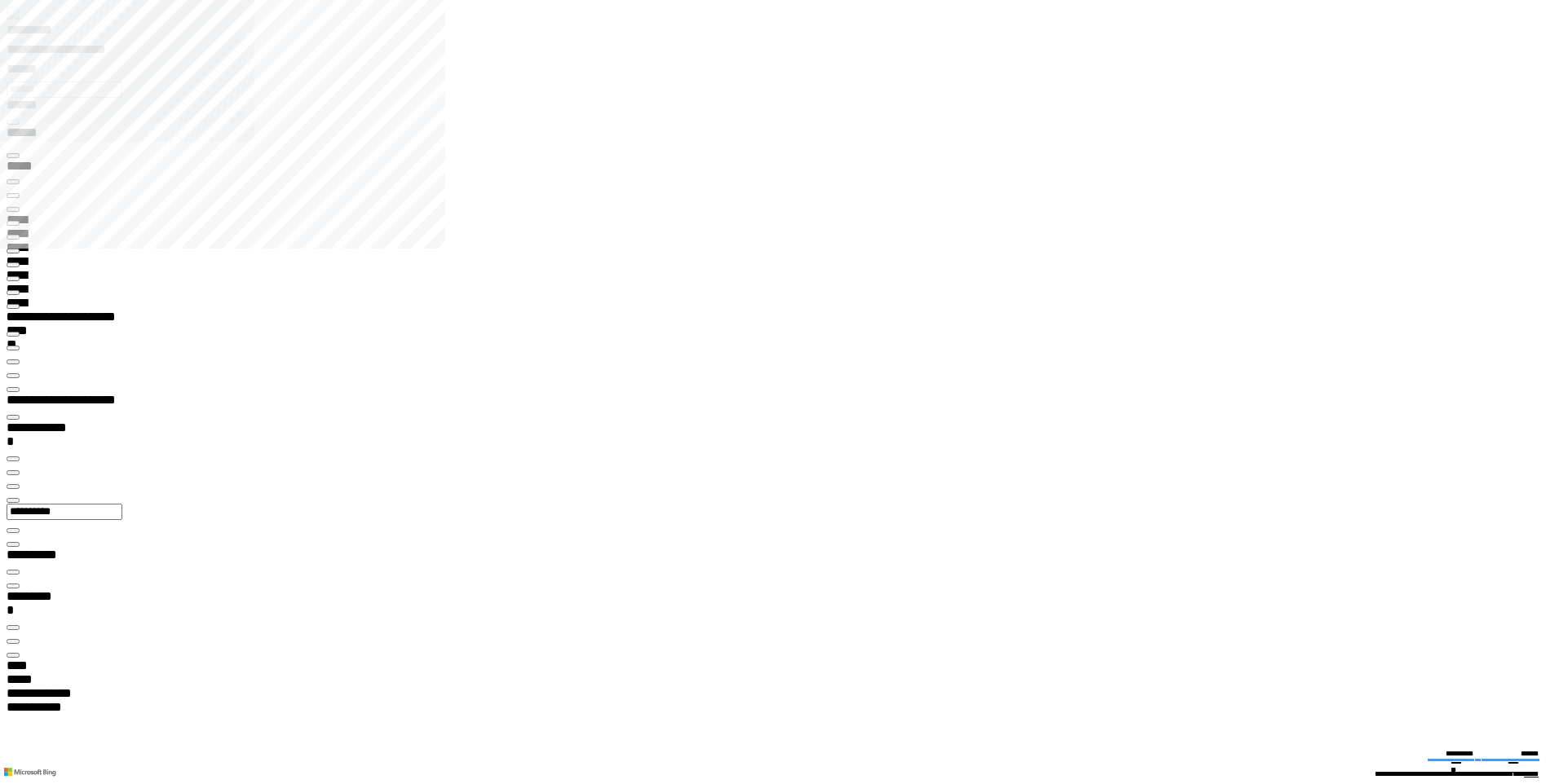 type on "*********" 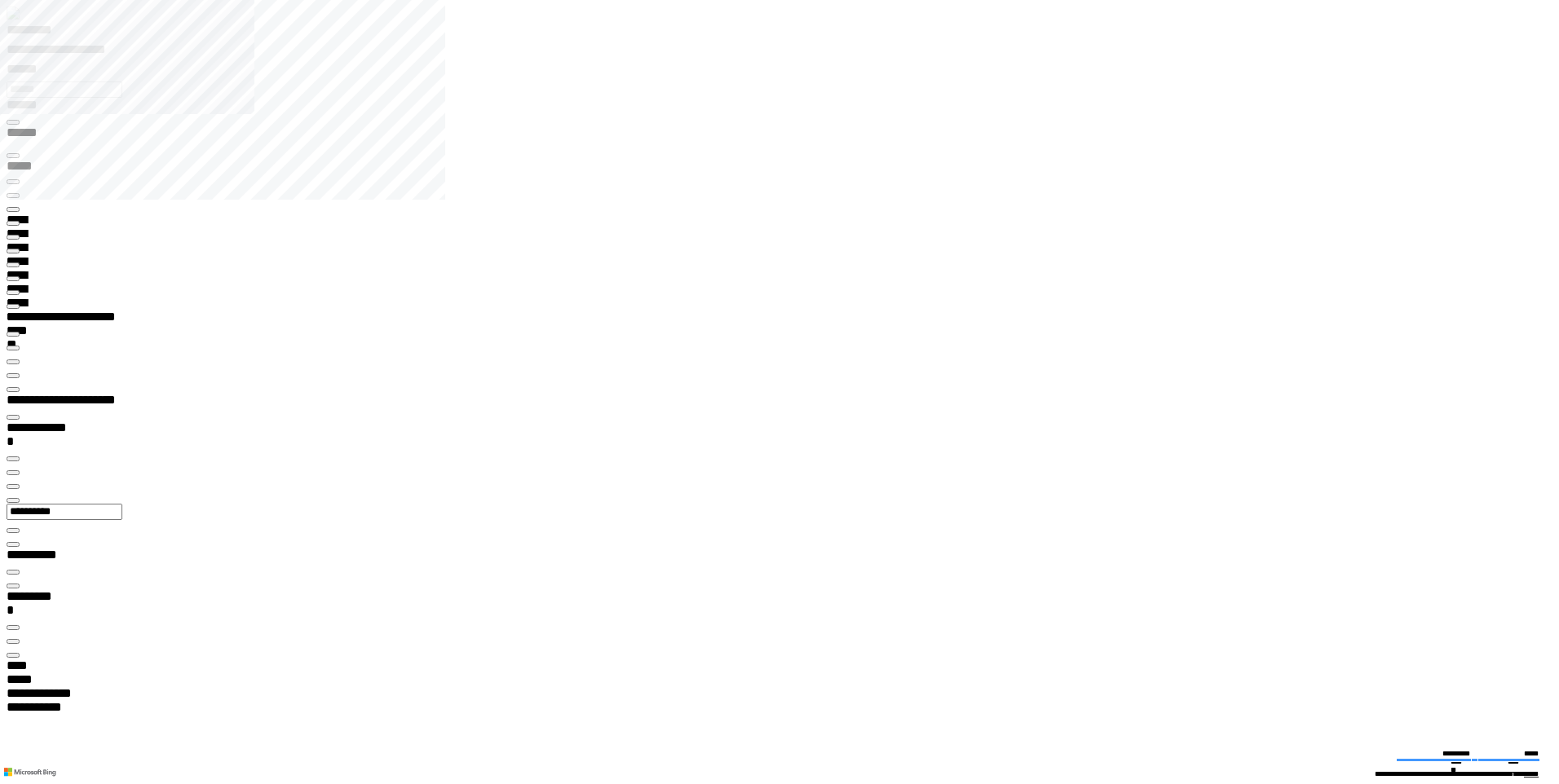 click at bounding box center (13, 19452) 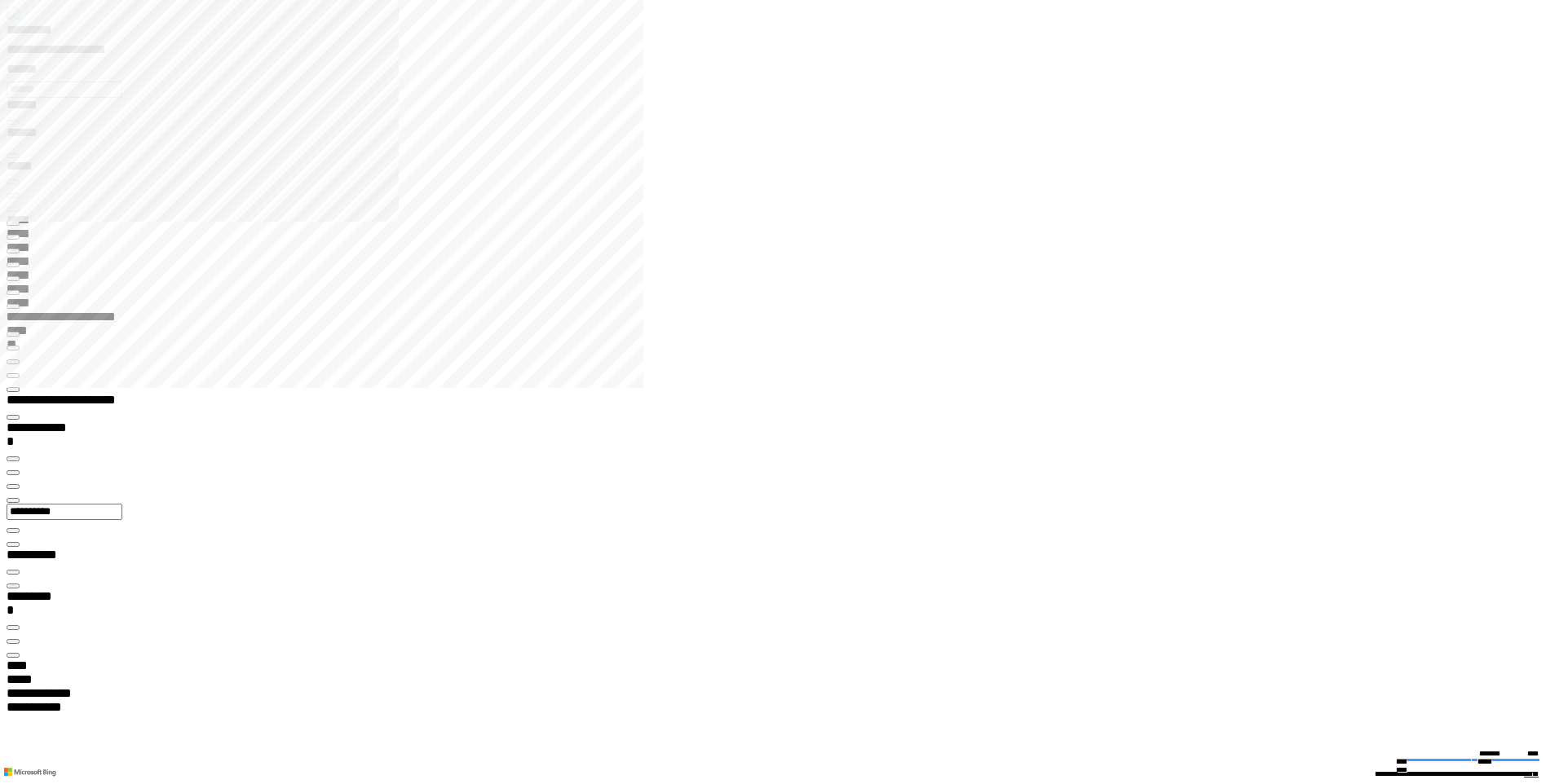 click at bounding box center [786, 14692] 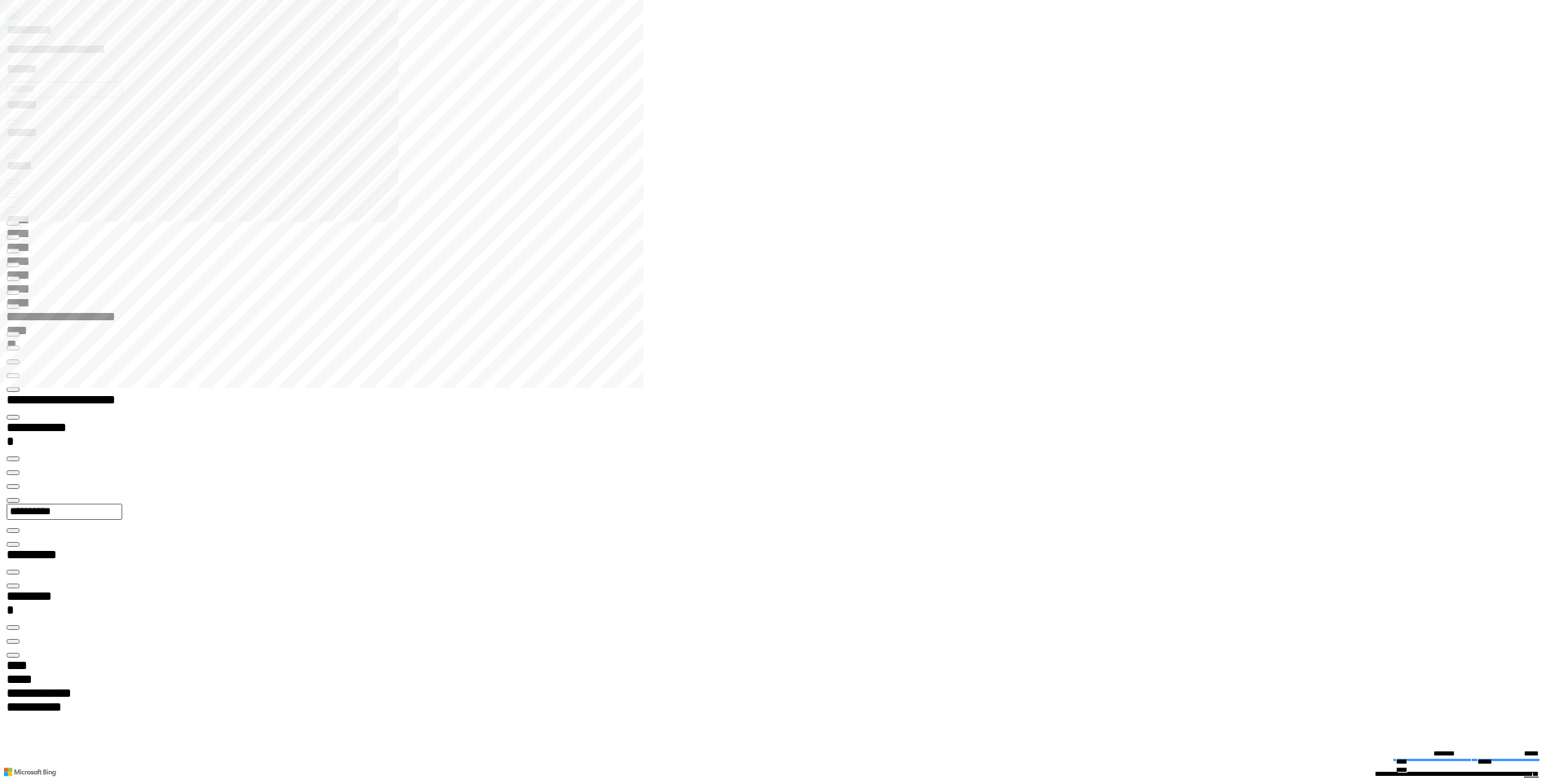 click 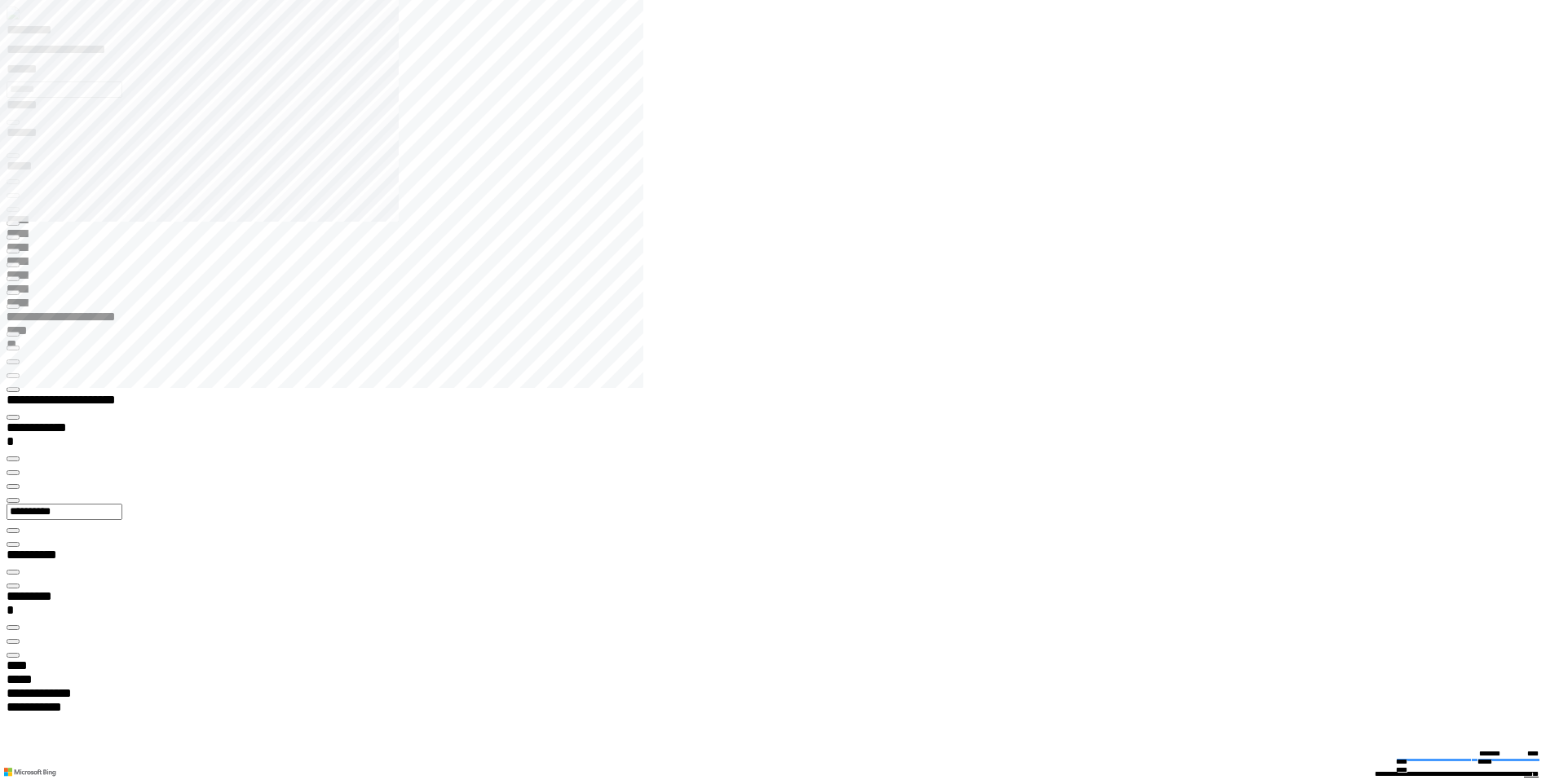 click 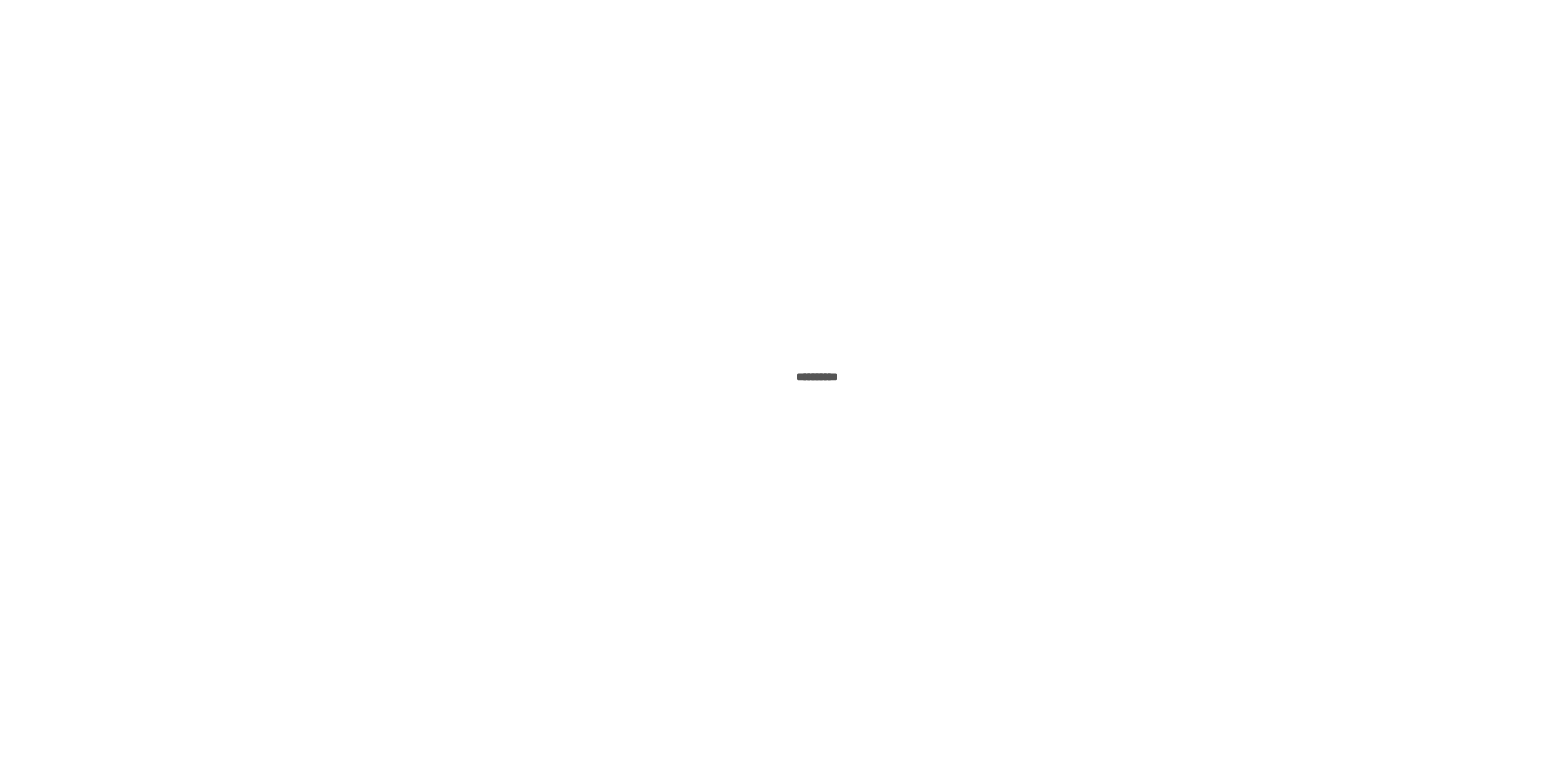 scroll, scrollTop: 0, scrollLeft: 0, axis: both 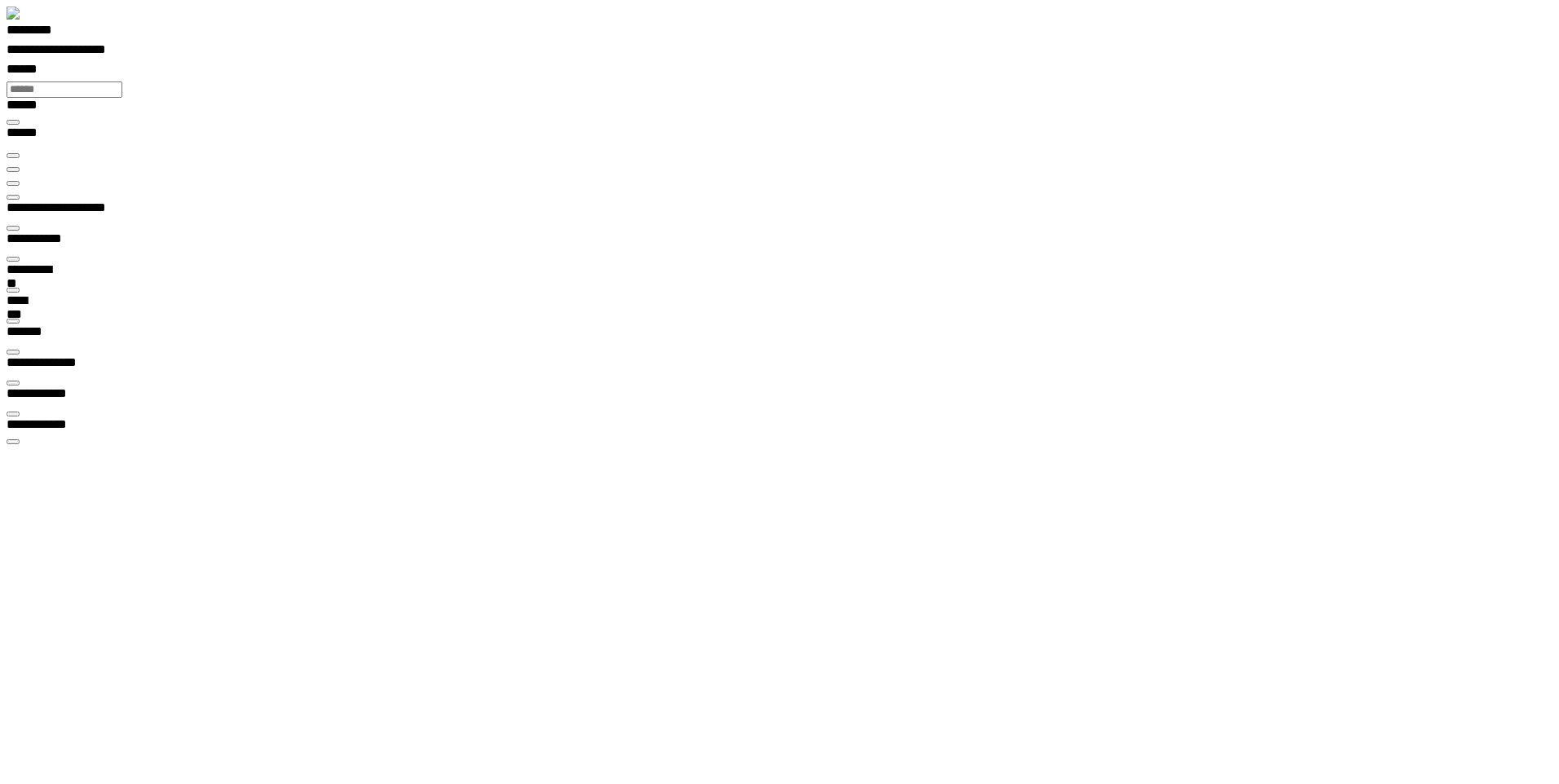 type on "***" 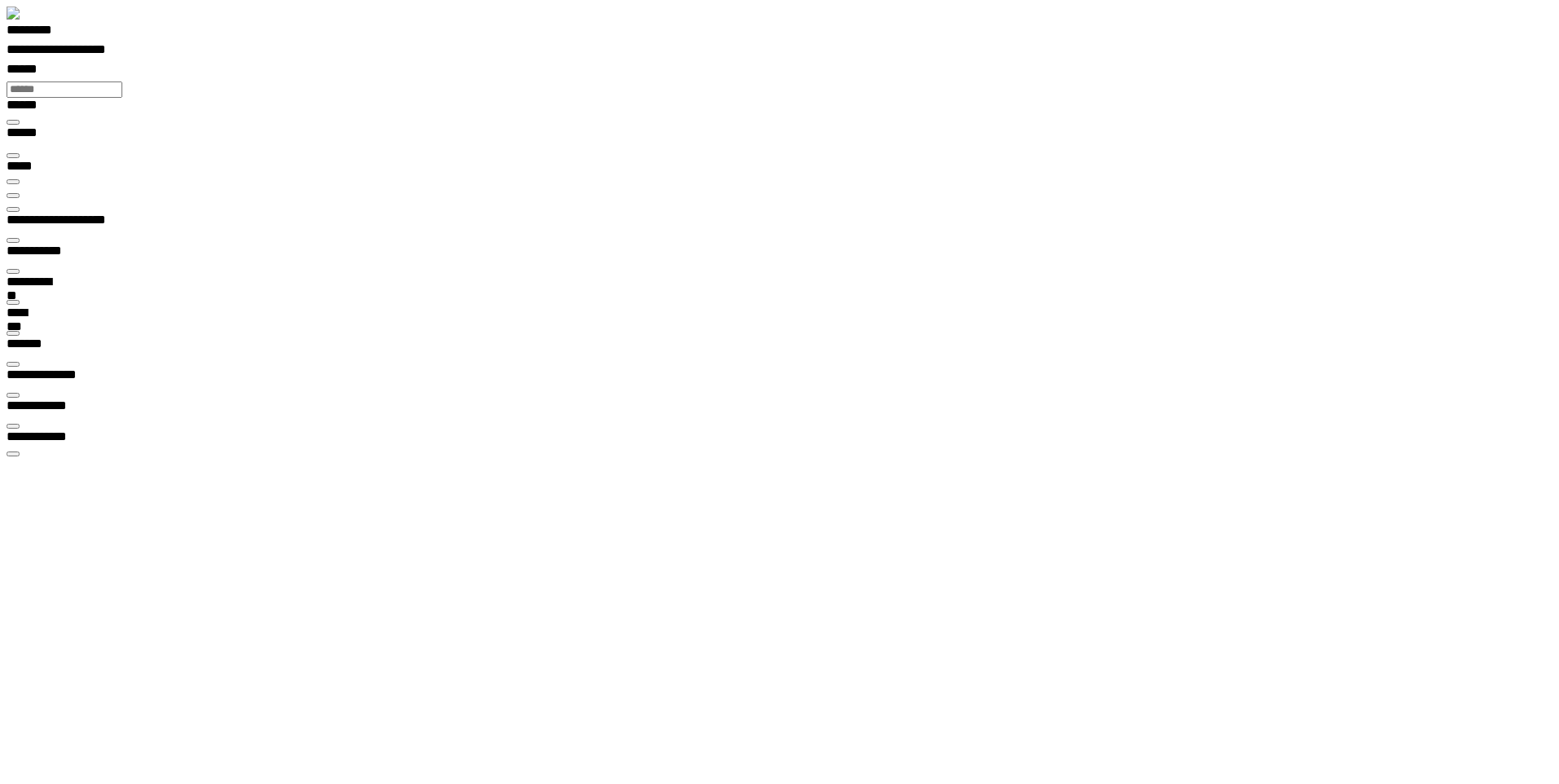 type on "**********" 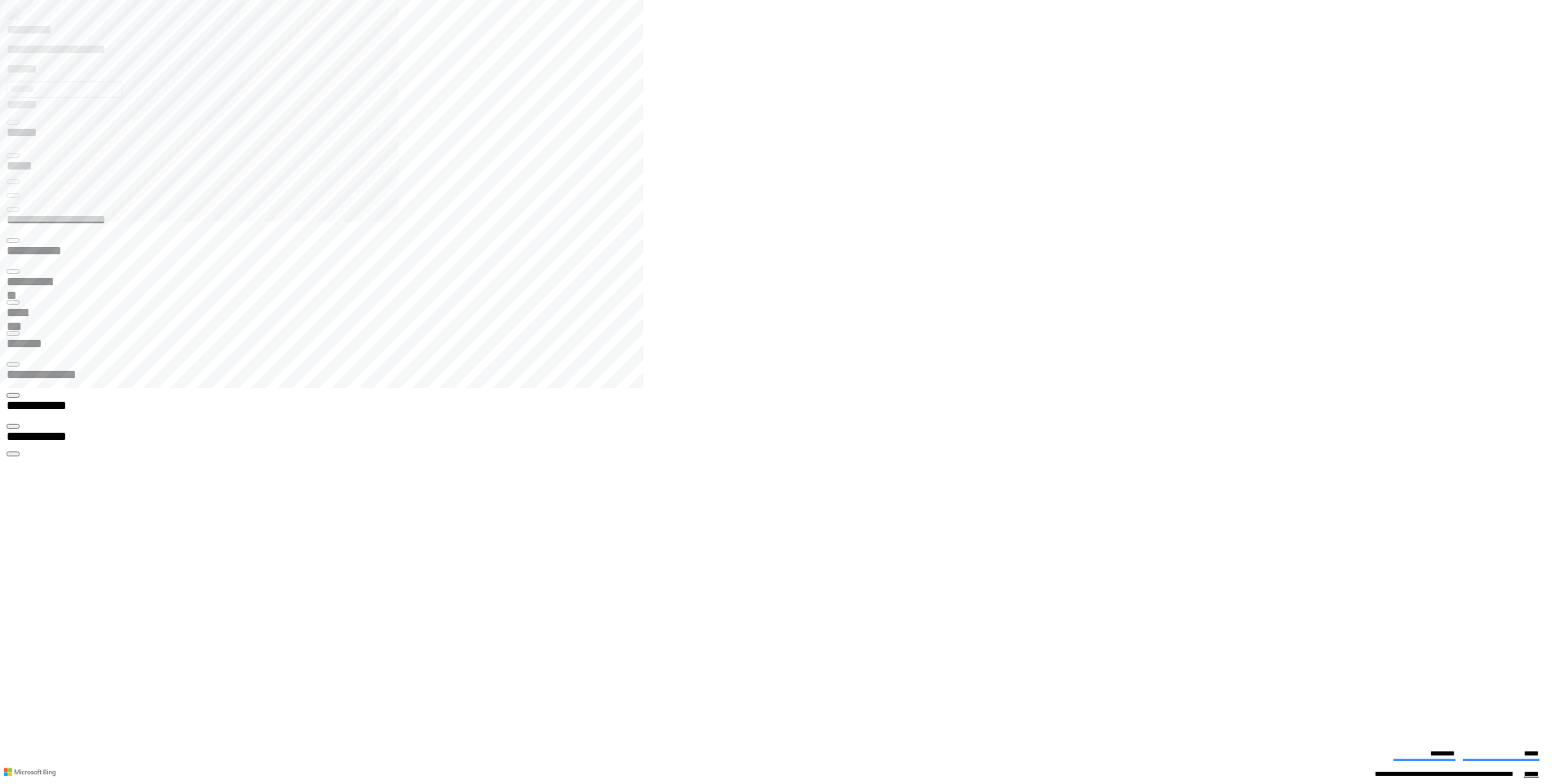 click on "**********" at bounding box center (54, 2990) 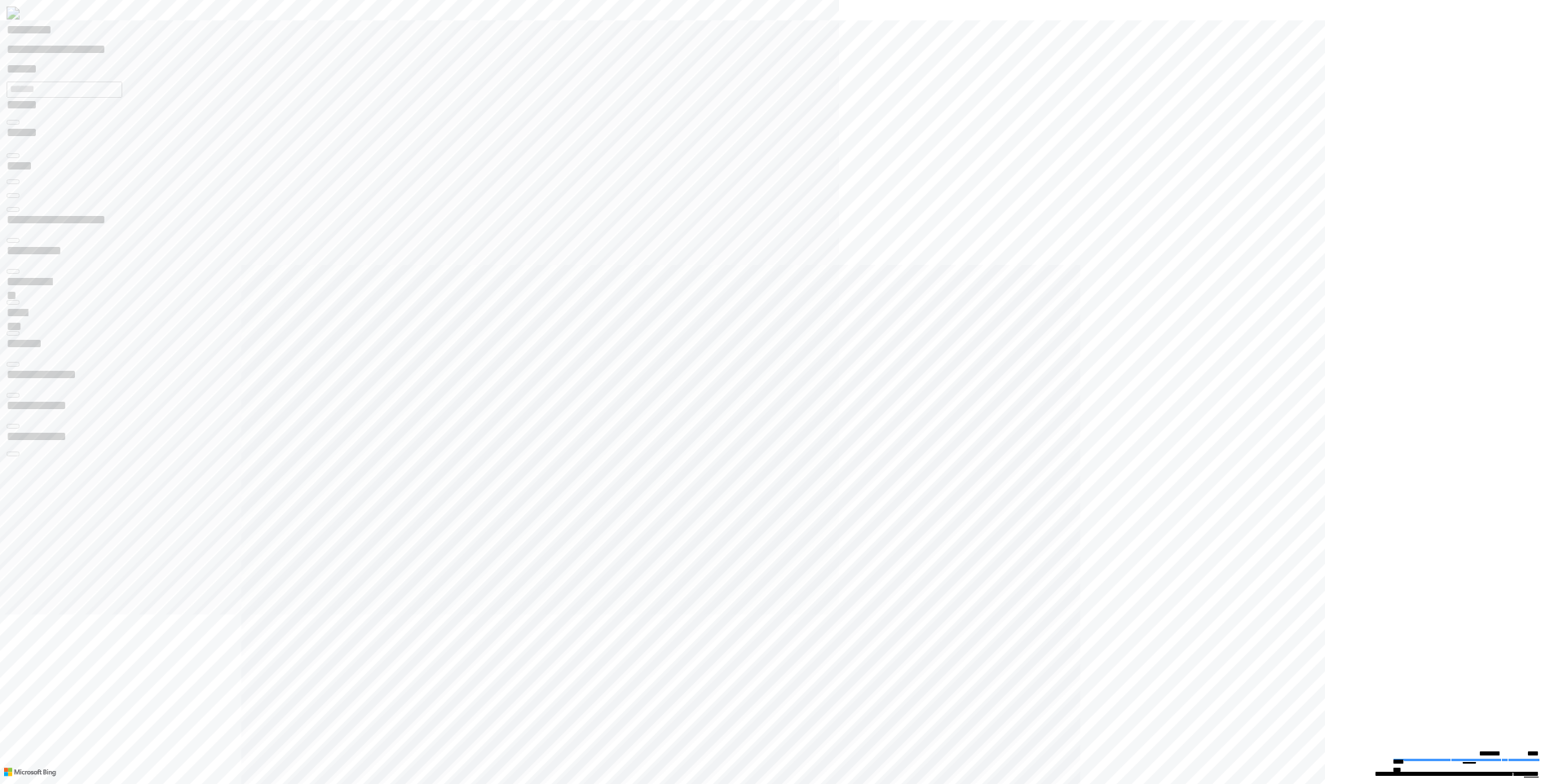 click at bounding box center (0, 0) 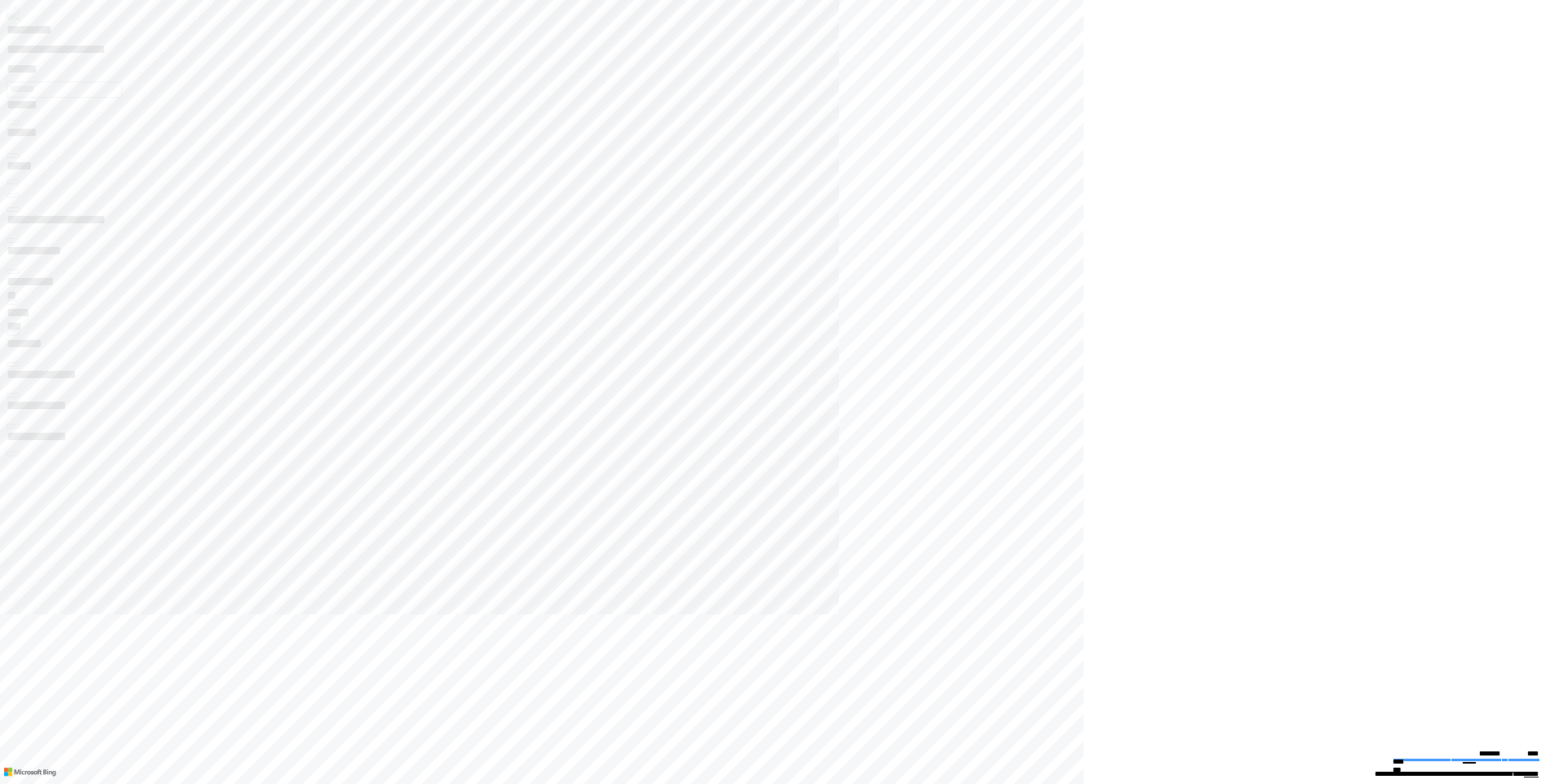 click on "**********" at bounding box center (54, 5482) 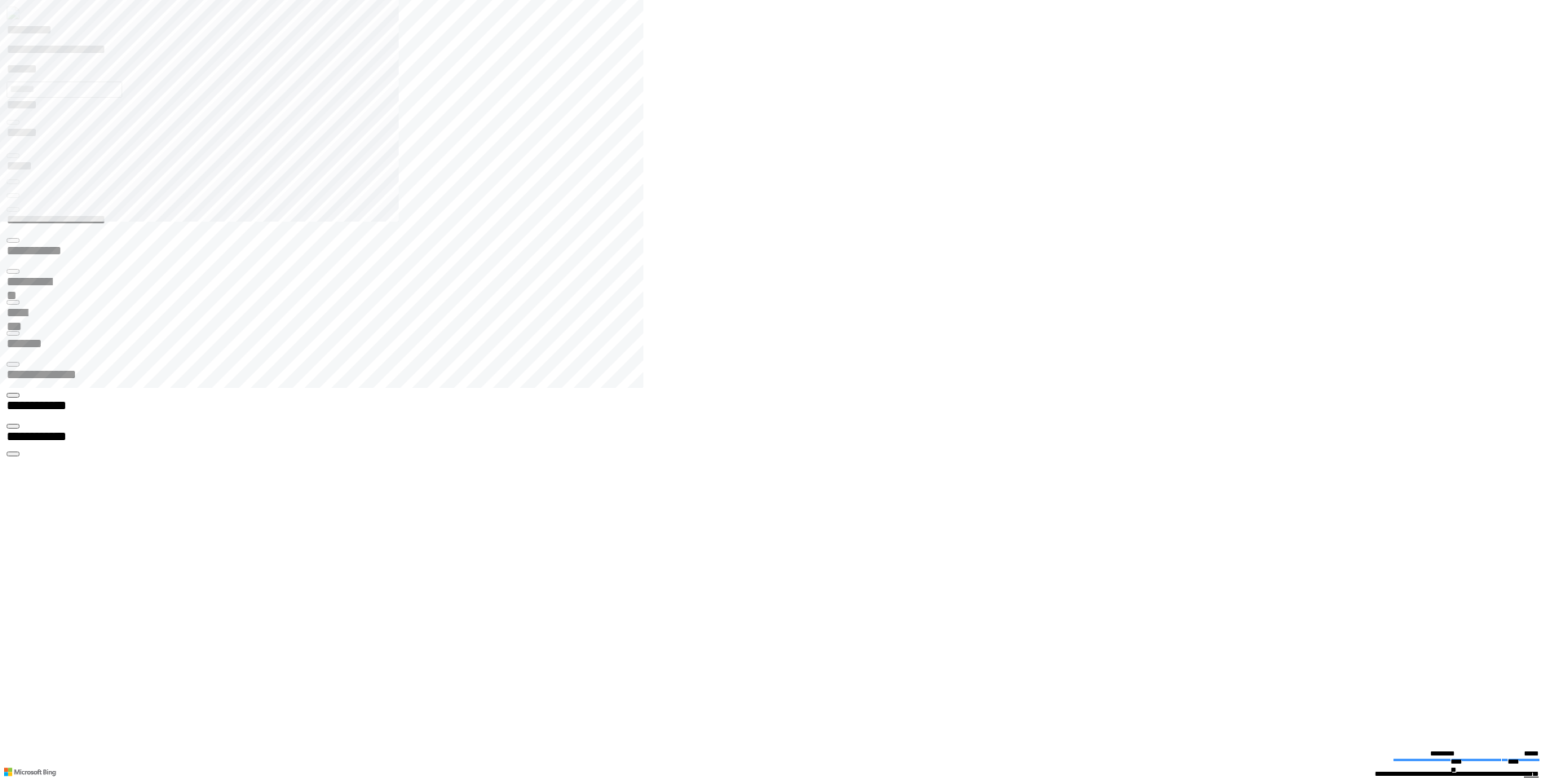 click at bounding box center [13, 1928] 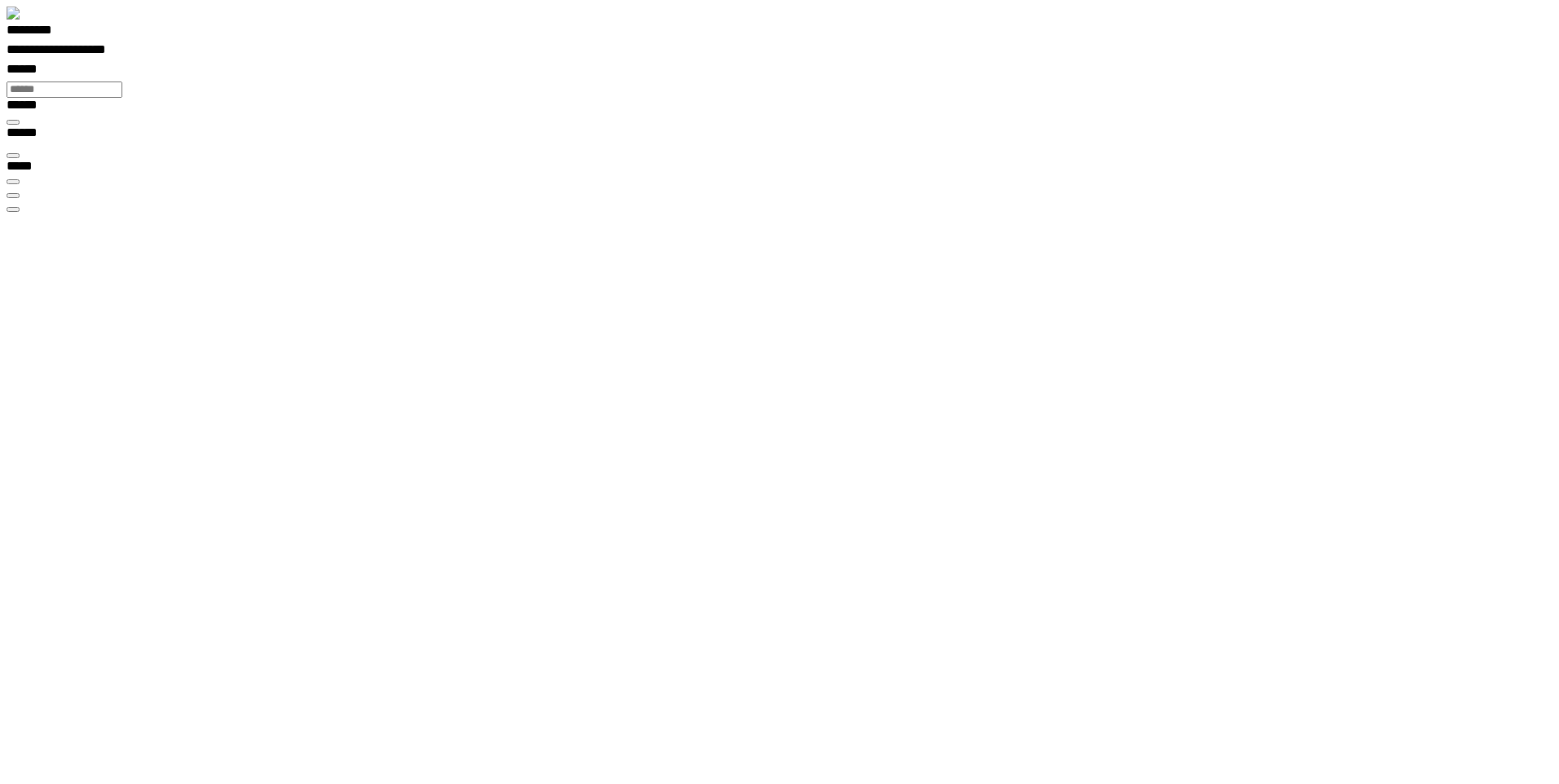scroll, scrollTop: 0, scrollLeft: 0, axis: both 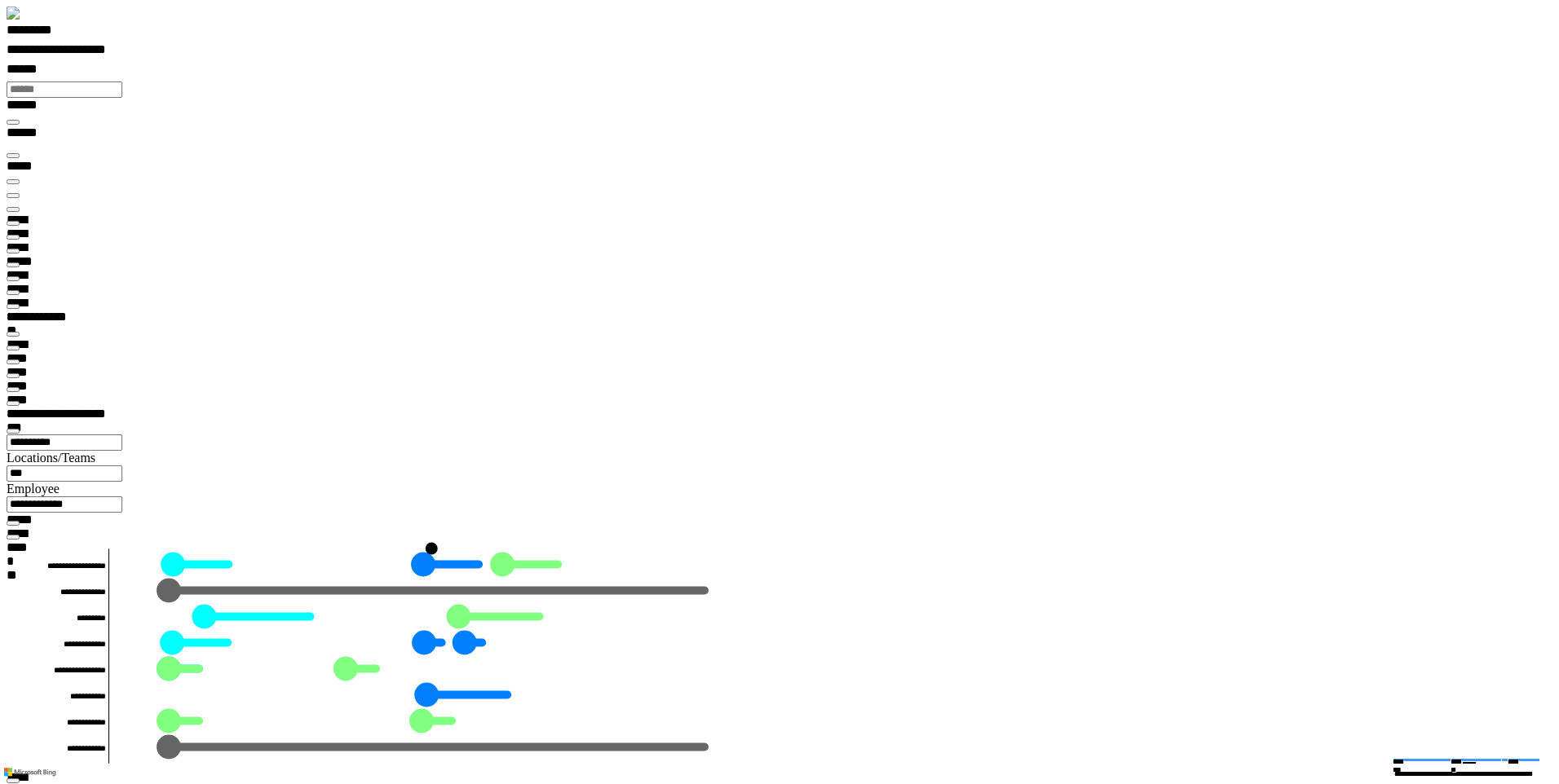 click at bounding box center [13, 209] 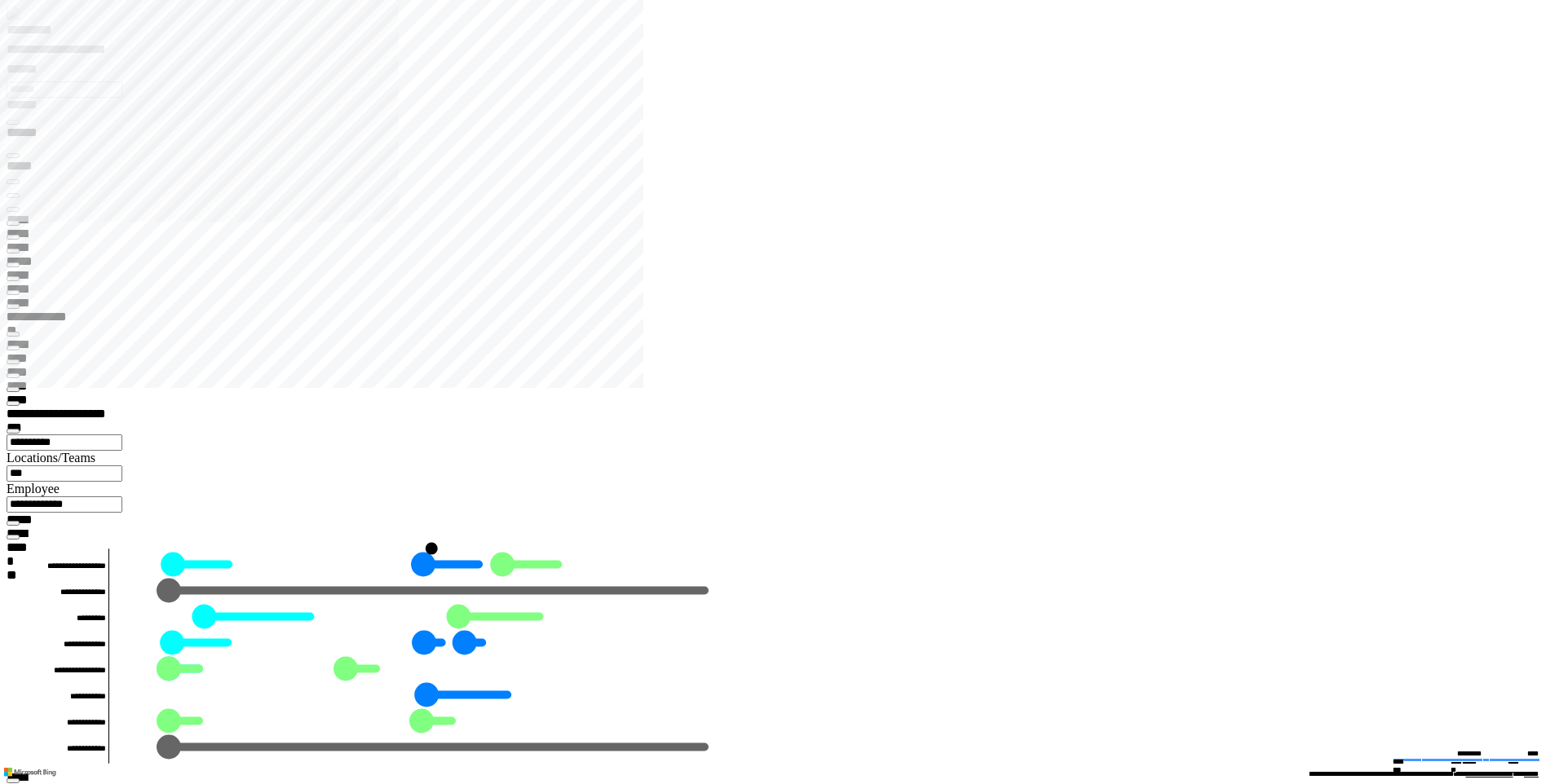 click at bounding box center (13, 14533) 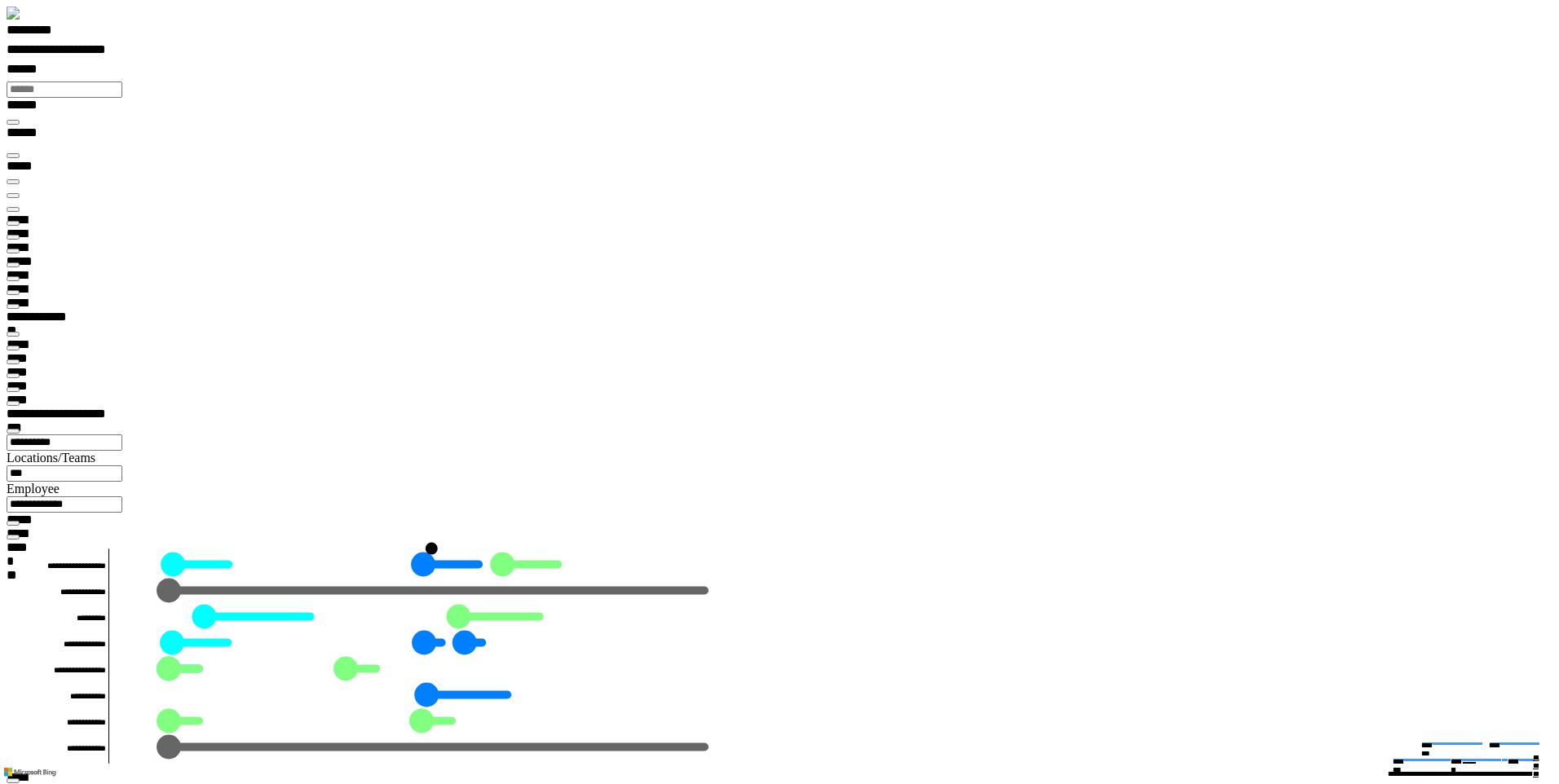 drag, startPoint x: 855, startPoint y: 142, endPoint x: 890, endPoint y: 138, distance: 35.22783 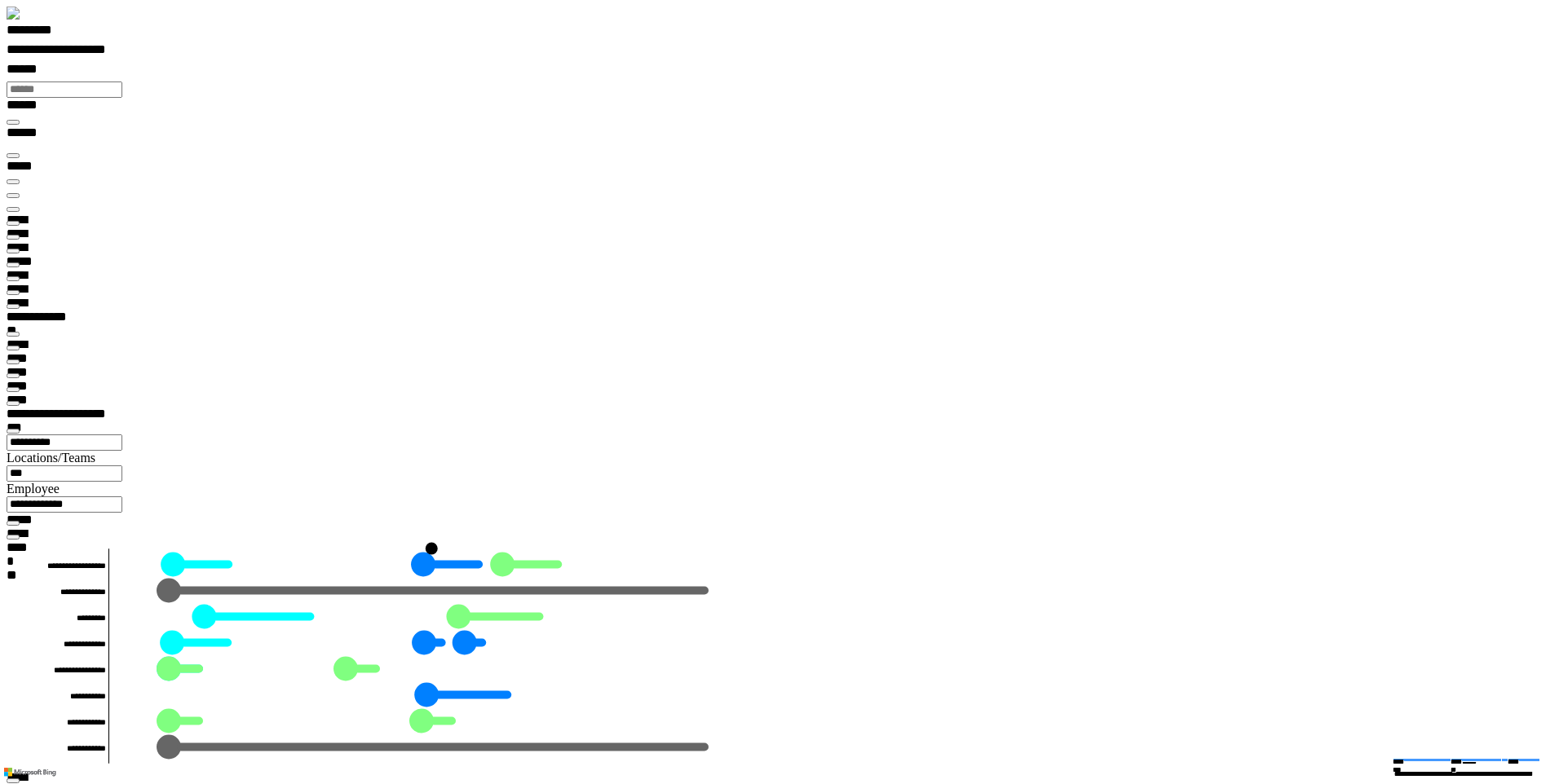 click at bounding box center (13, 36247) 